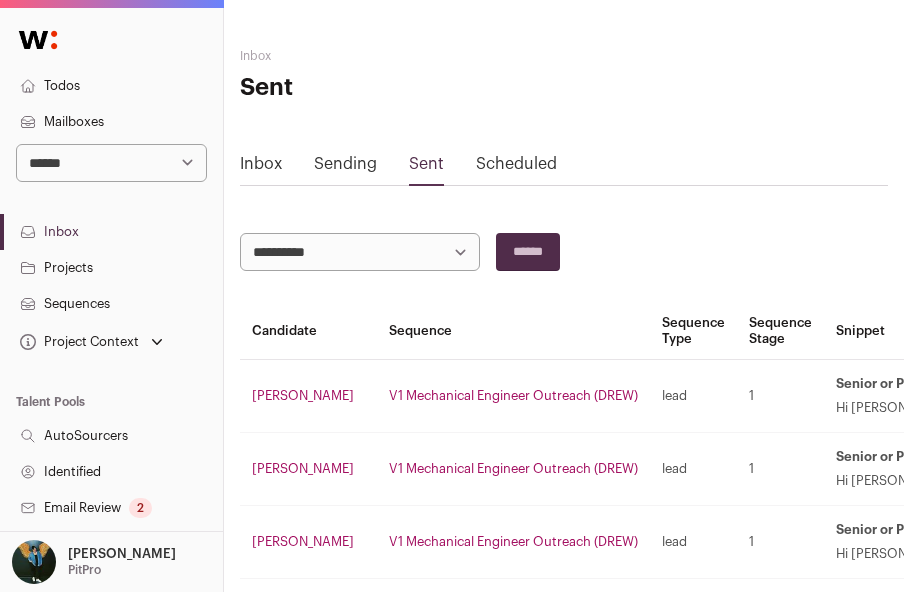 scroll, scrollTop: 1220, scrollLeft: 228, axis: both 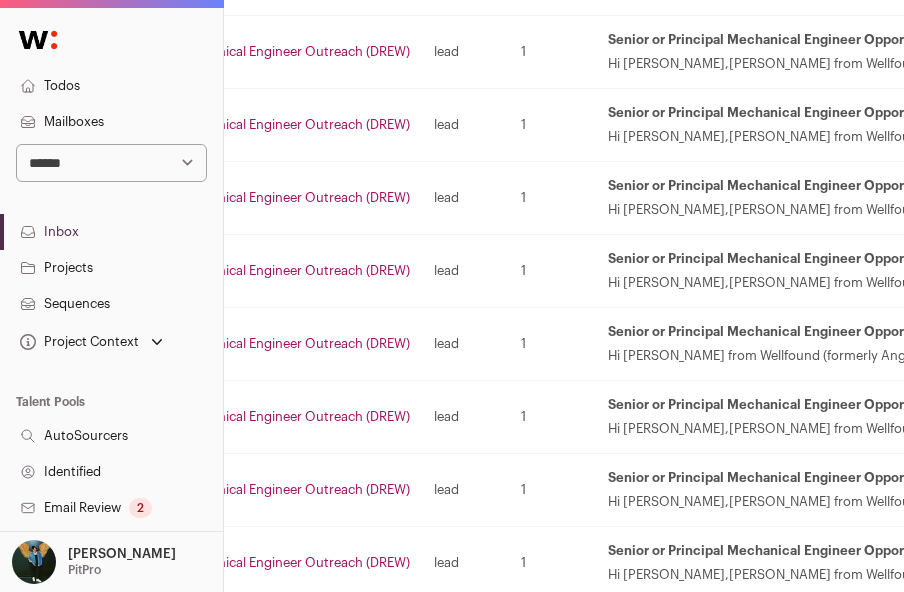 select on "*****" 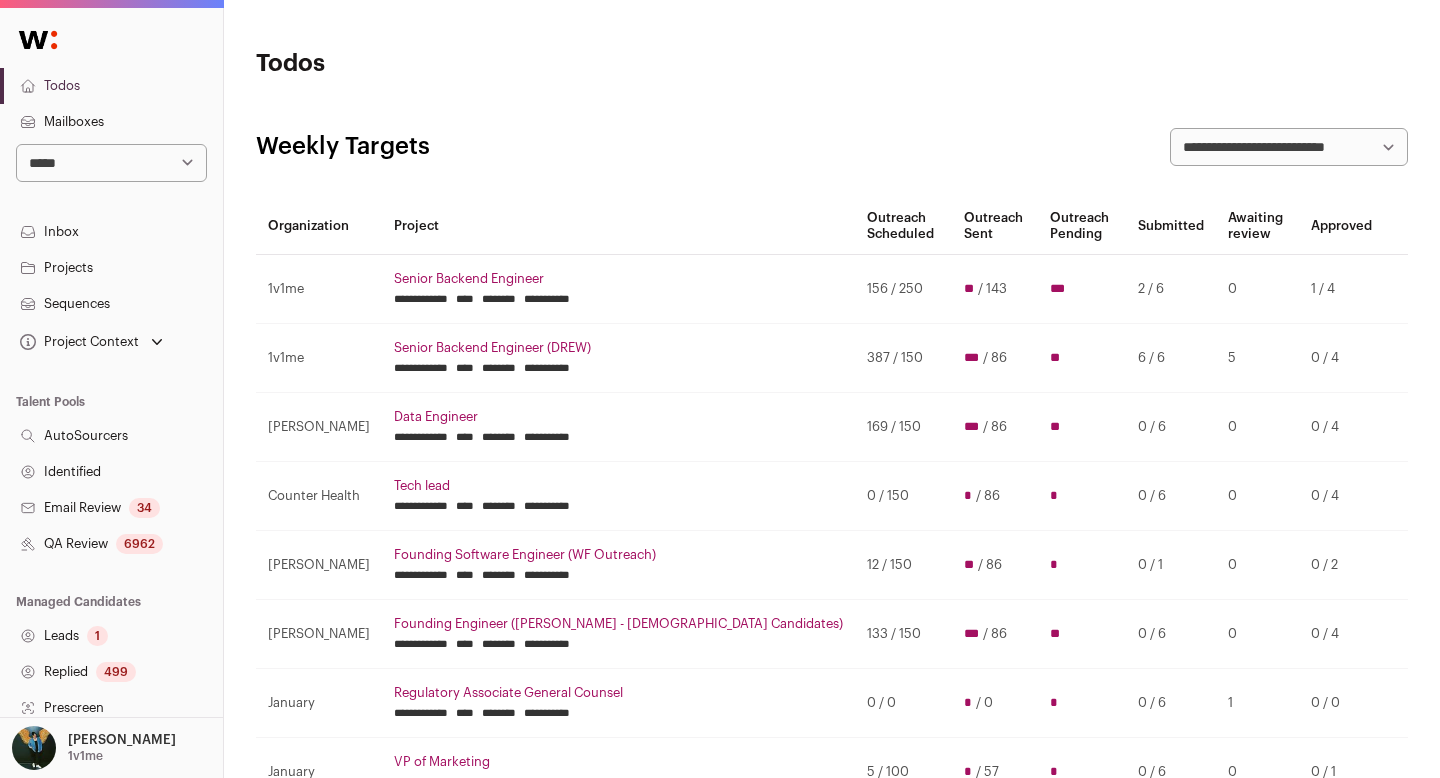scroll, scrollTop: 2, scrollLeft: 0, axis: vertical 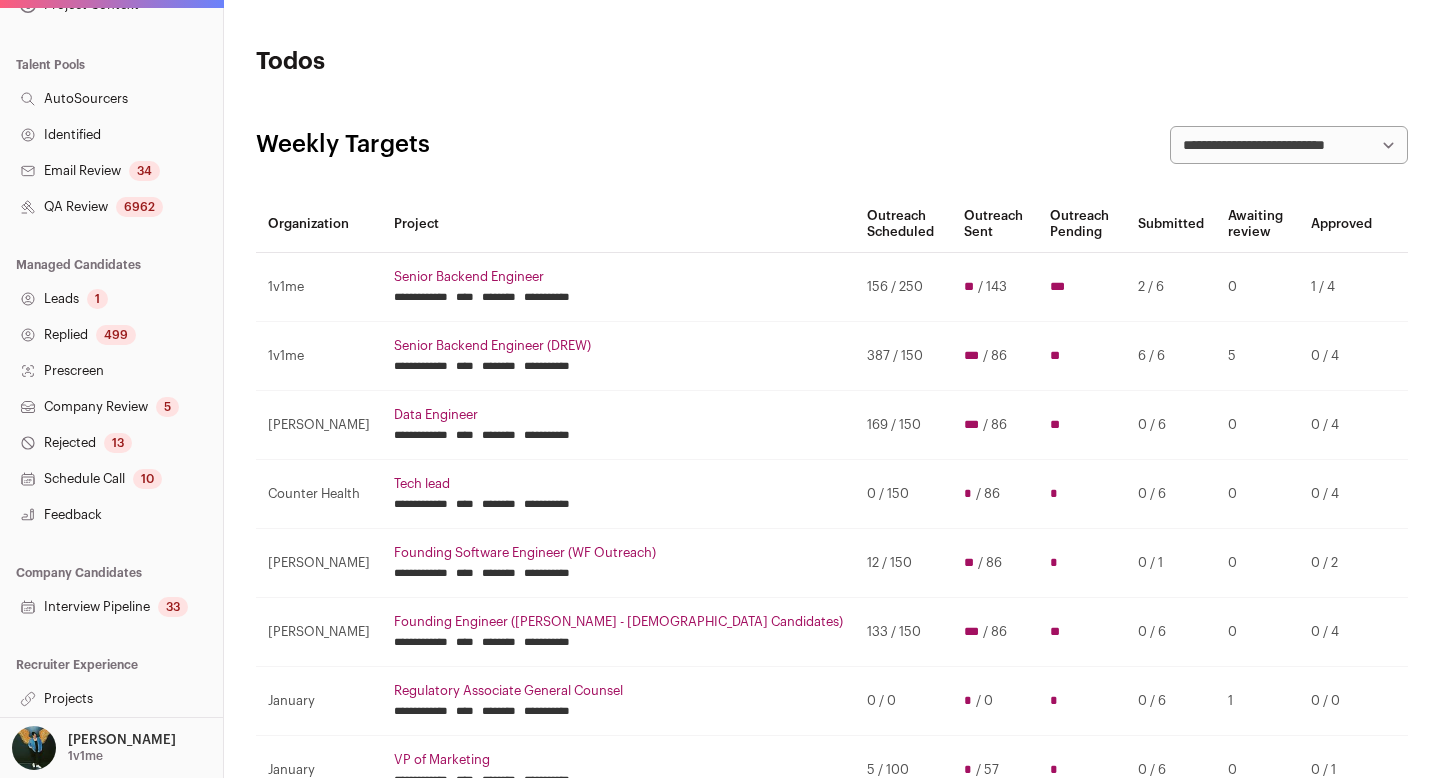 click on "Projects" at bounding box center [111, 699] 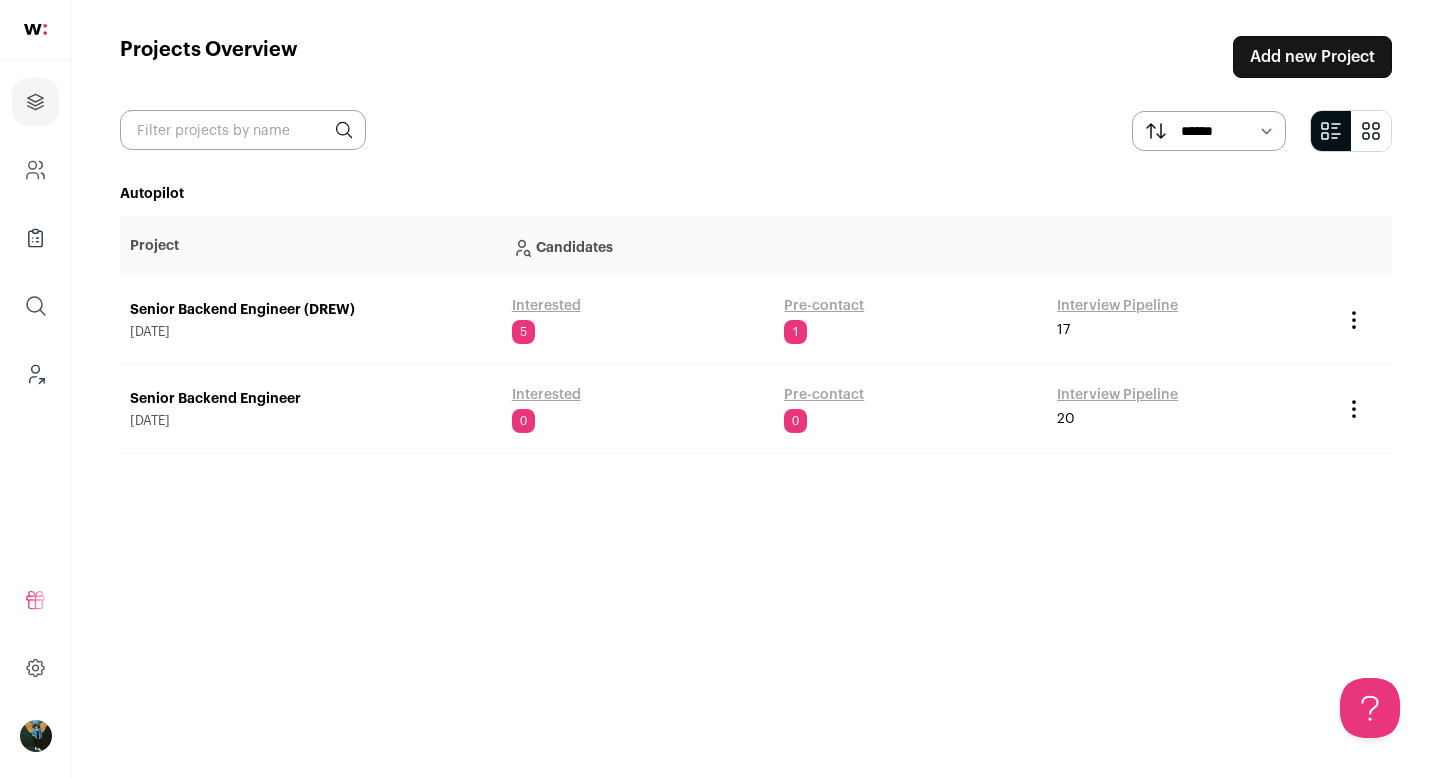 scroll, scrollTop: 0, scrollLeft: 0, axis: both 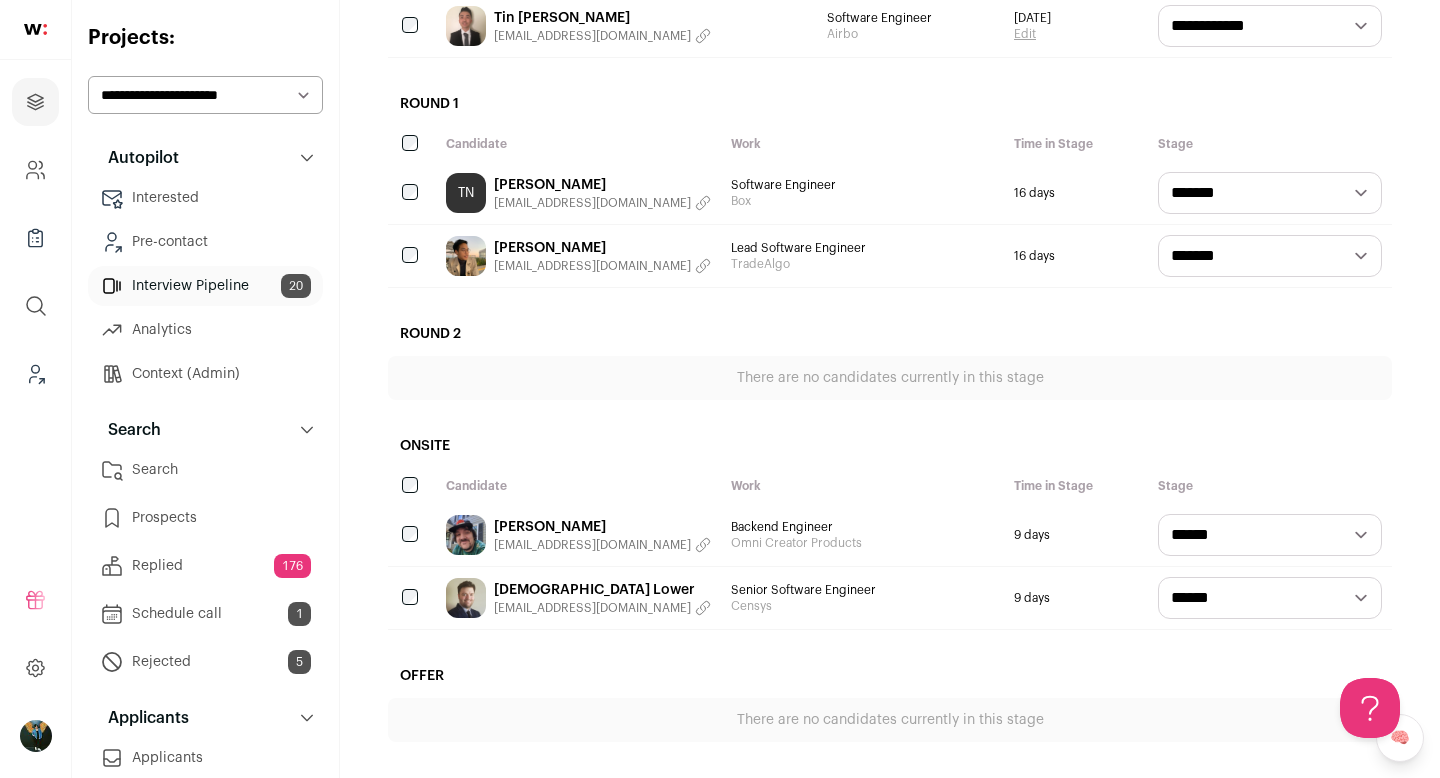 click on "There are no candidates currently in this stage" at bounding box center [890, 378] 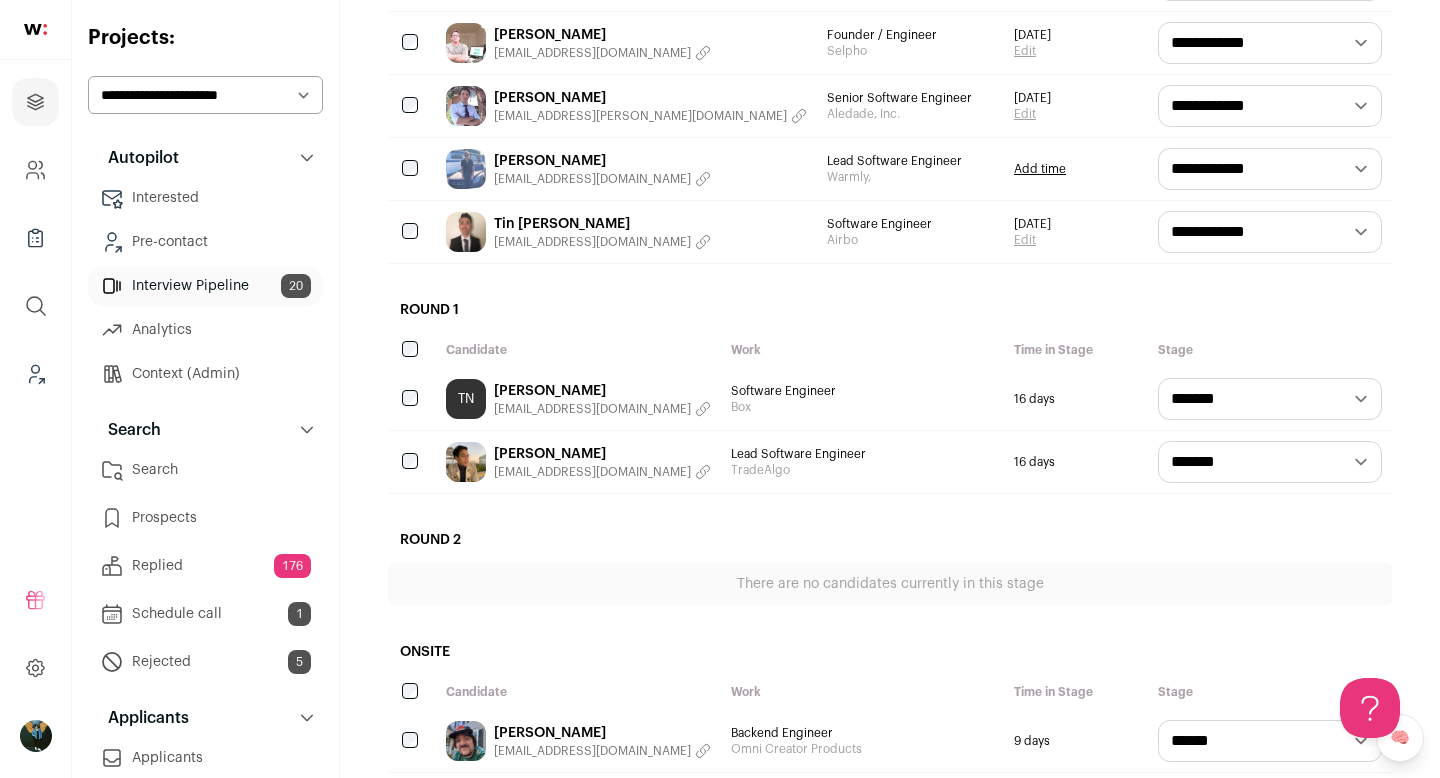 scroll, scrollTop: 0, scrollLeft: 0, axis: both 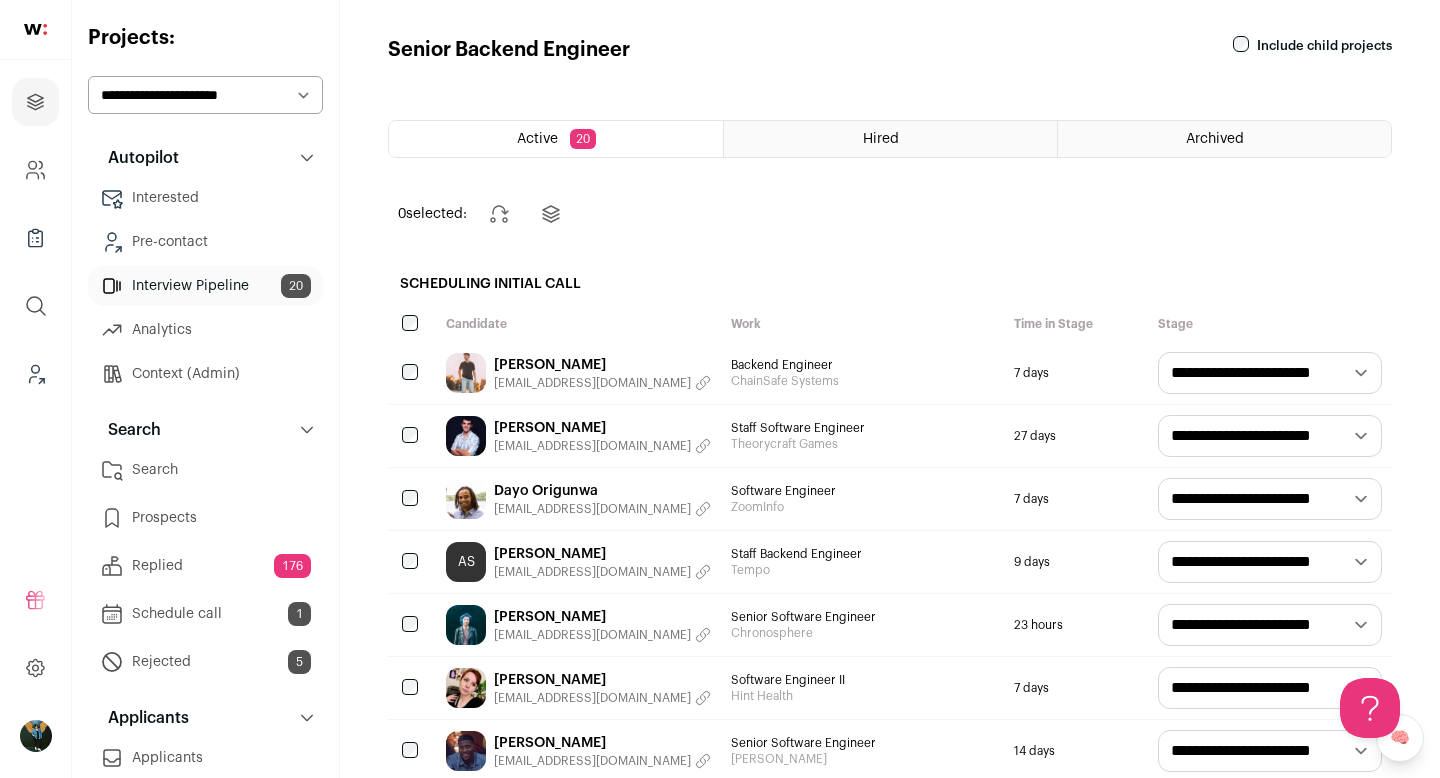 click on "Include child projects" at bounding box center (1324, 46) 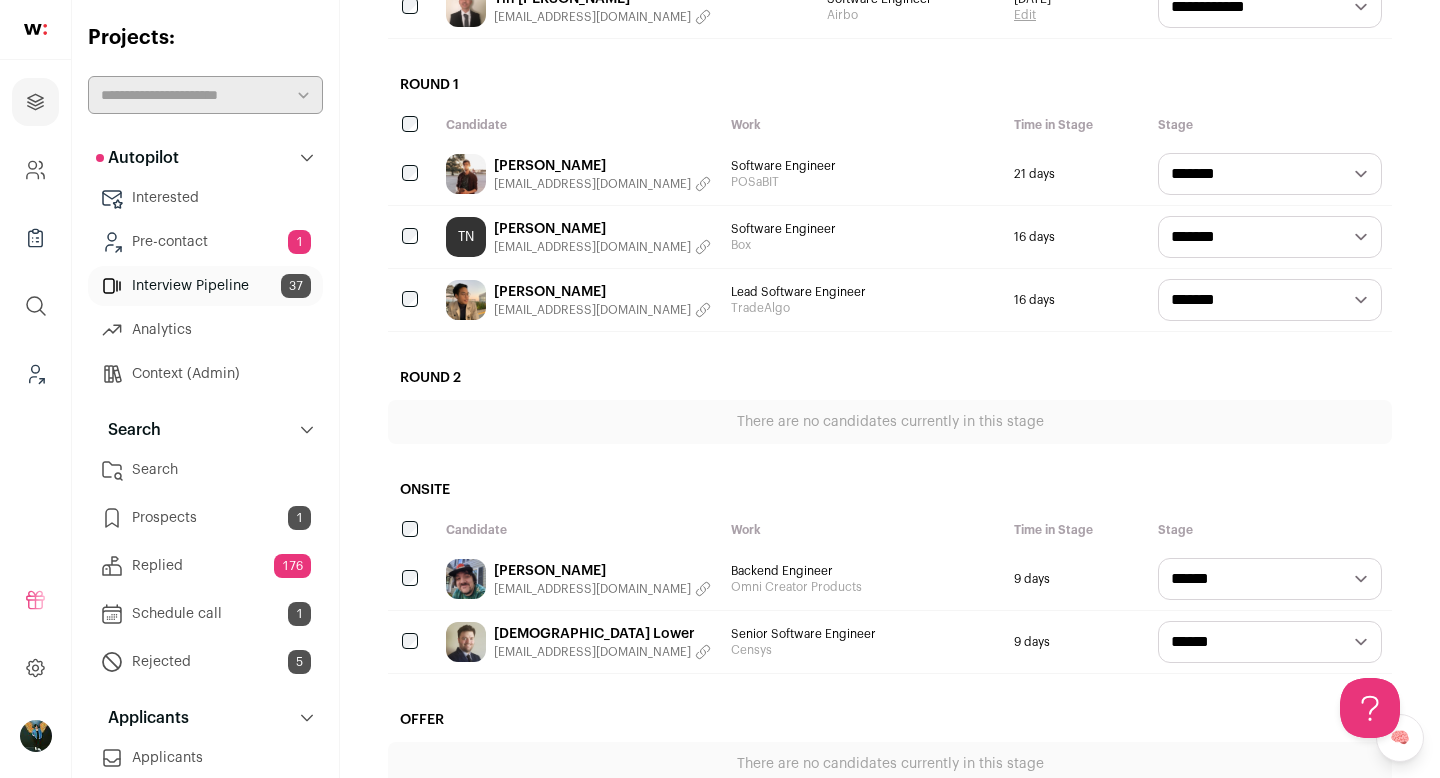 scroll, scrollTop: 2465, scrollLeft: 0, axis: vertical 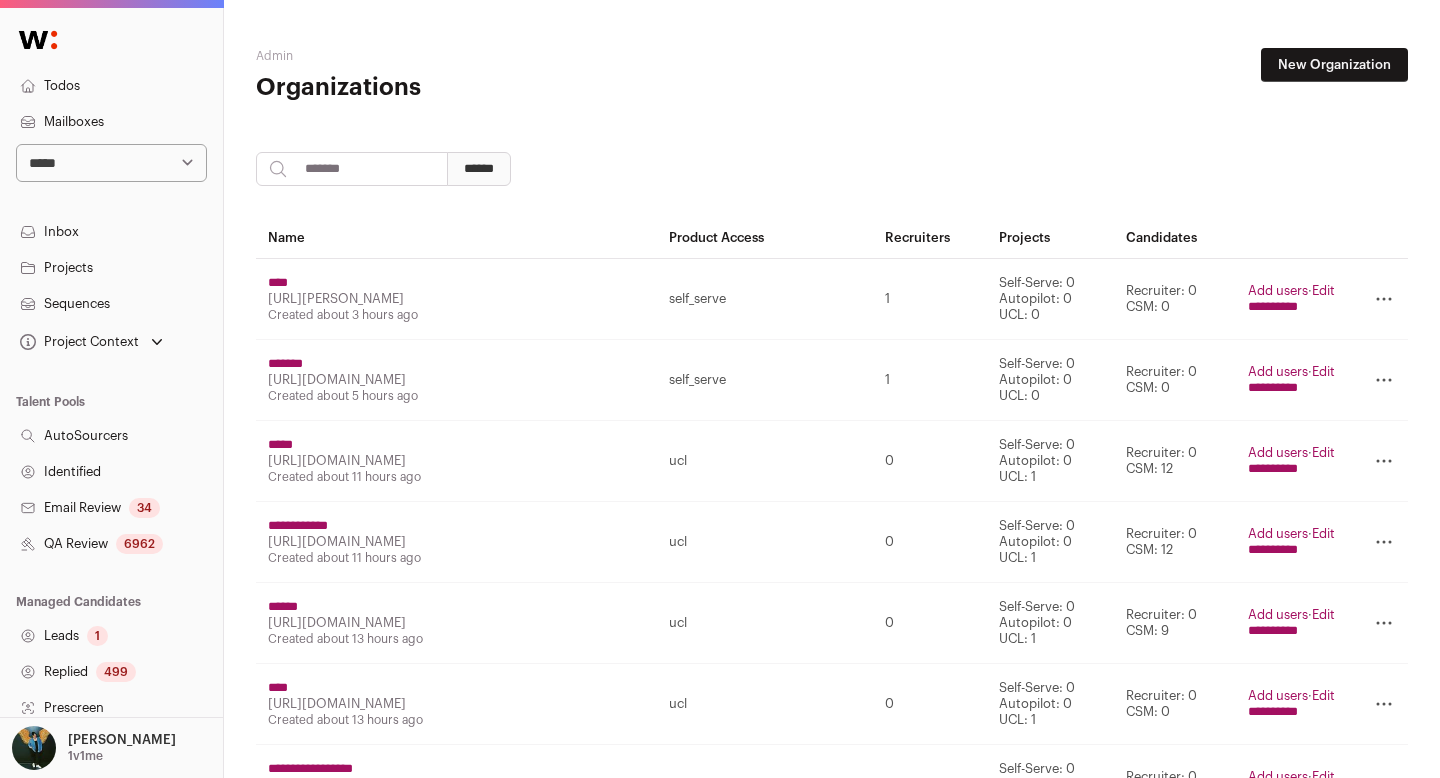 click on "**********" at bounding box center [832, 2243] 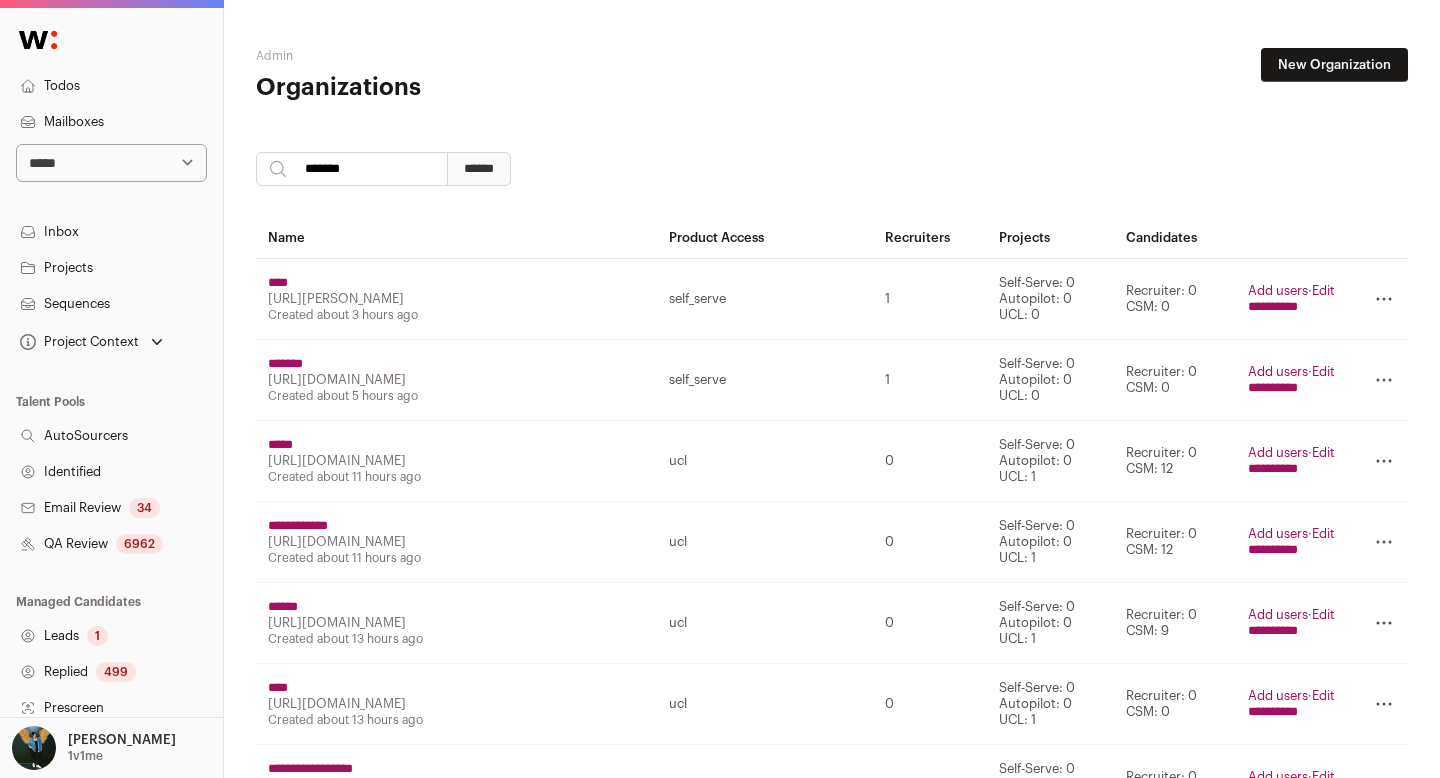 type on "*******" 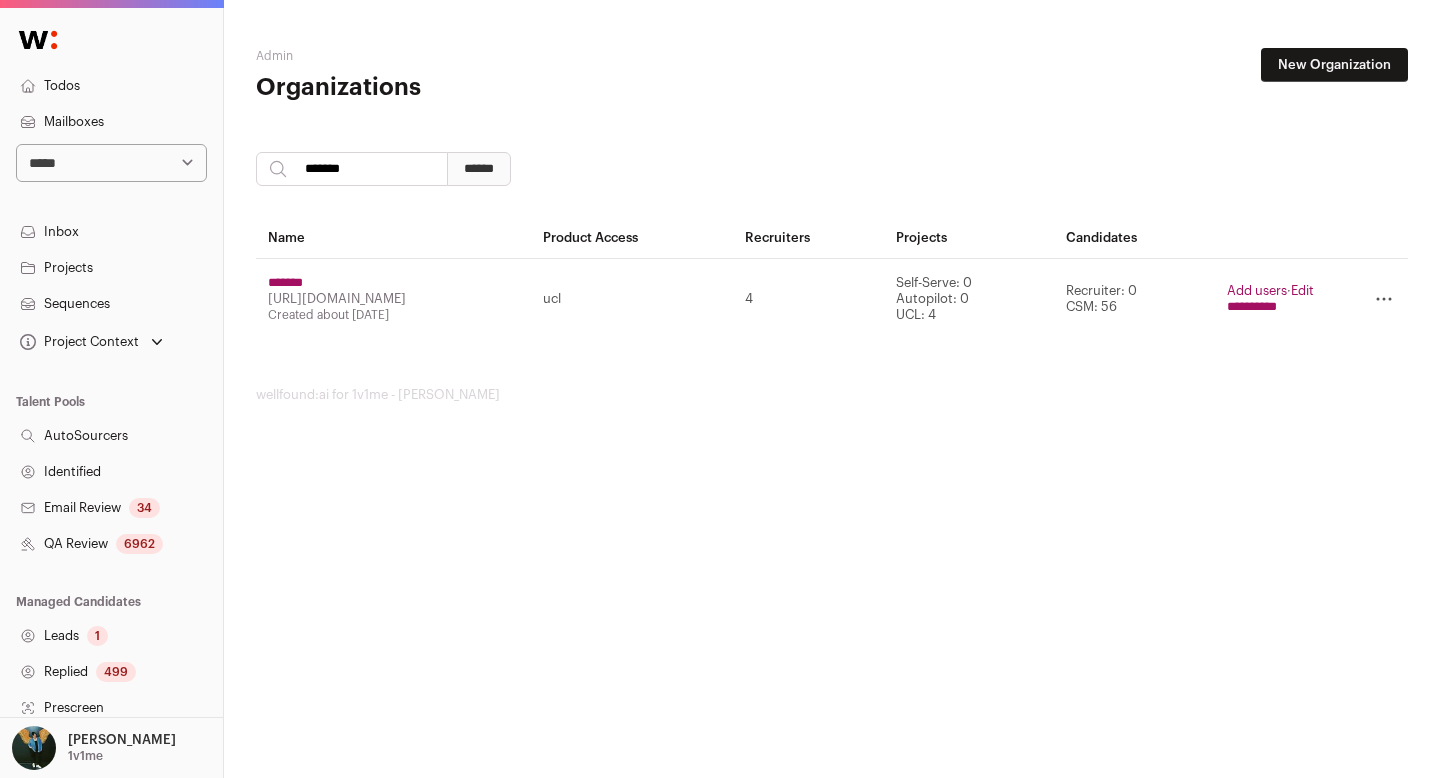 click on "**********" at bounding box center (720, 389) 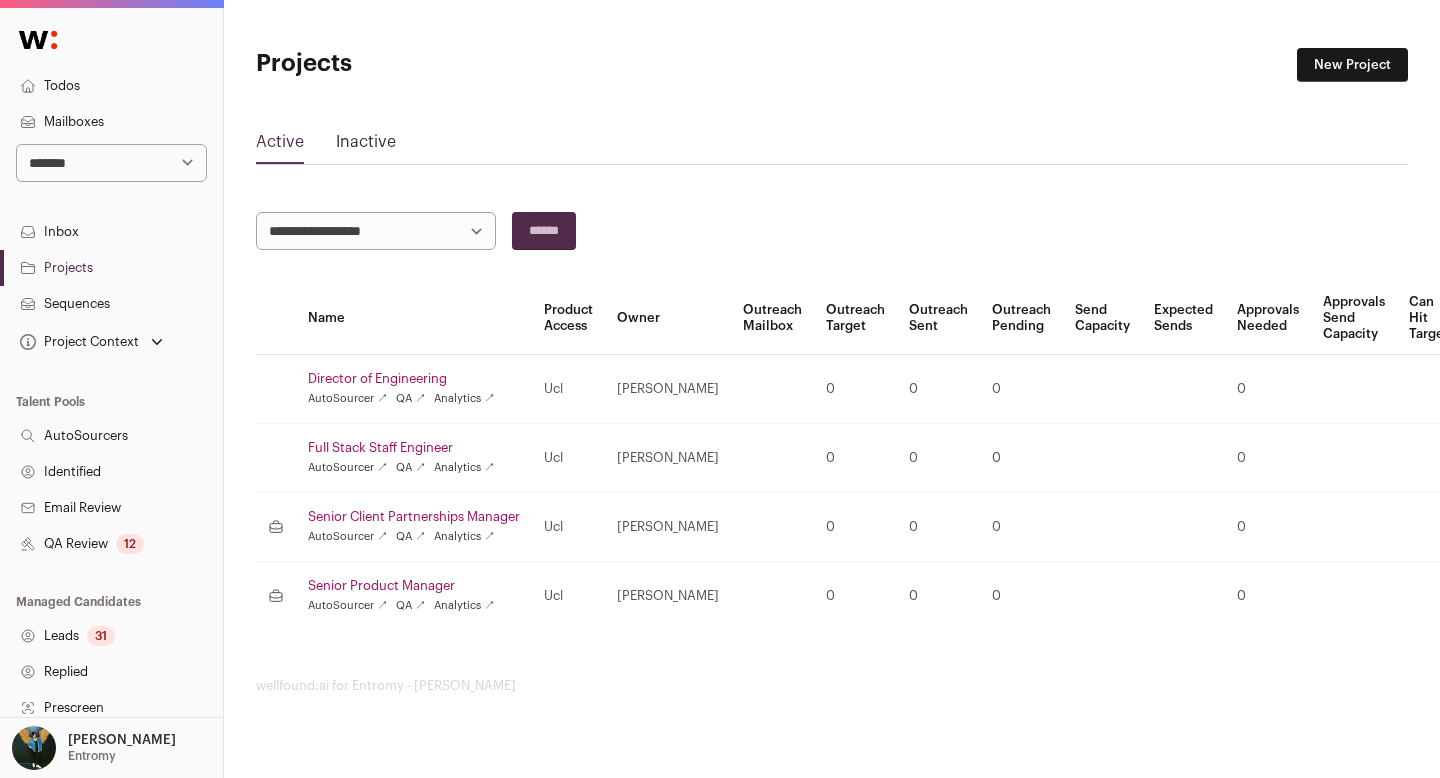 click on "QA Review
12" at bounding box center [111, 544] 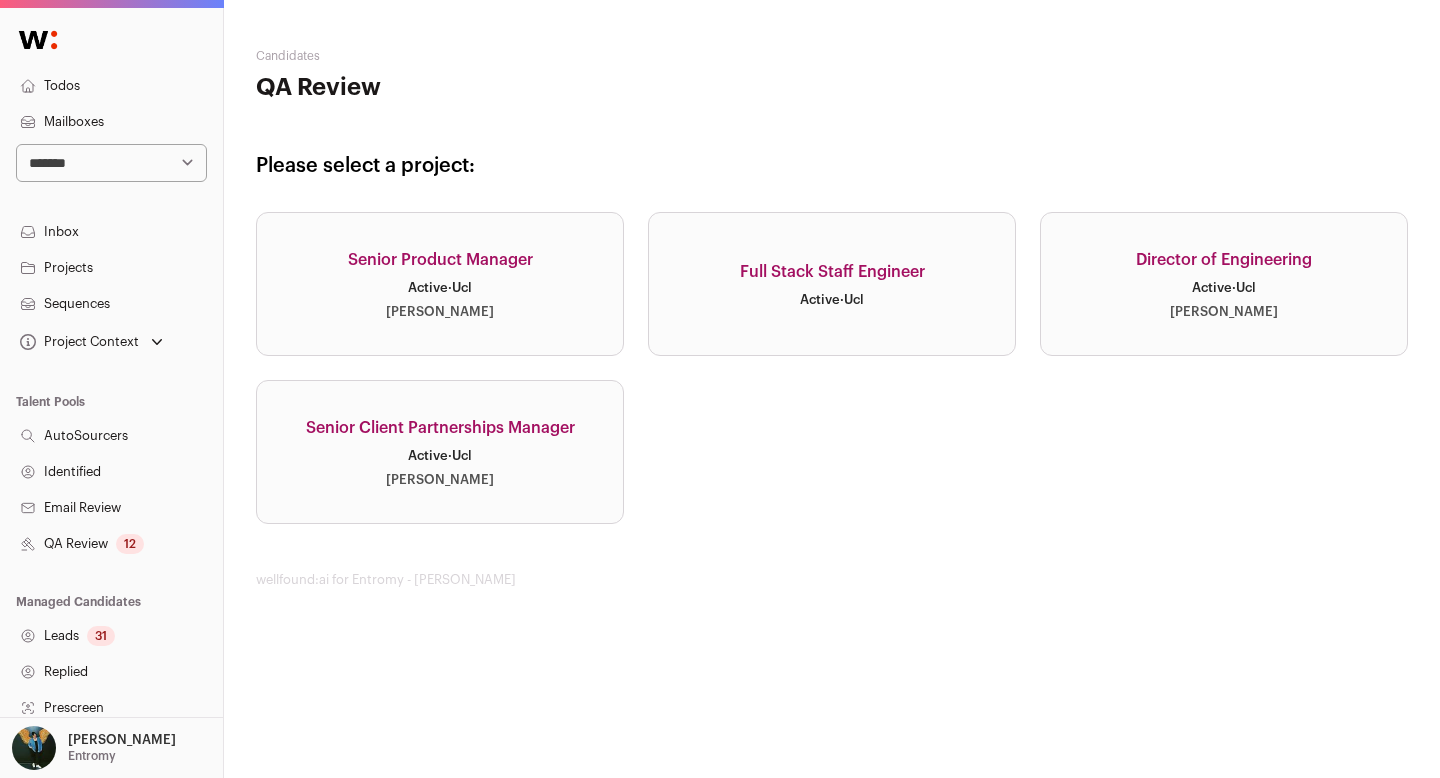 click on "Senior Client Partnerships Manager
Active
·
Ucl
Zuriah Flores" at bounding box center (440, 452) 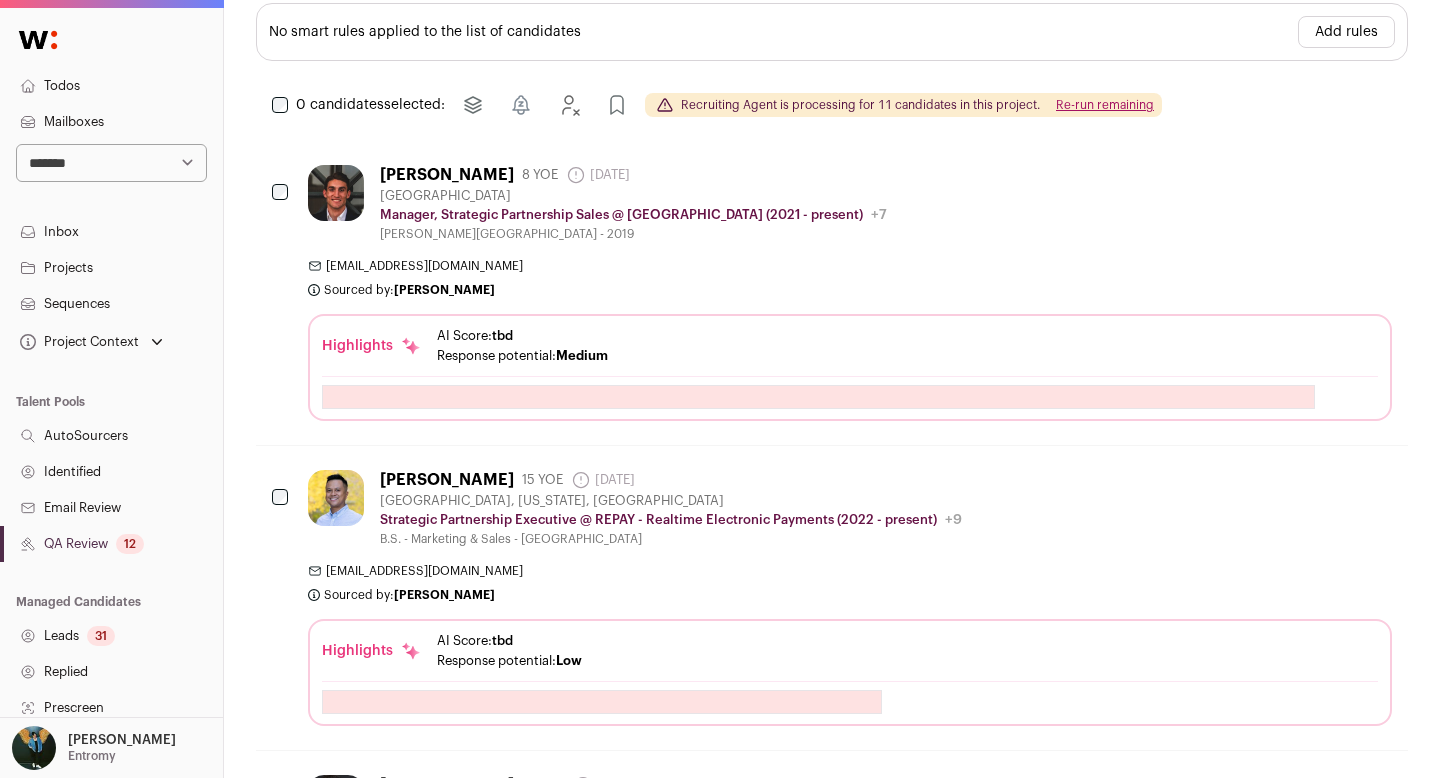 scroll, scrollTop: 411, scrollLeft: 0, axis: vertical 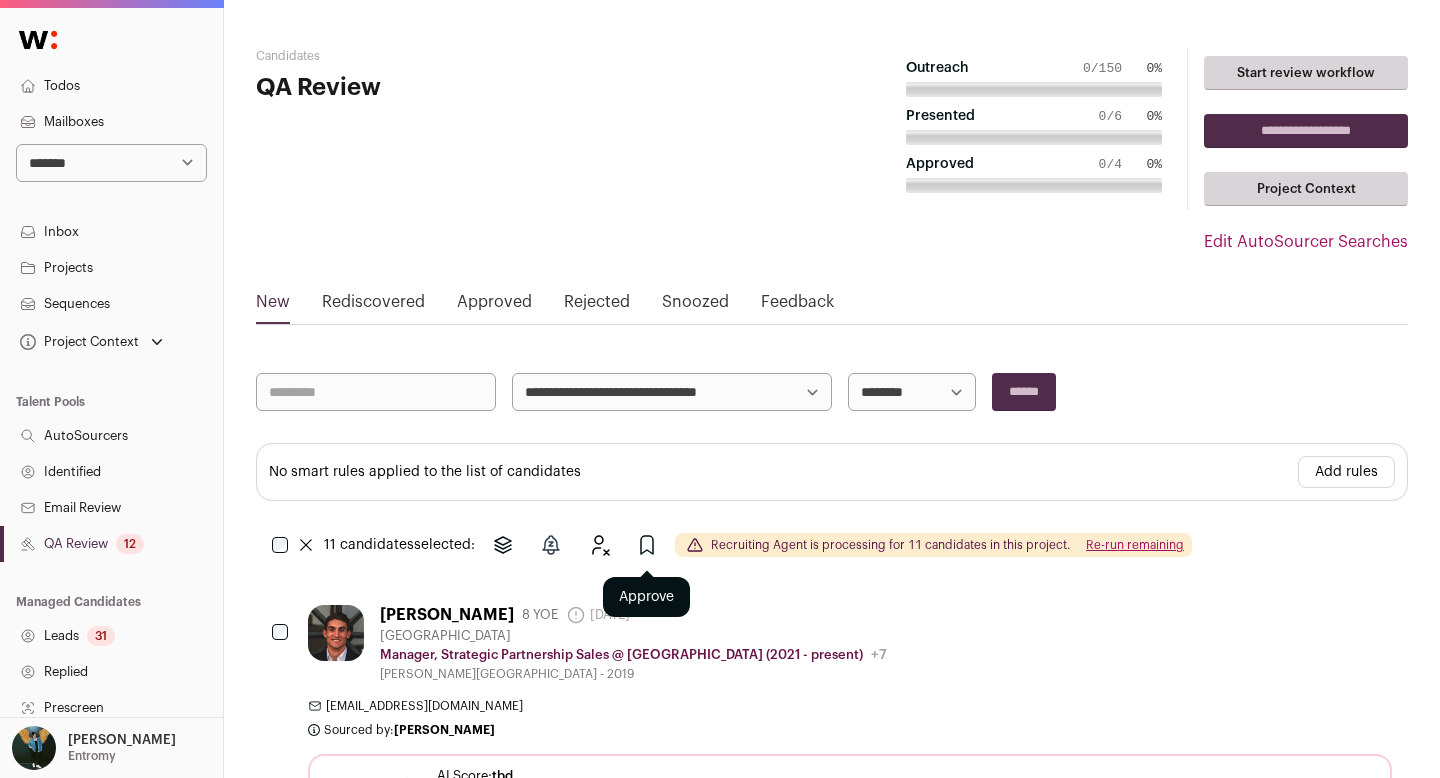 click 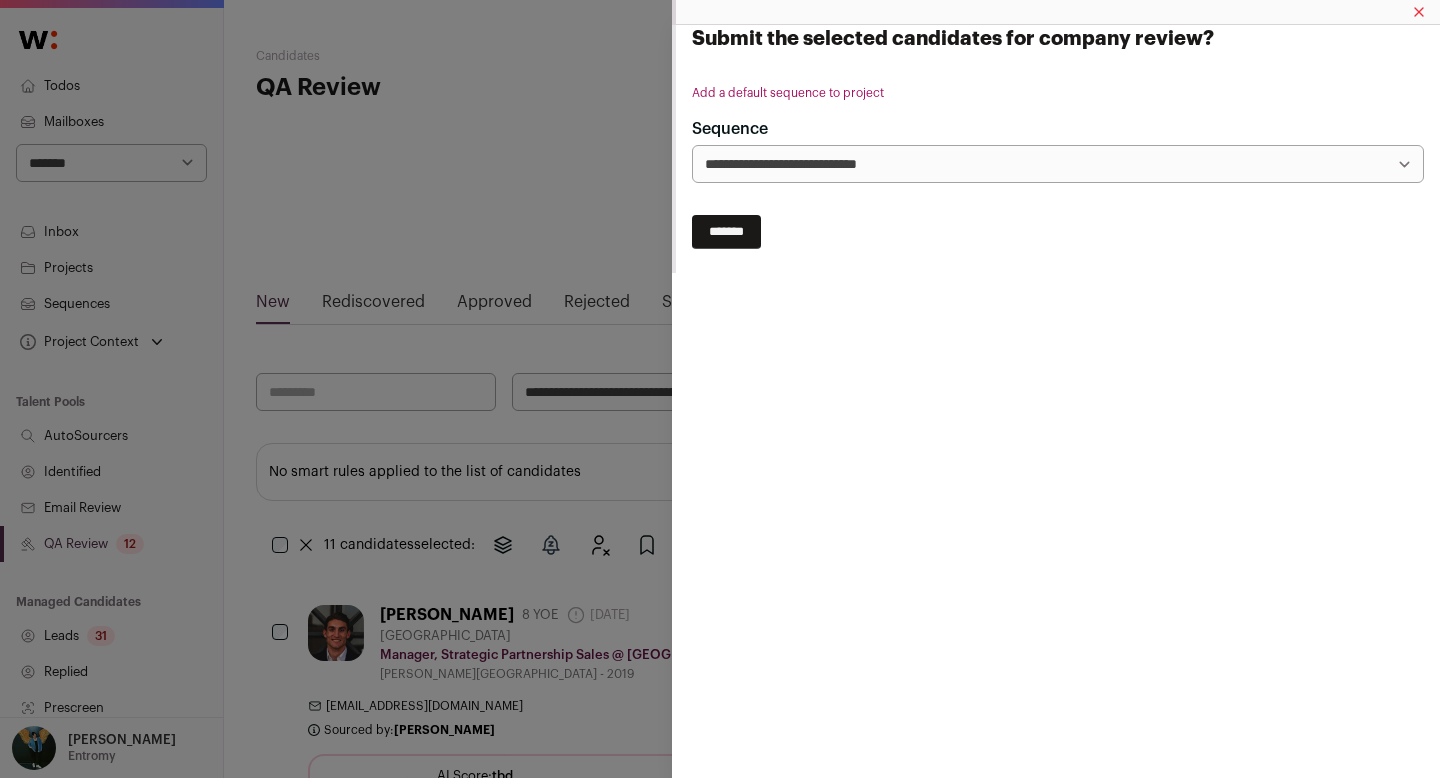 click on "*******" at bounding box center (726, 232) 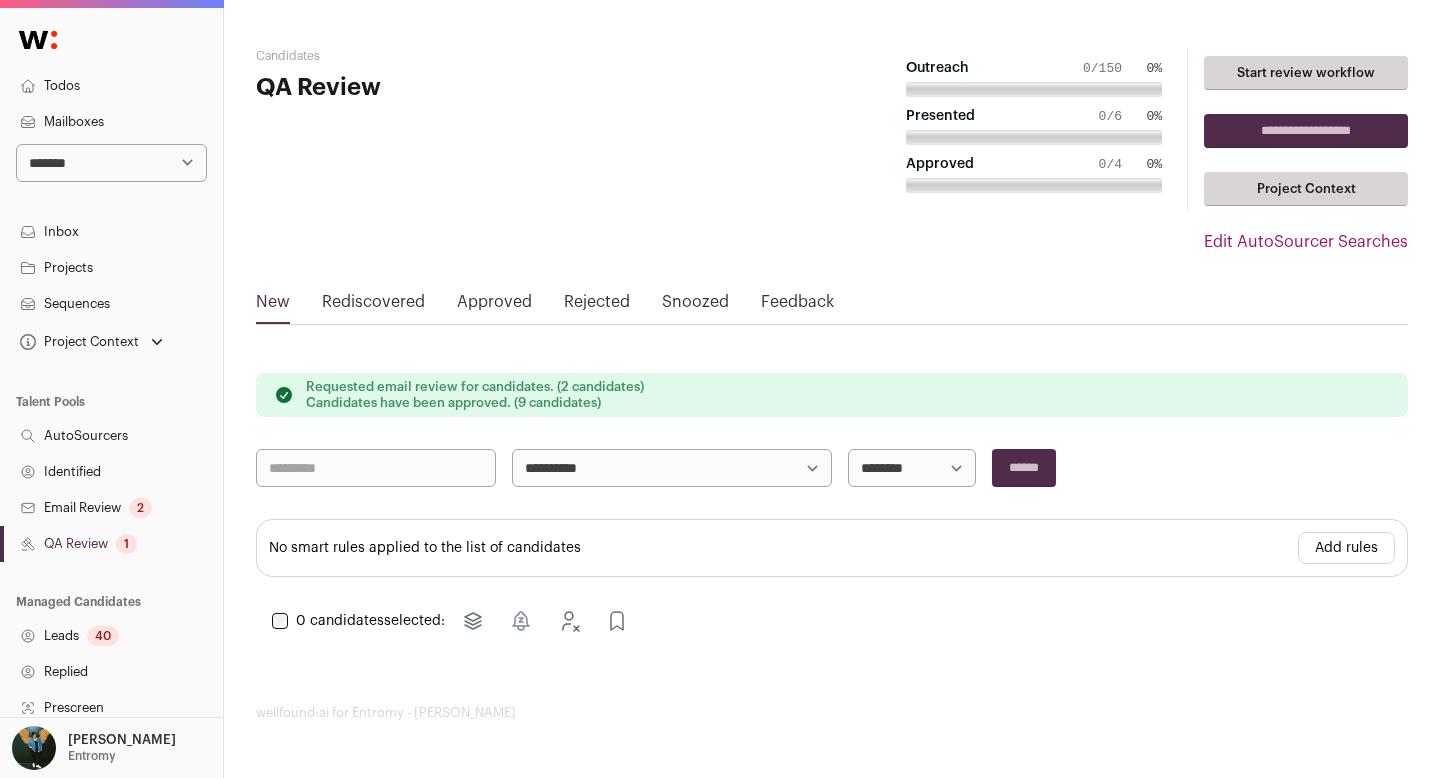 scroll, scrollTop: 337, scrollLeft: 0, axis: vertical 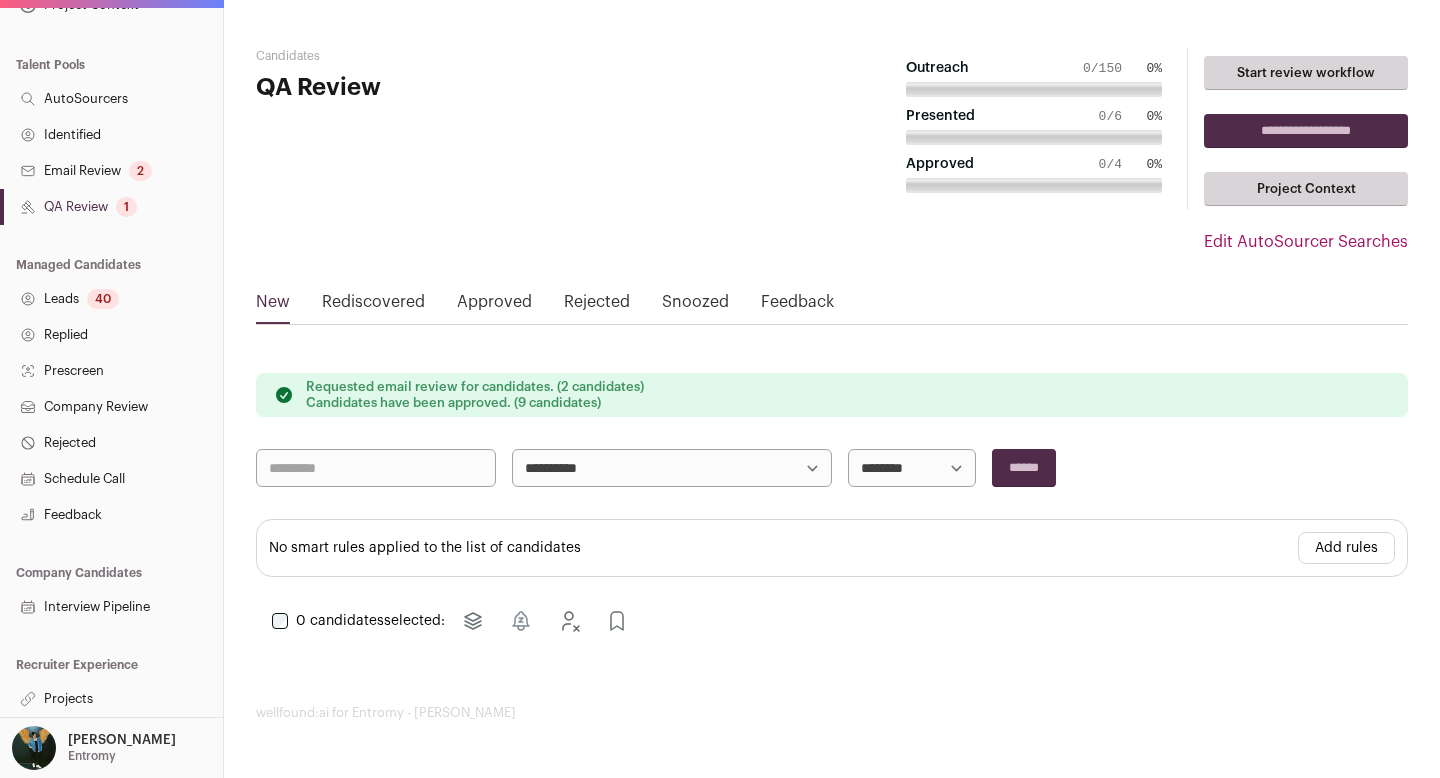 click on "Projects" at bounding box center (111, 699) 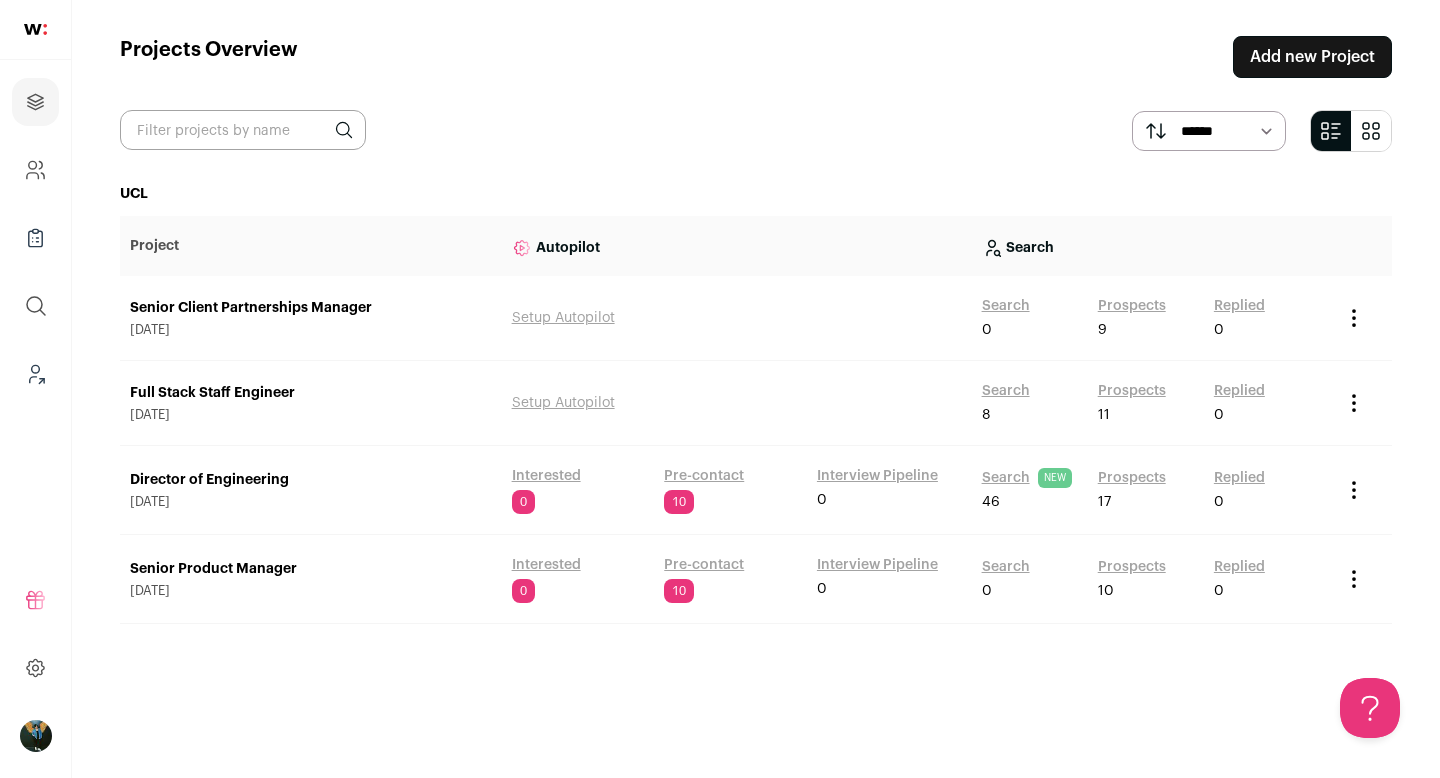 scroll, scrollTop: 0, scrollLeft: 0, axis: both 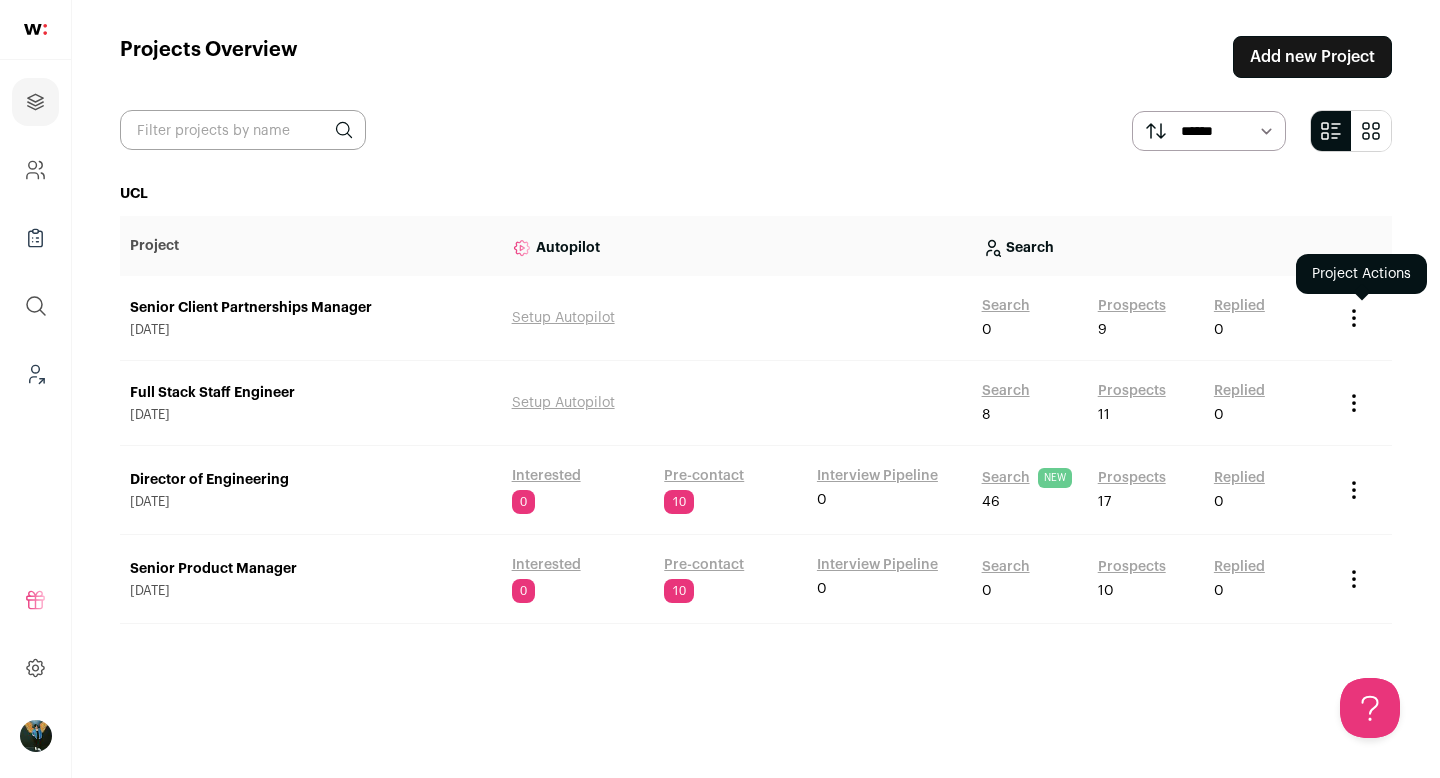 click 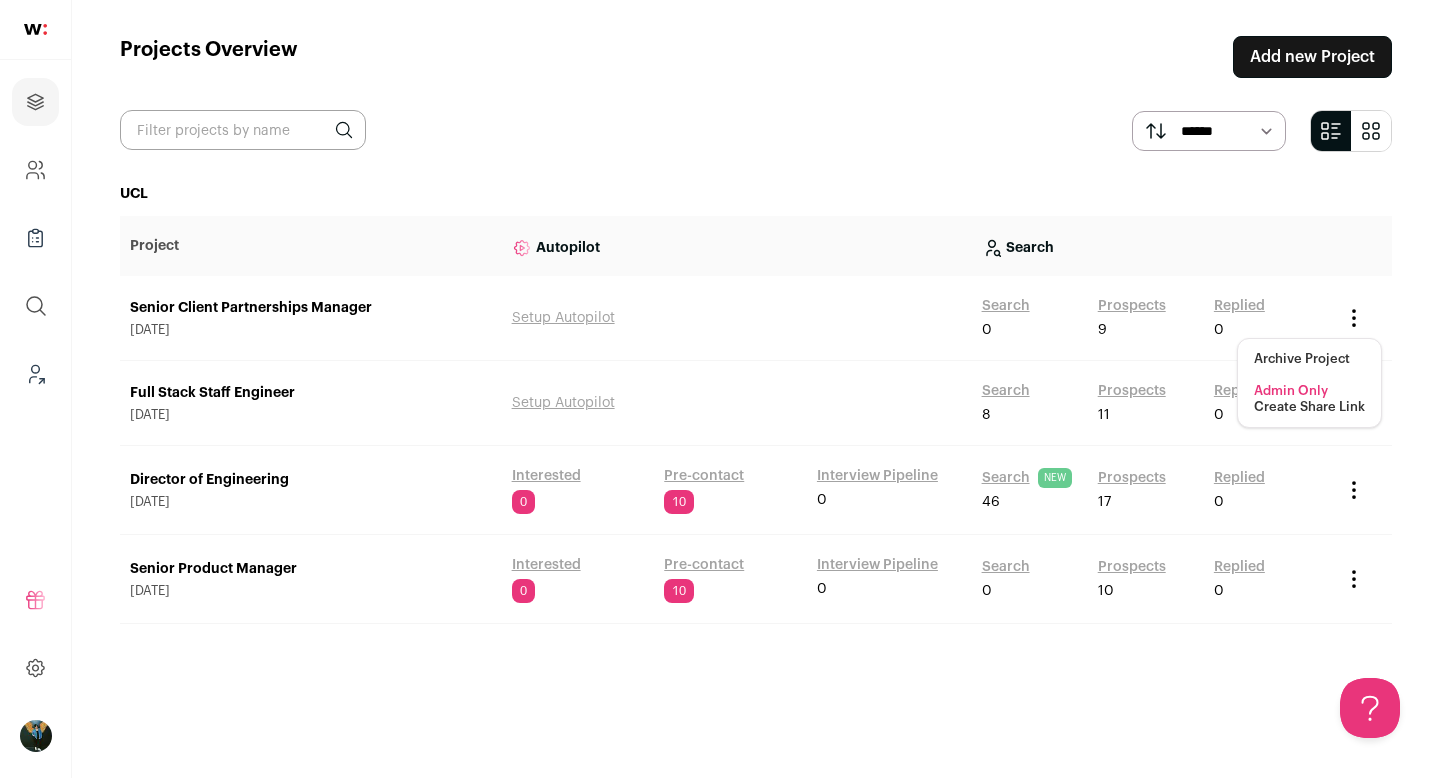 click on "Create Share Link" at bounding box center [1309, 407] 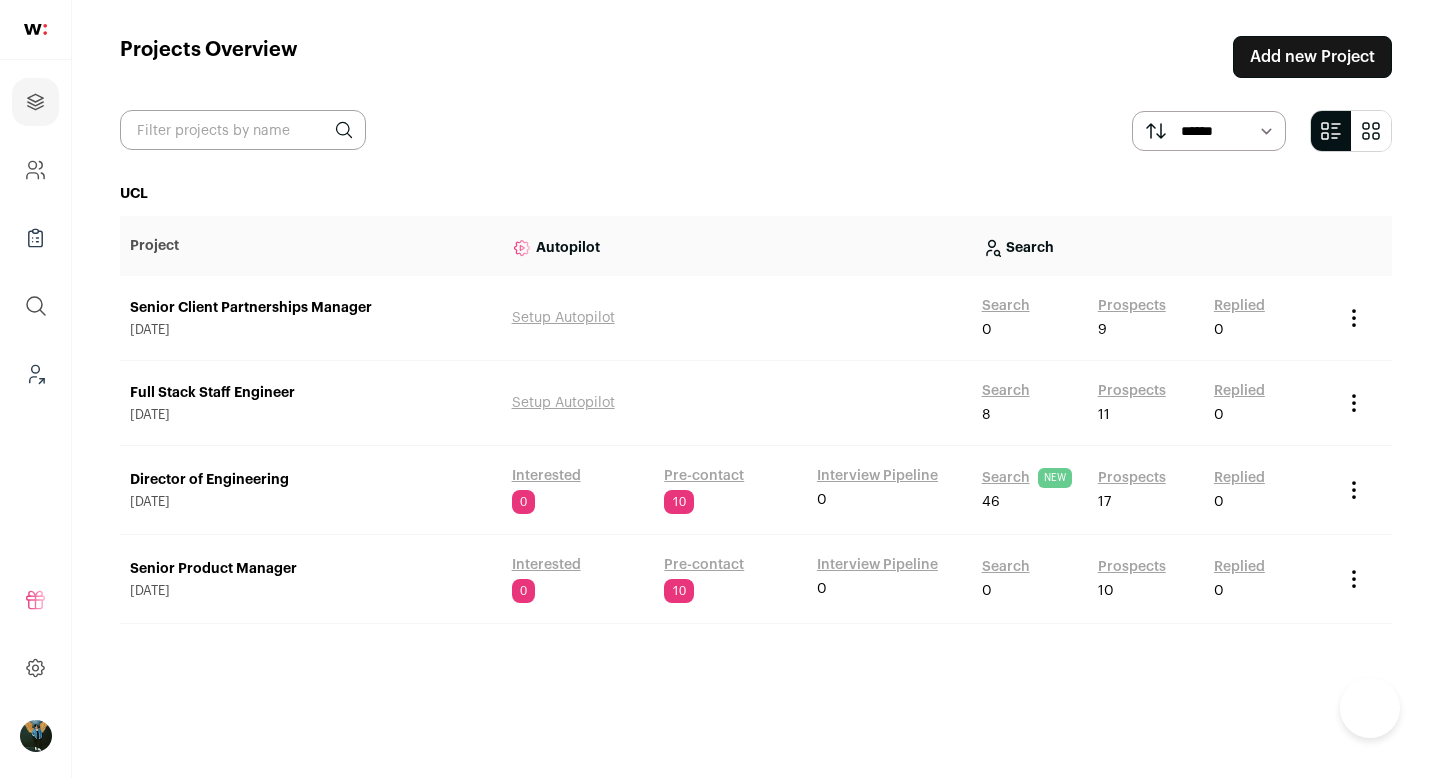 click 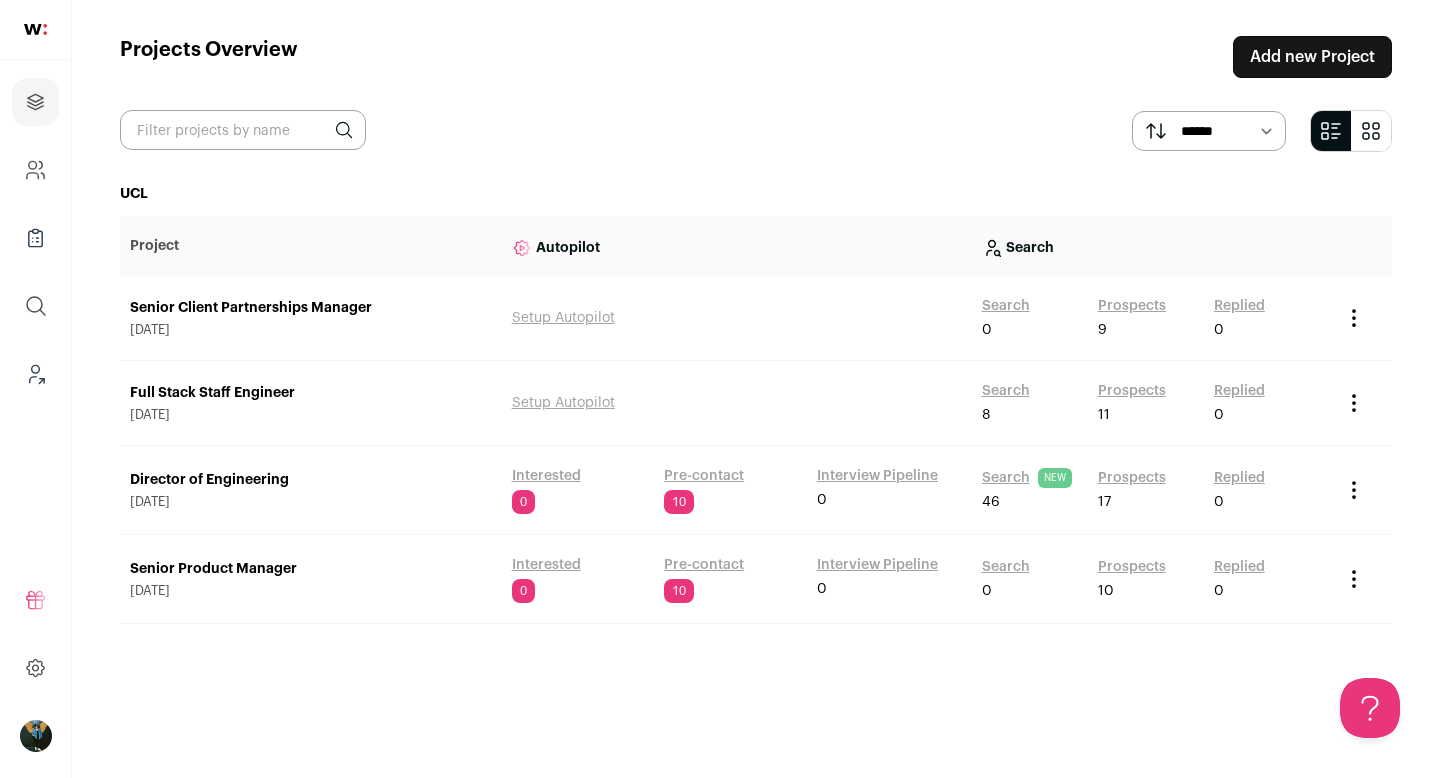 scroll, scrollTop: 0, scrollLeft: 0, axis: both 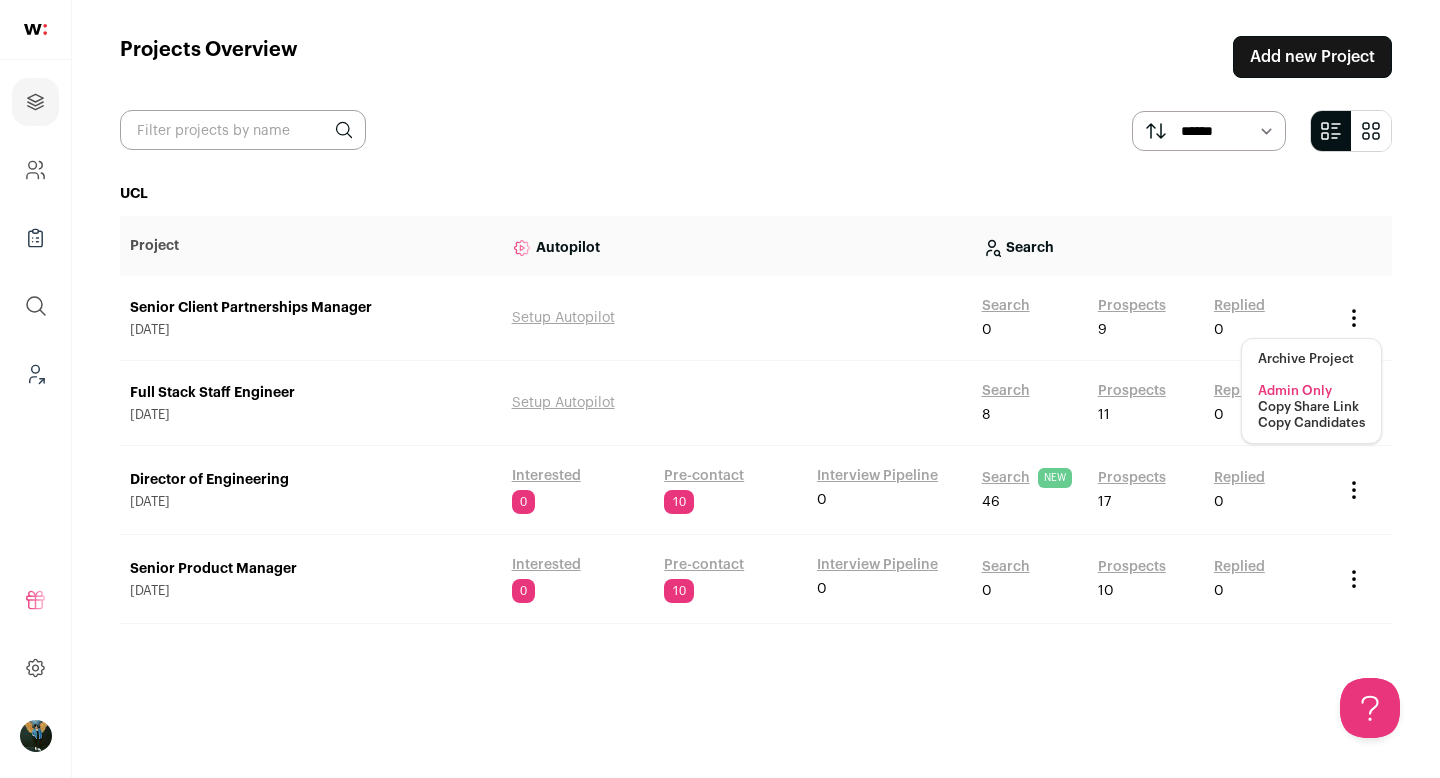 click 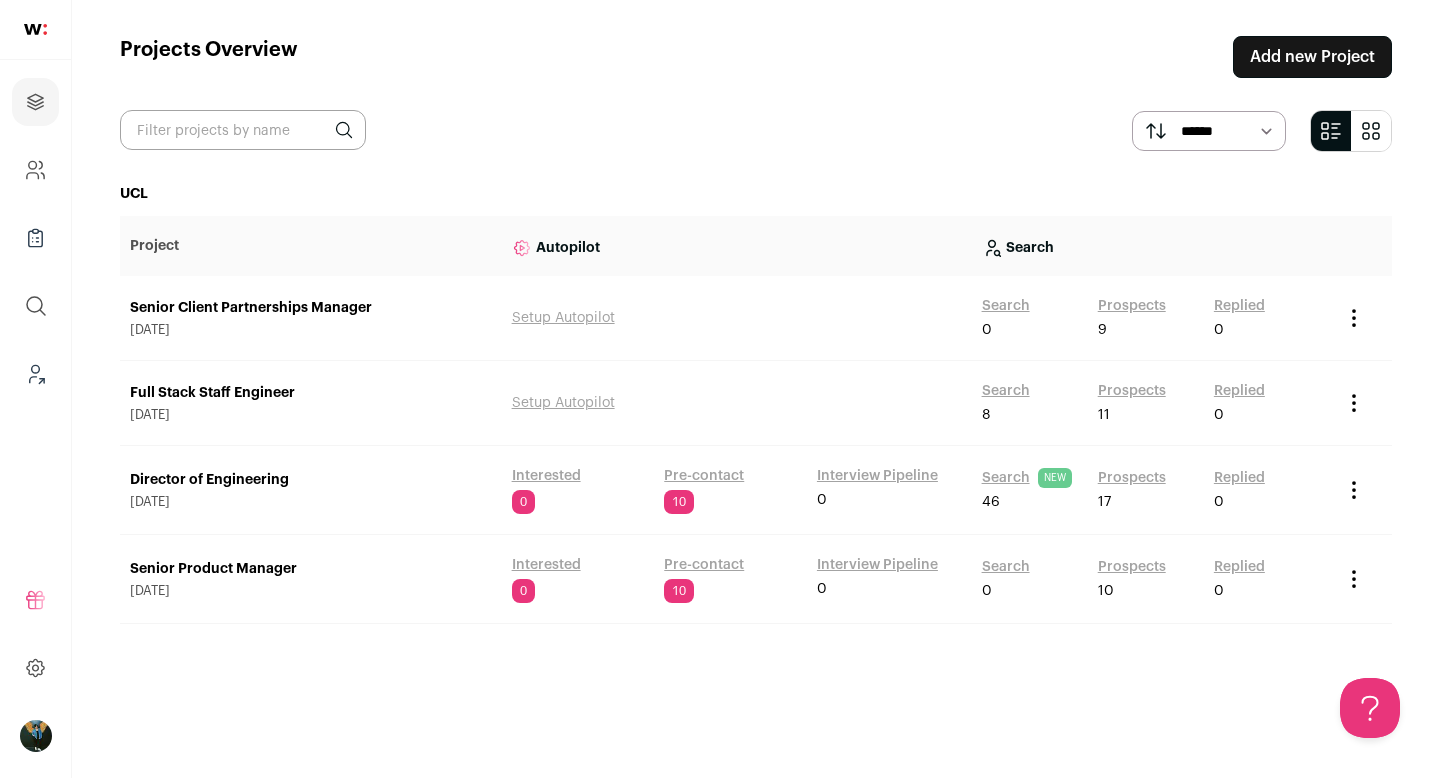 click 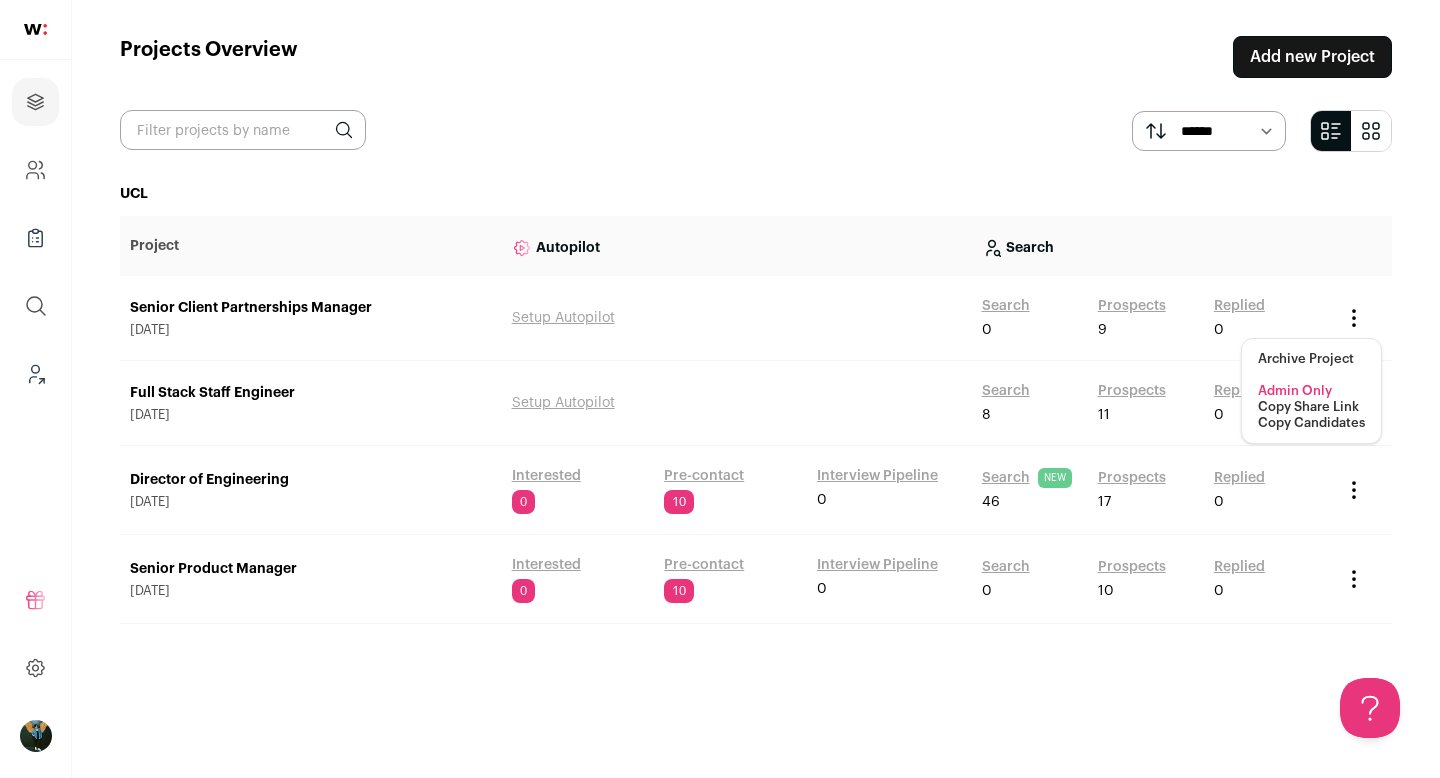 click on "Copy Share Link" at bounding box center (1308, 407) 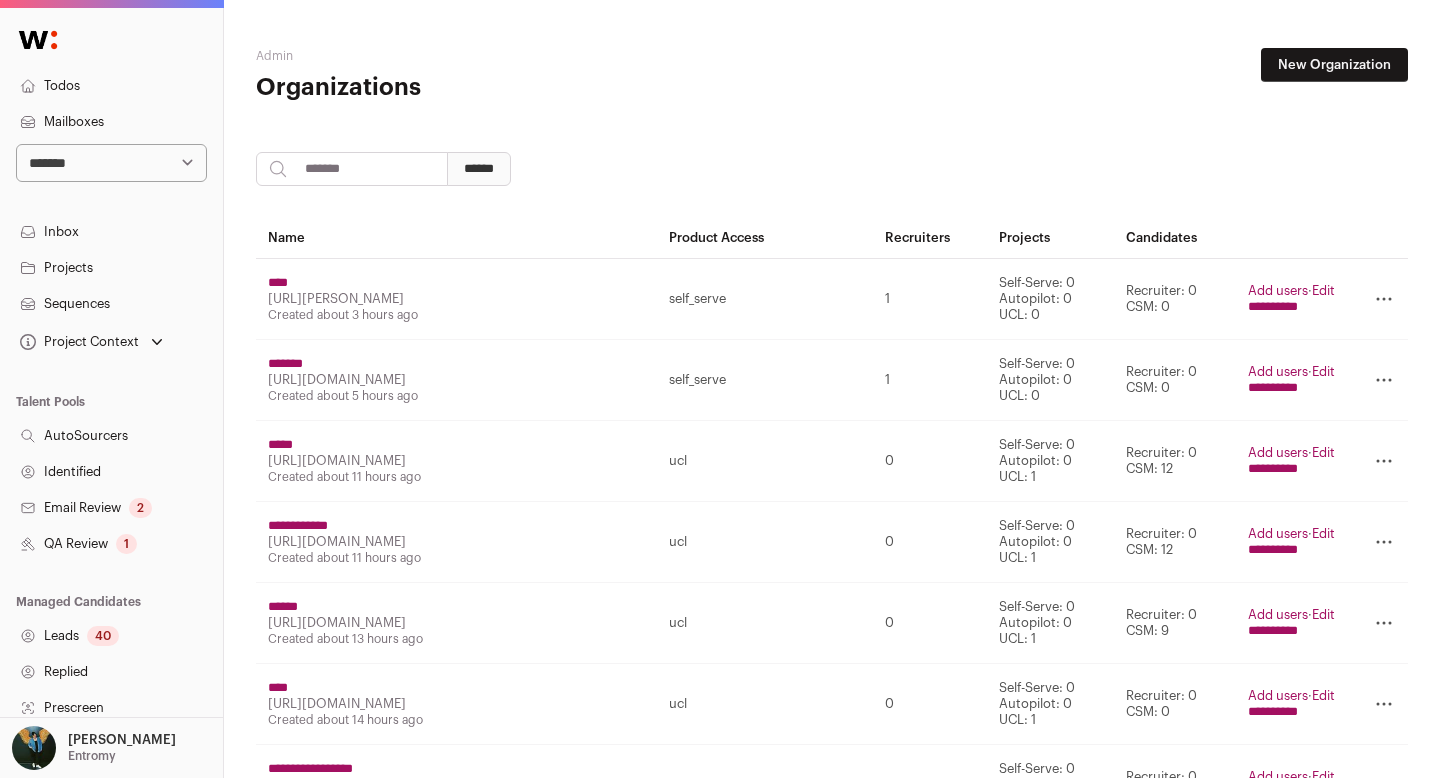 scroll, scrollTop: 0, scrollLeft: 0, axis: both 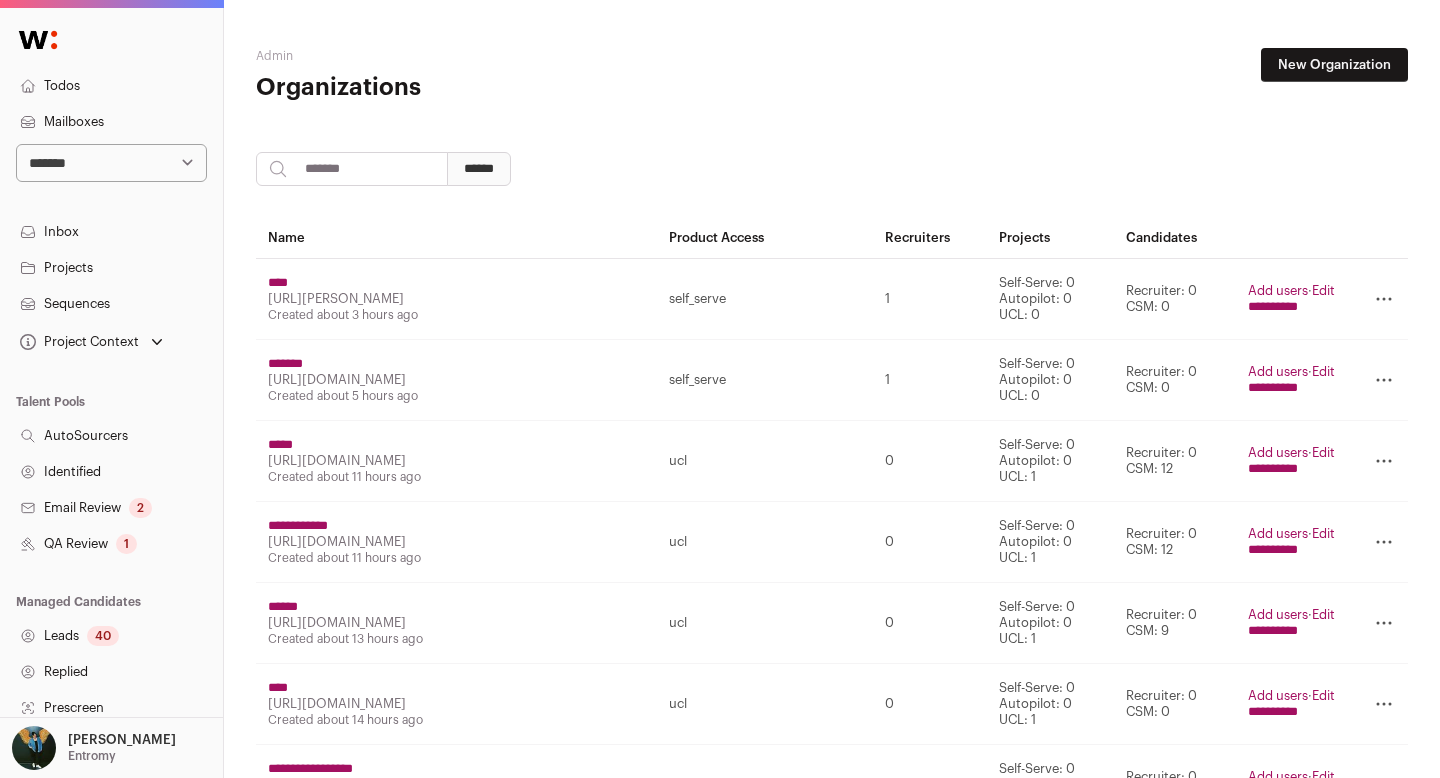 click on "******" at bounding box center (479, 169) 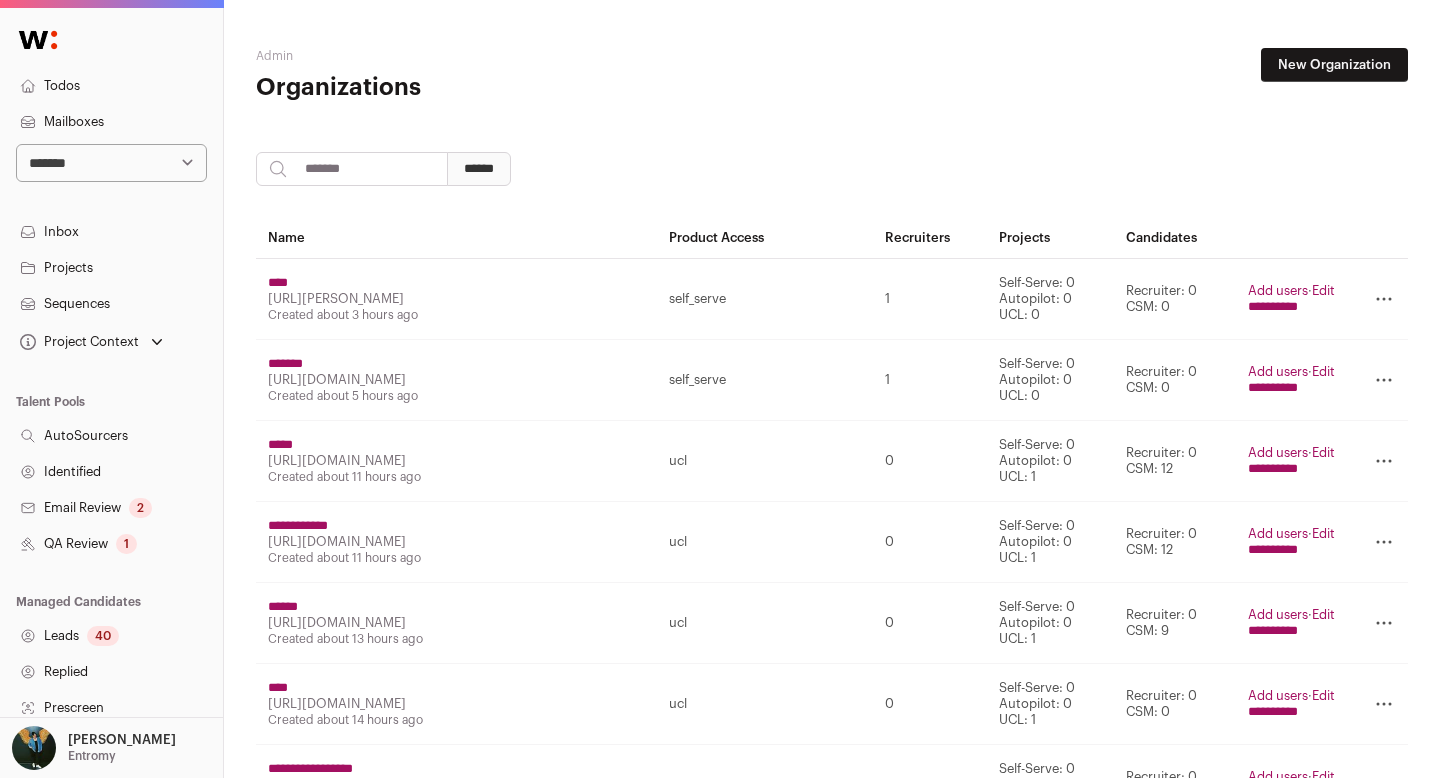 click at bounding box center (352, 169) 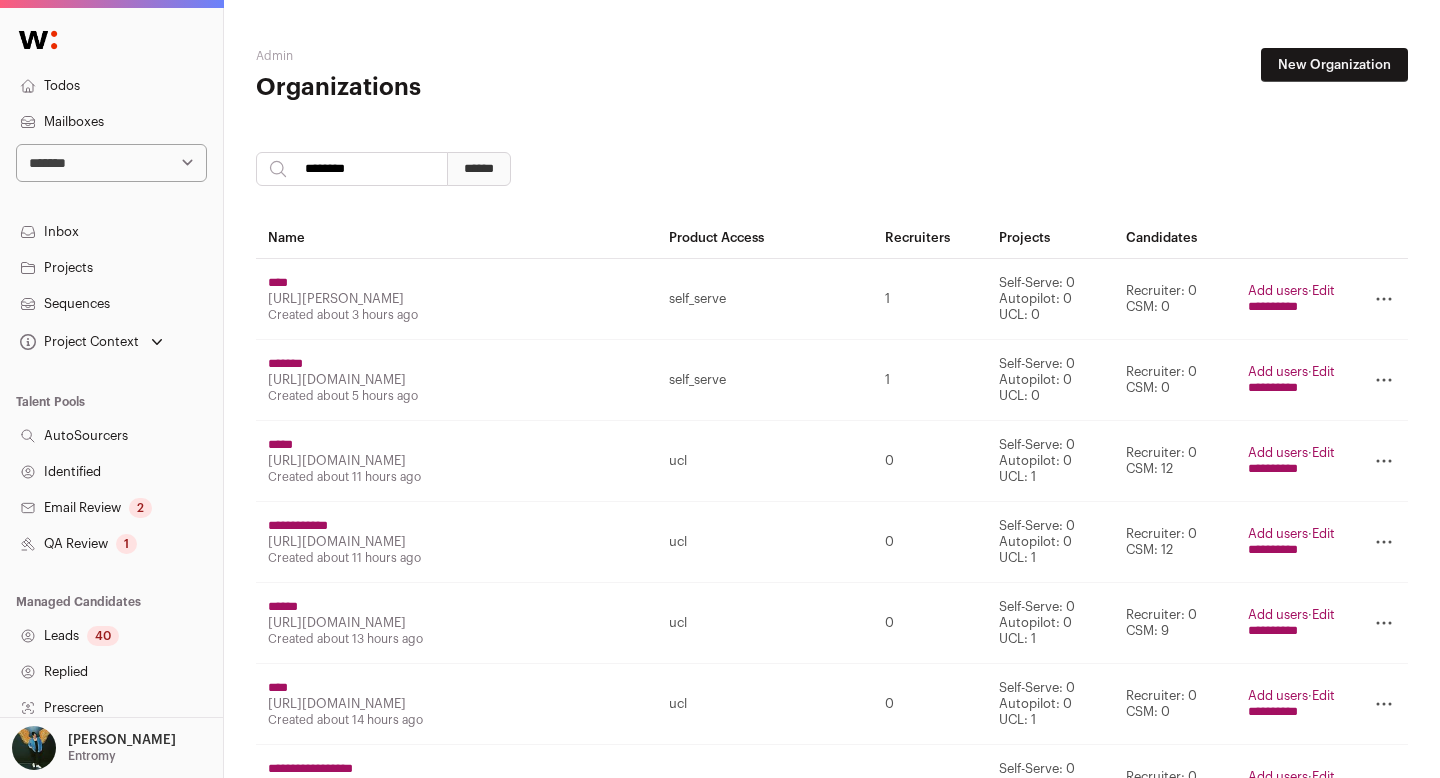 type on "*******" 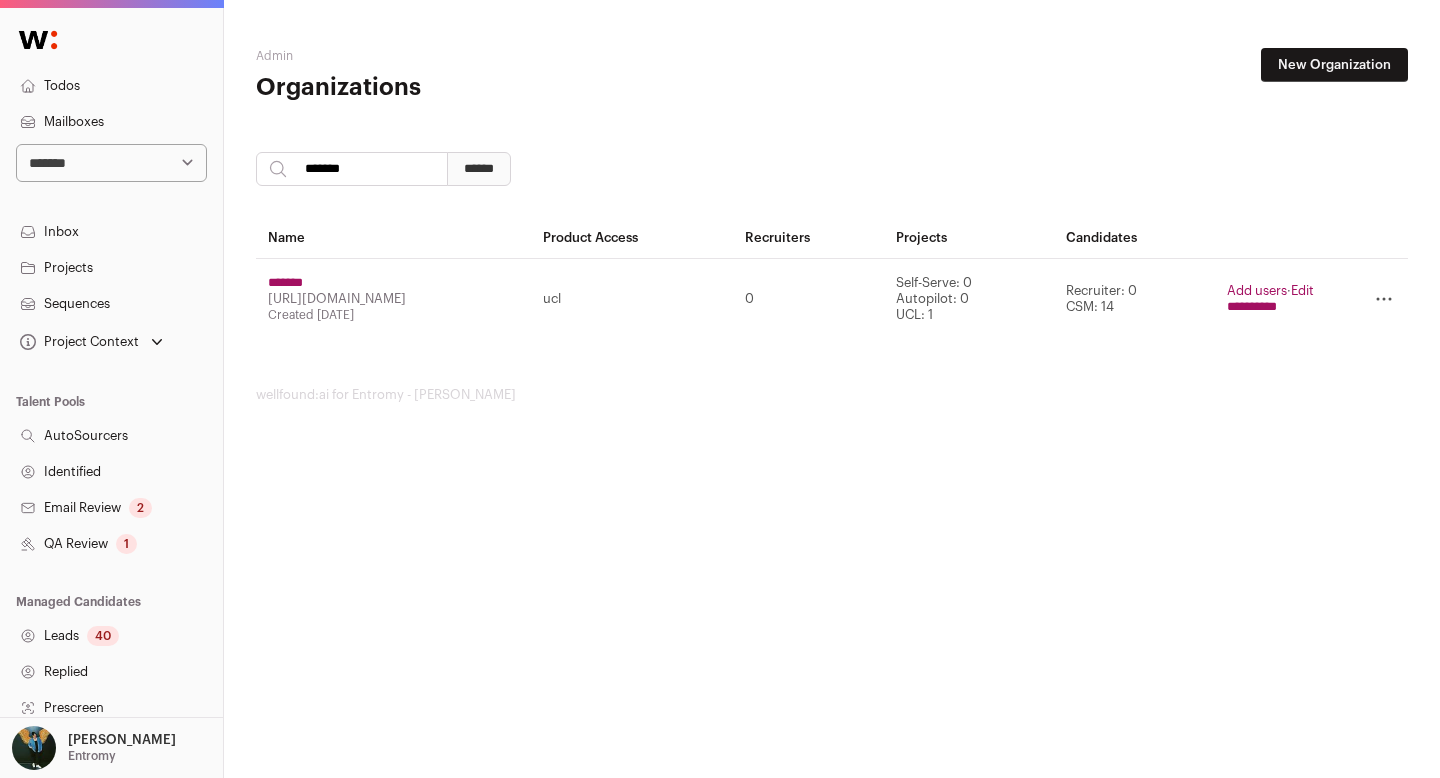 click on "*******" at bounding box center [285, 283] 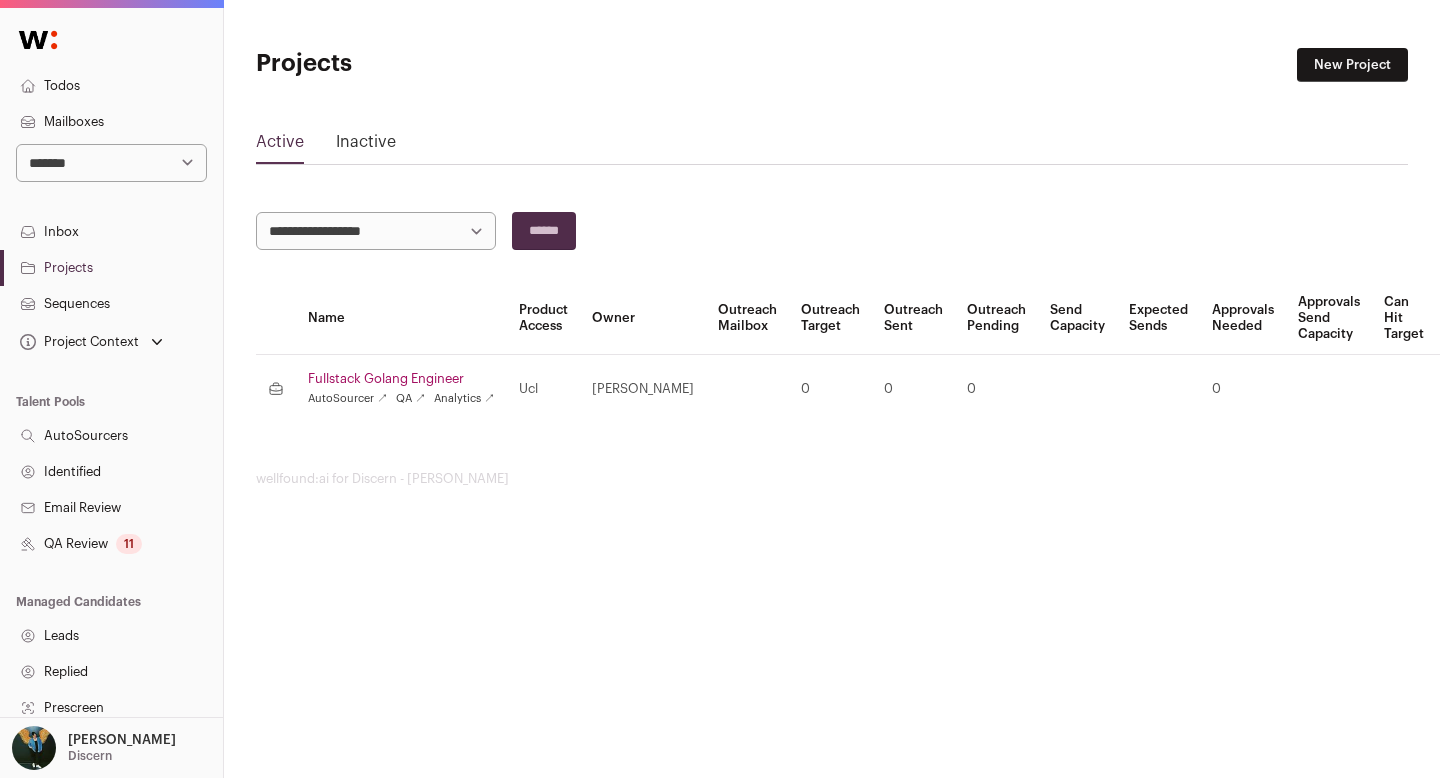 click on "11" at bounding box center [129, 544] 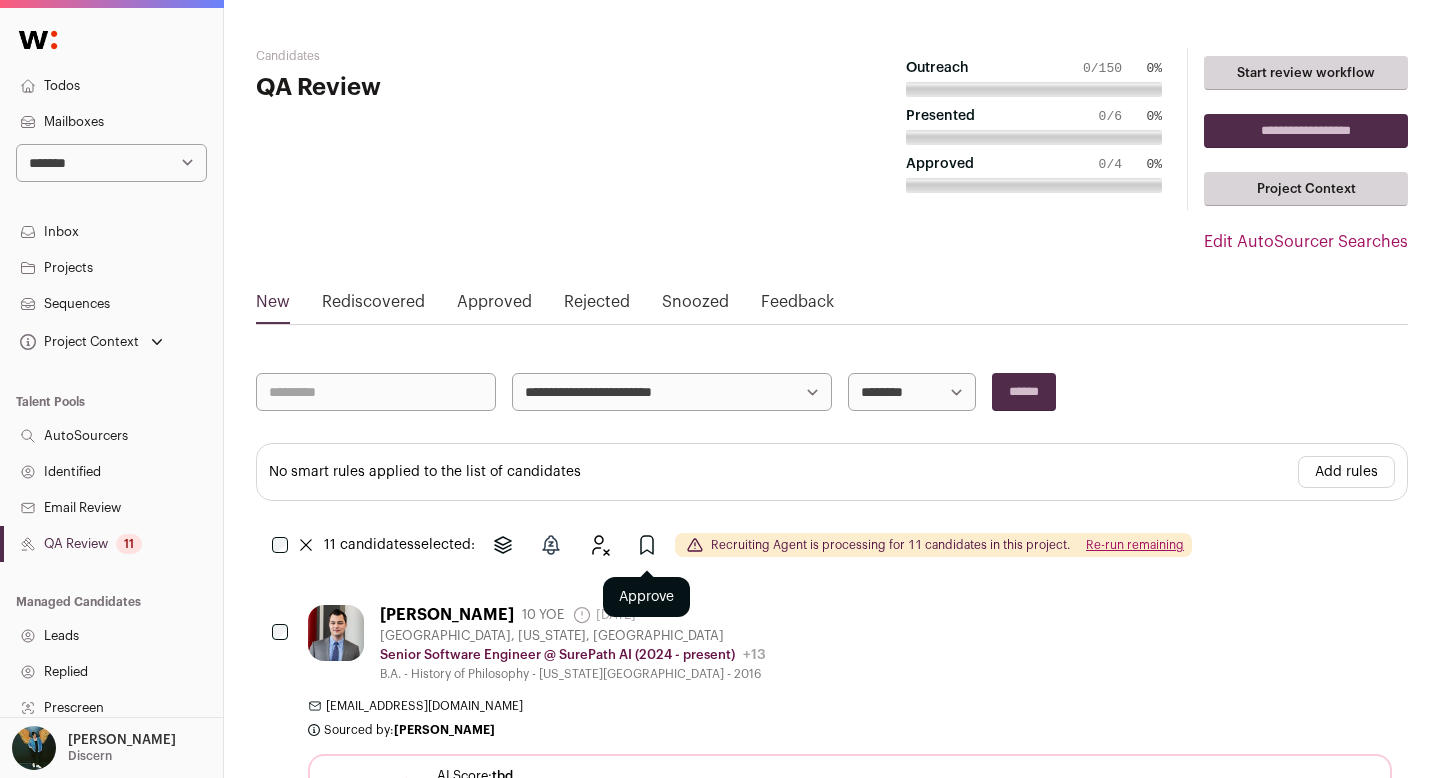 click 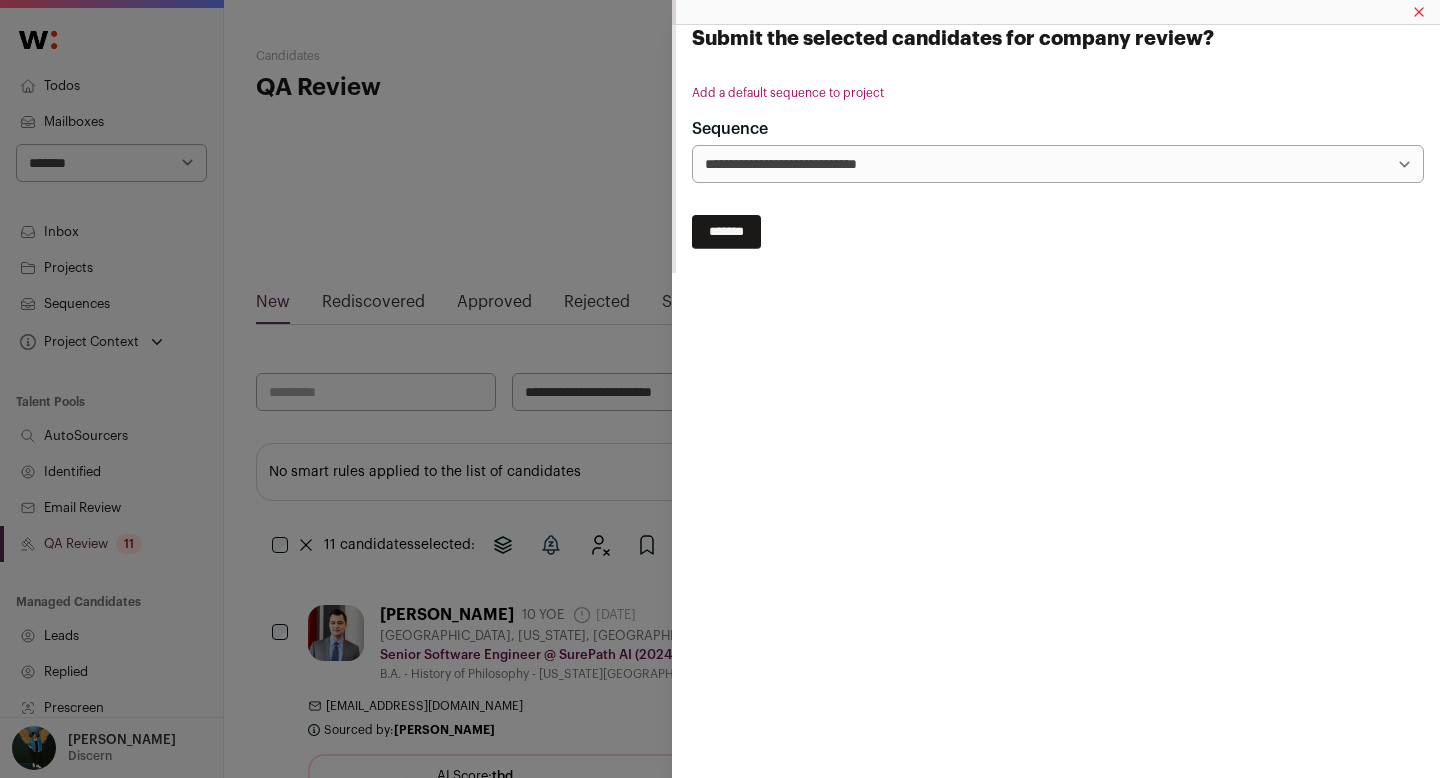 click on "*******" at bounding box center (726, 232) 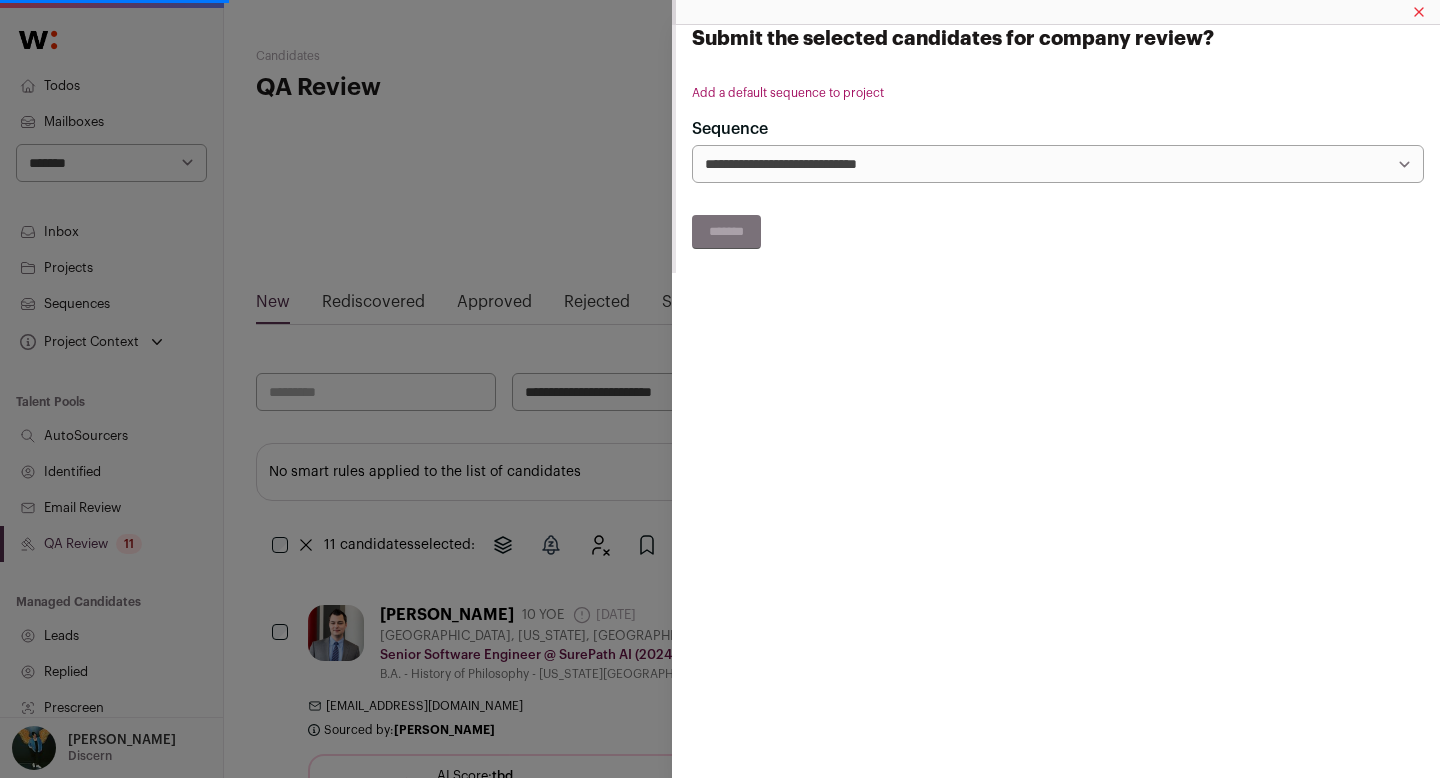 select 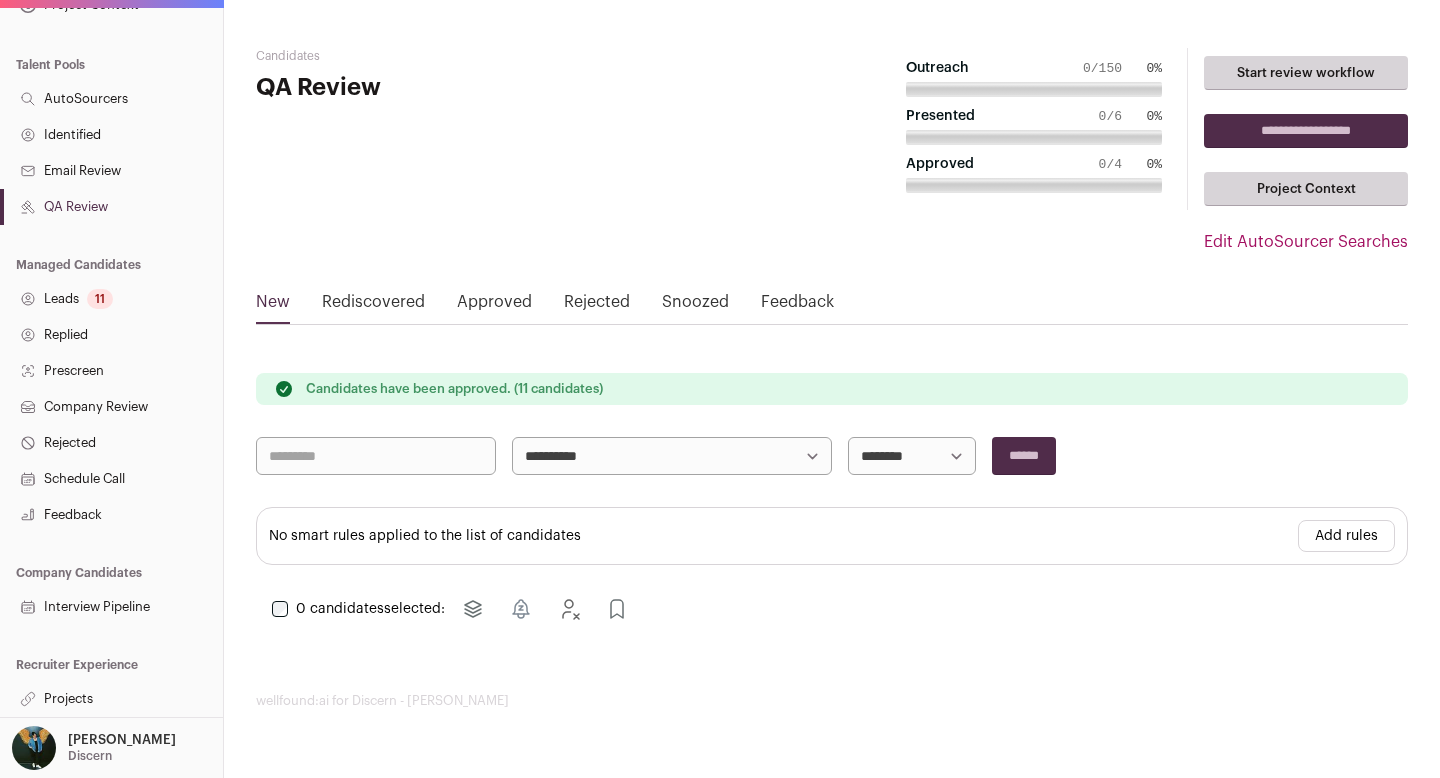 scroll, scrollTop: 328, scrollLeft: 0, axis: vertical 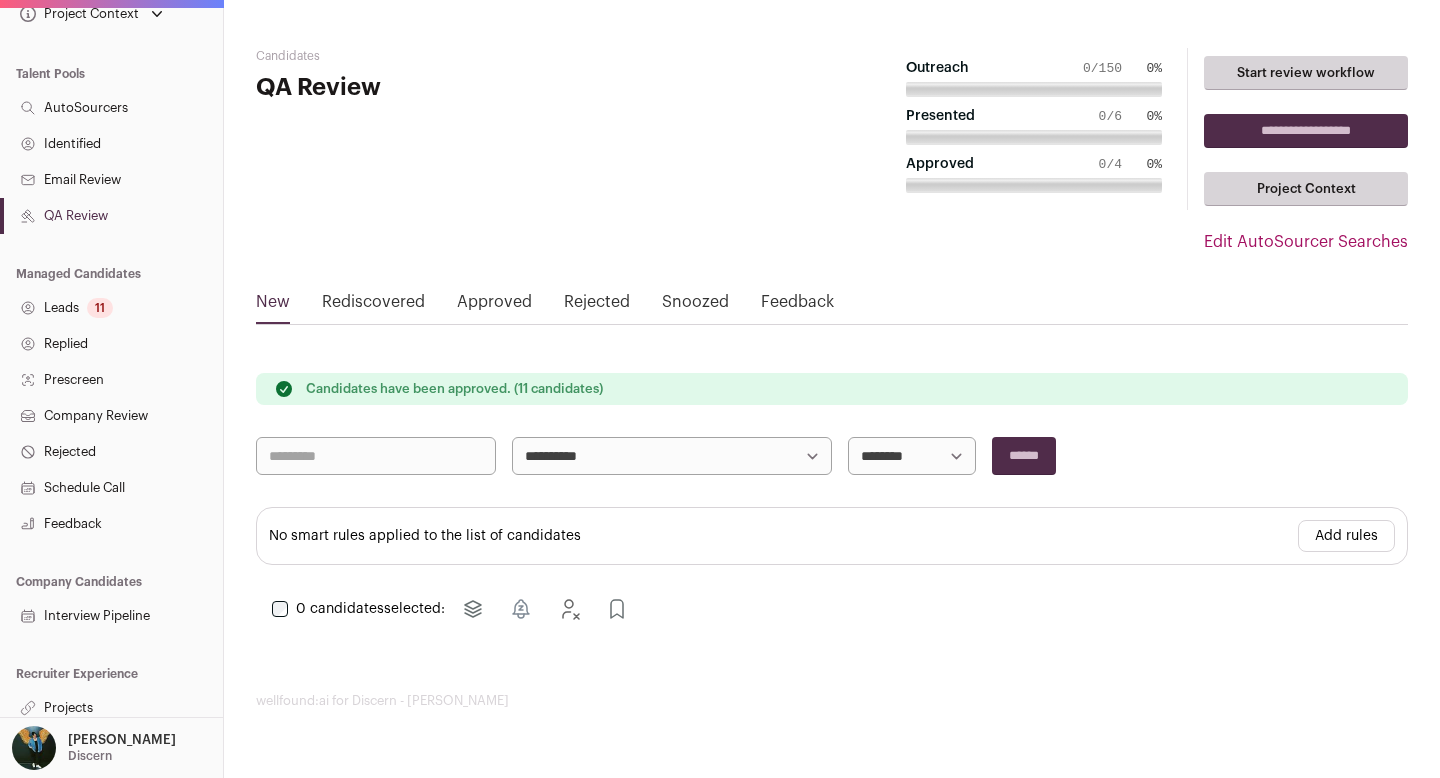 click on "Projects" at bounding box center (111, 708) 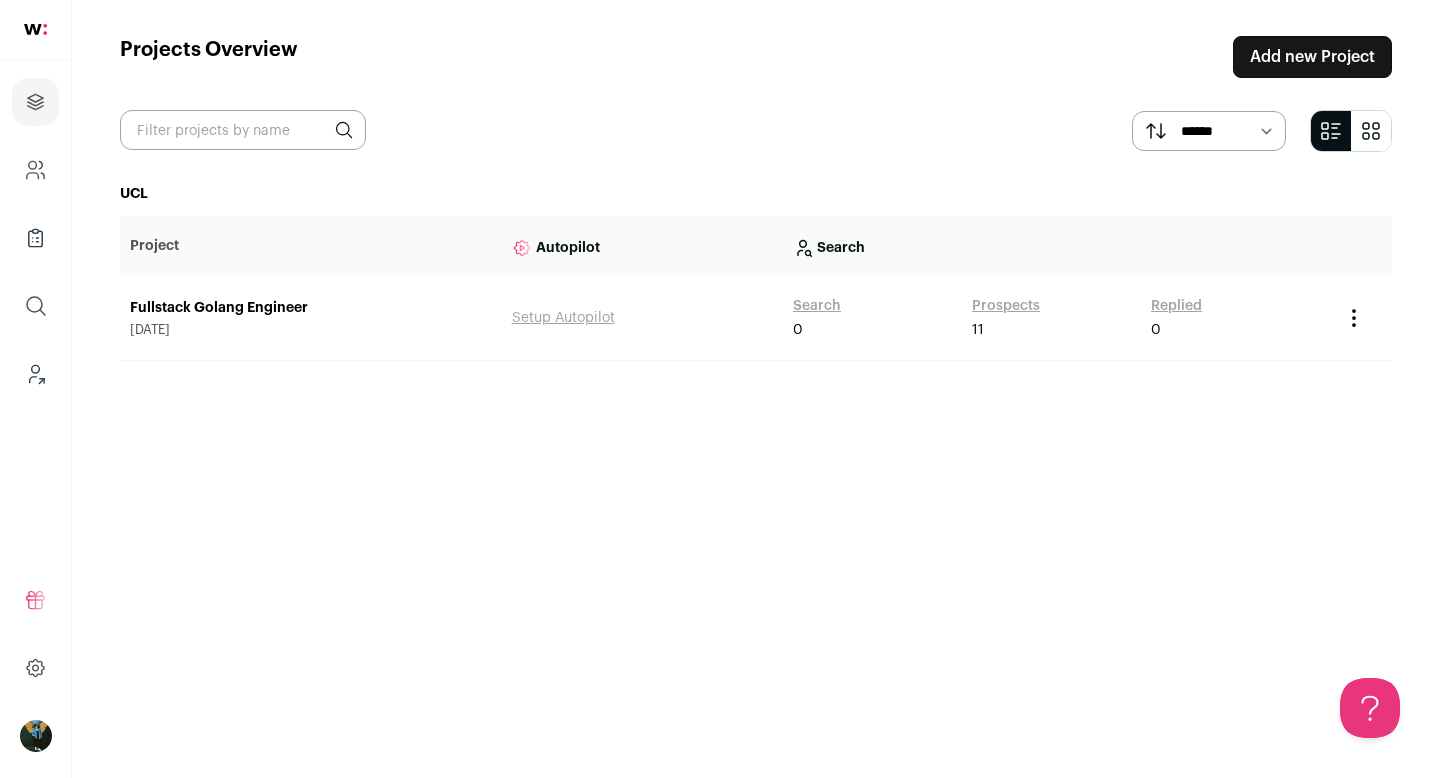 scroll, scrollTop: 0, scrollLeft: 0, axis: both 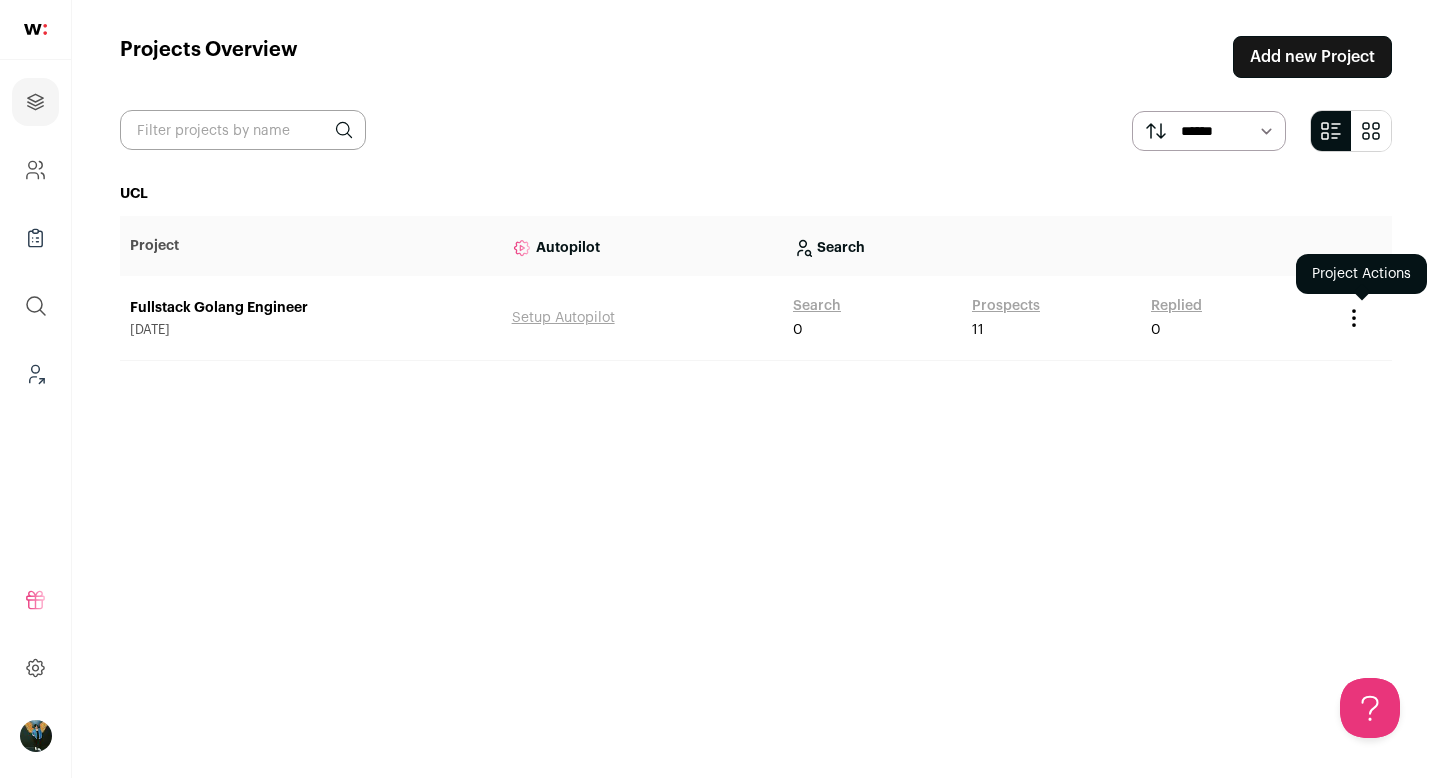 click 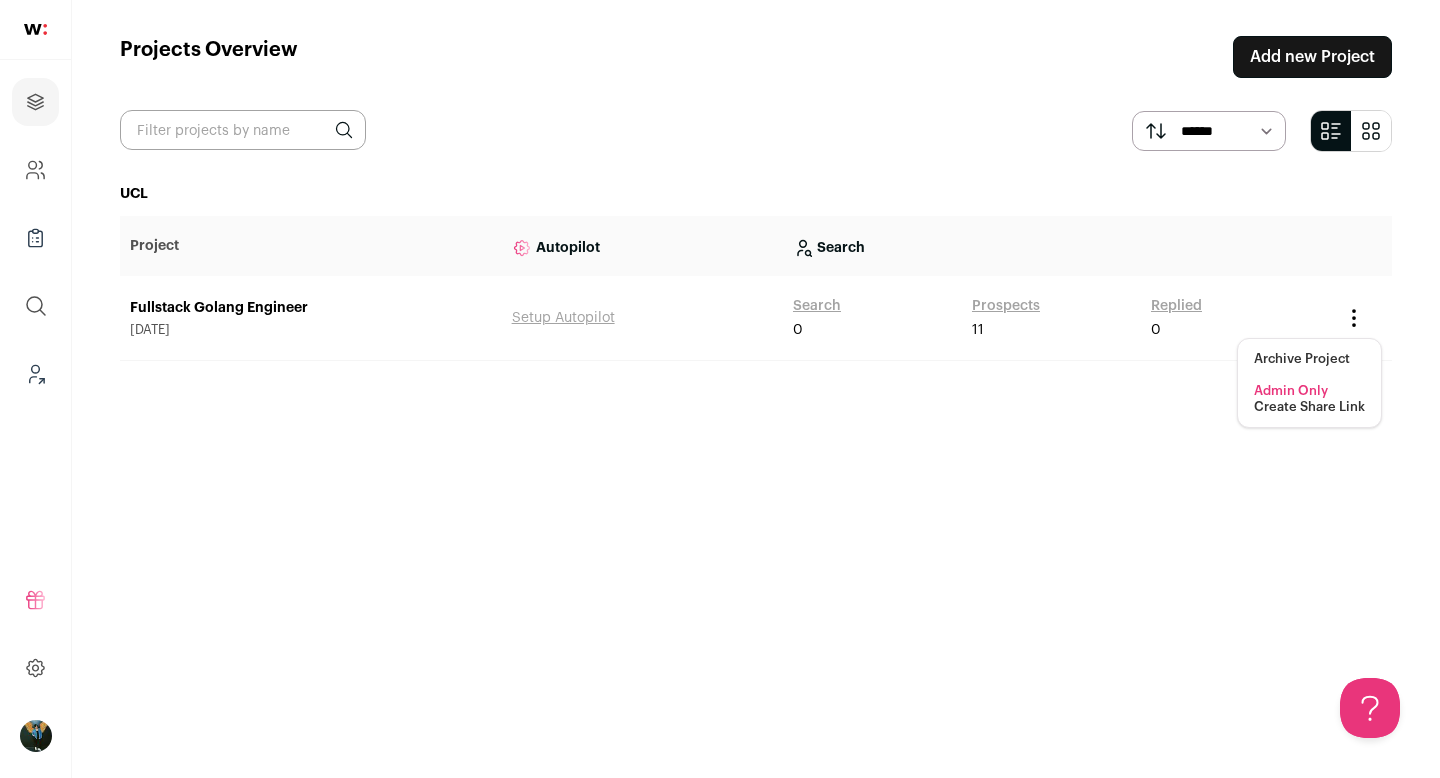 click on "Create Share Link" at bounding box center (1309, 407) 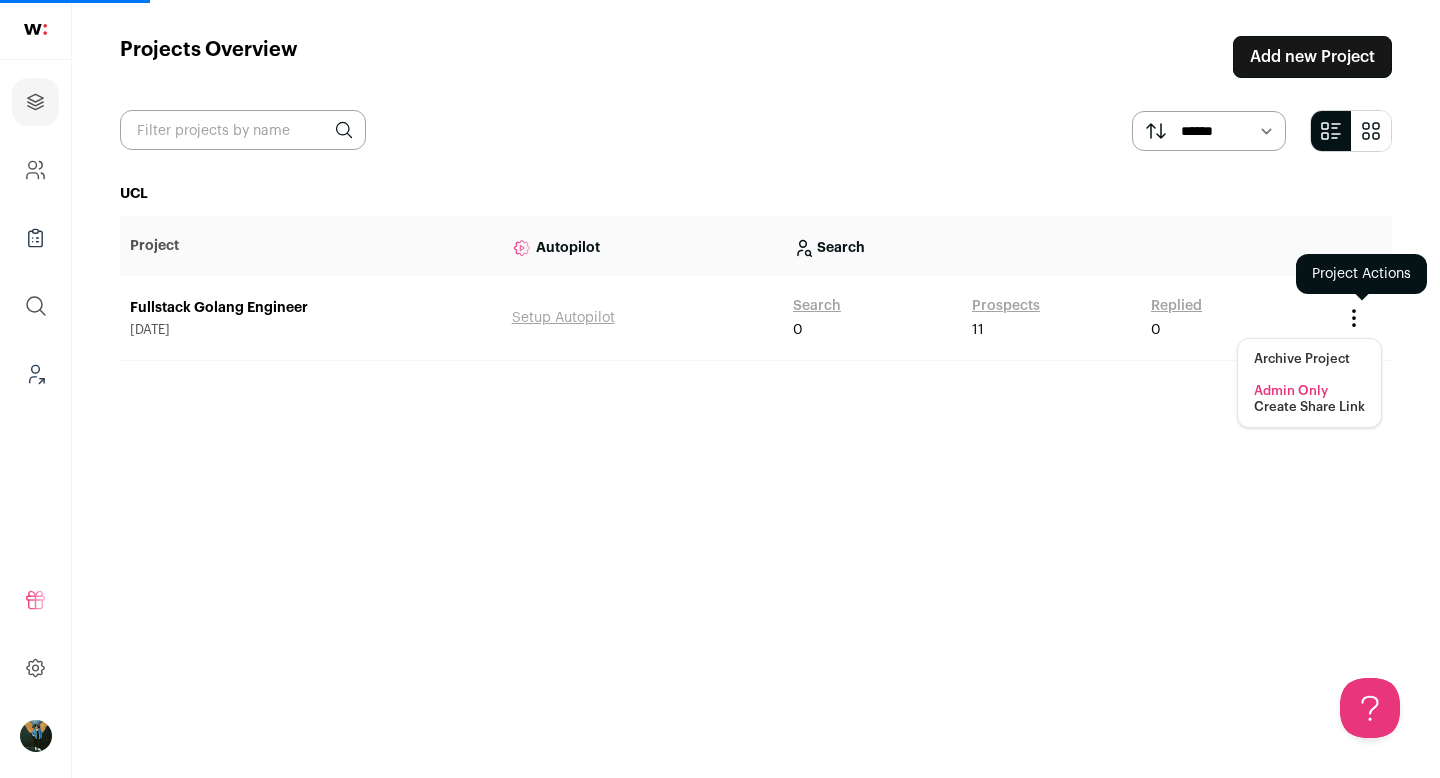 click 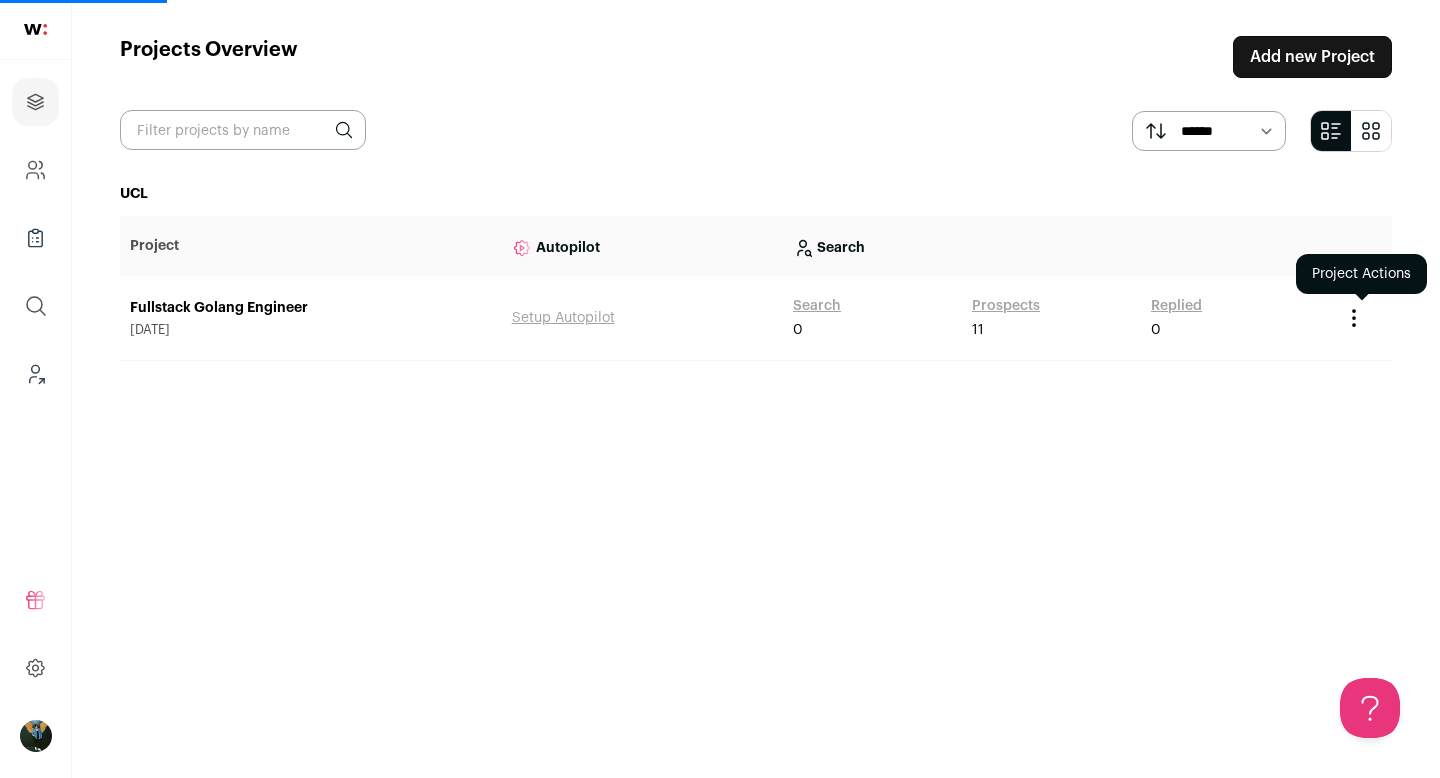 click 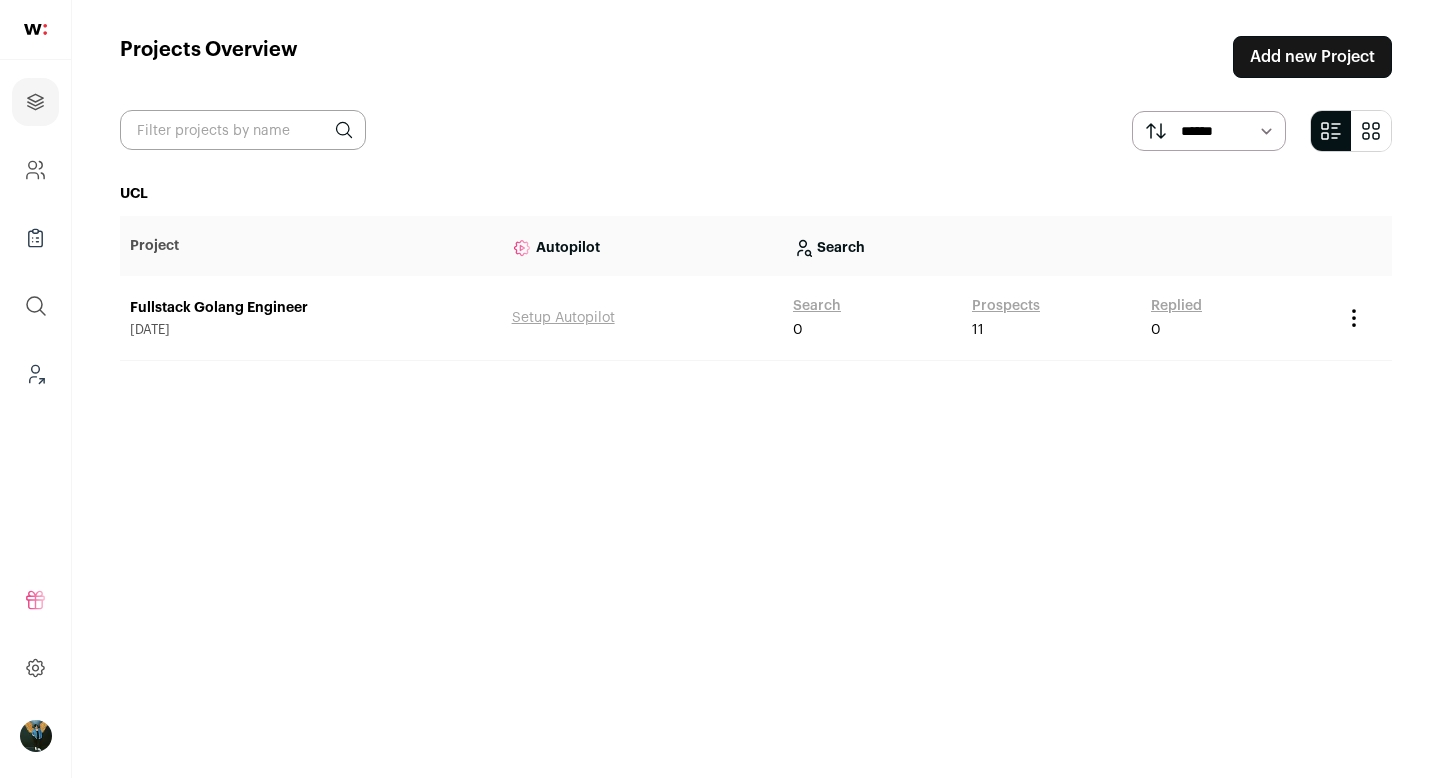 scroll, scrollTop: 0, scrollLeft: 0, axis: both 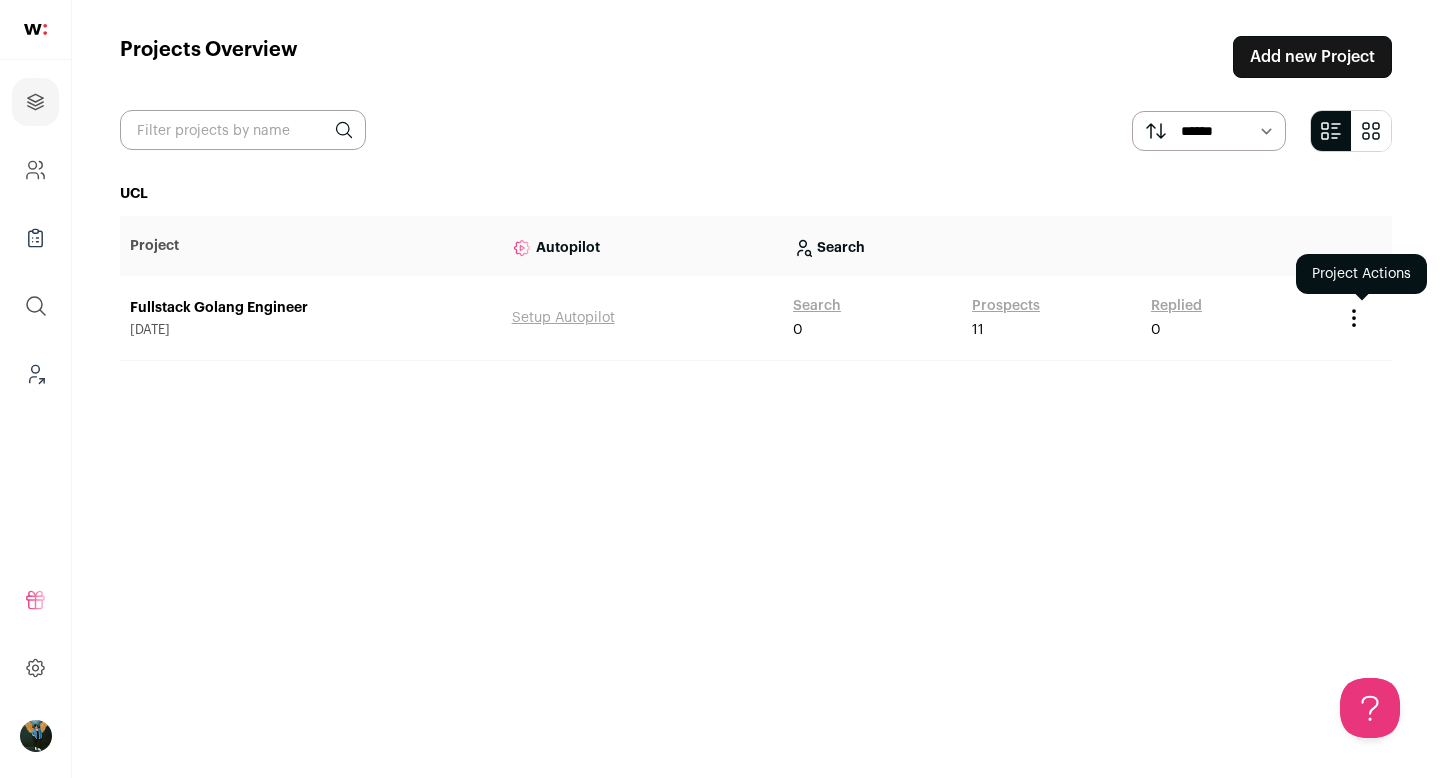 click 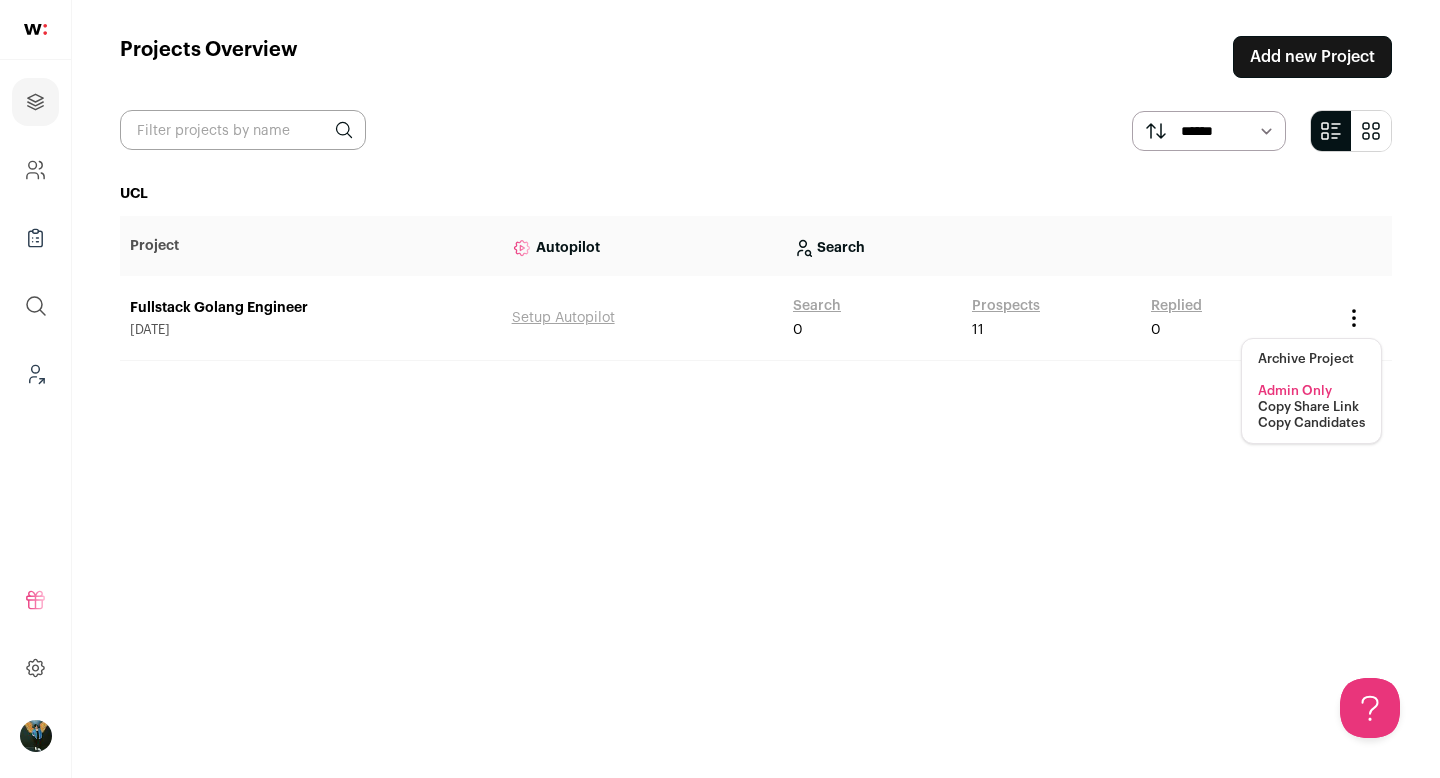 click on "Copy Share Link" at bounding box center (1308, 407) 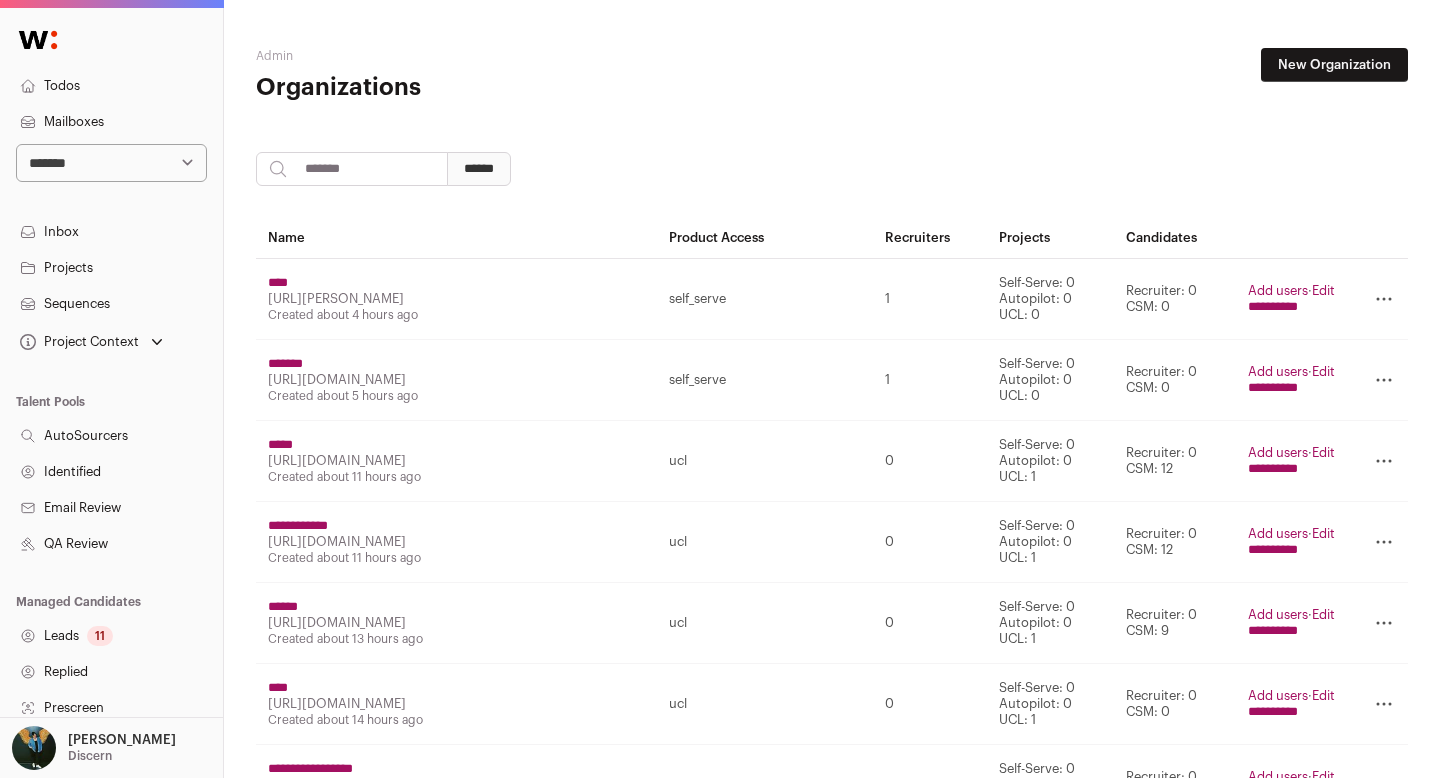 scroll, scrollTop: 0, scrollLeft: 0, axis: both 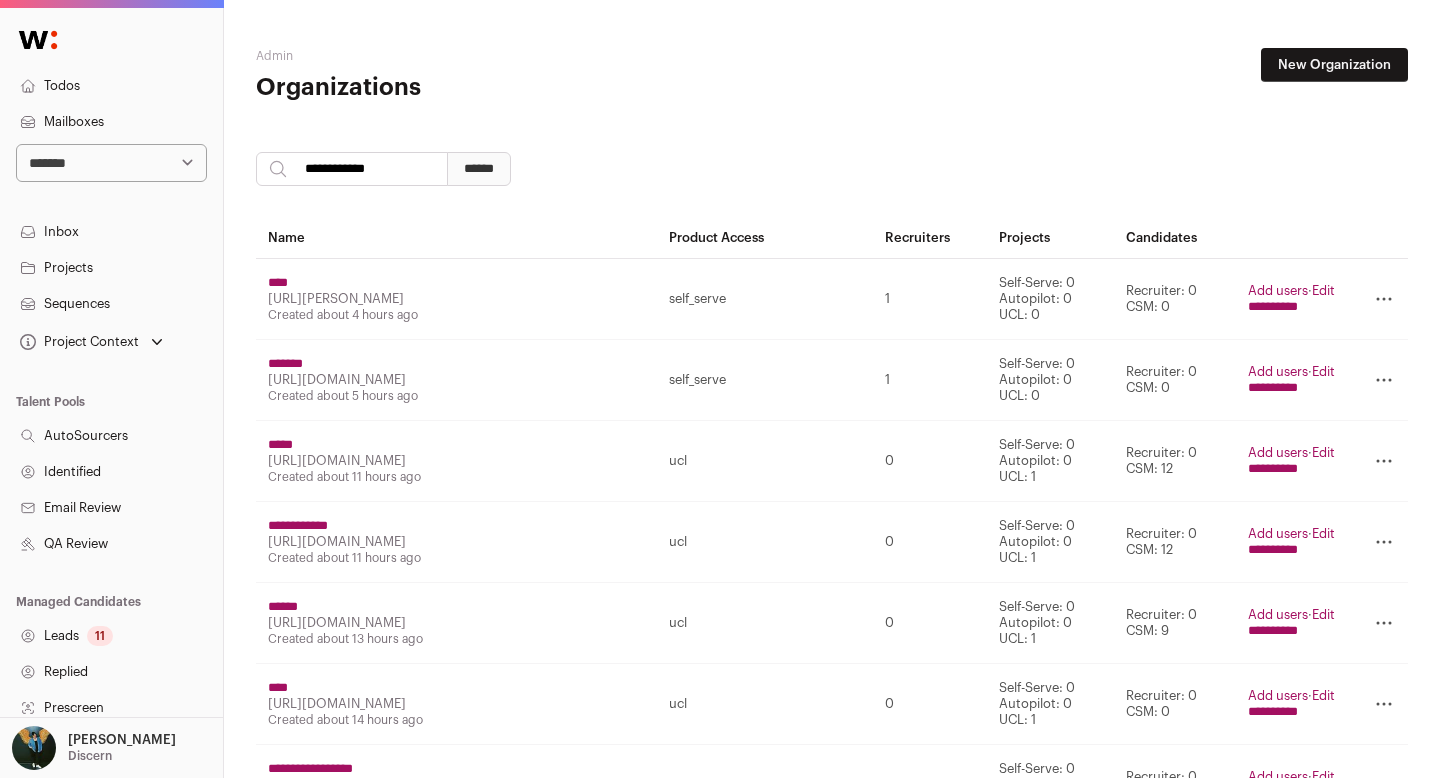 type on "**********" 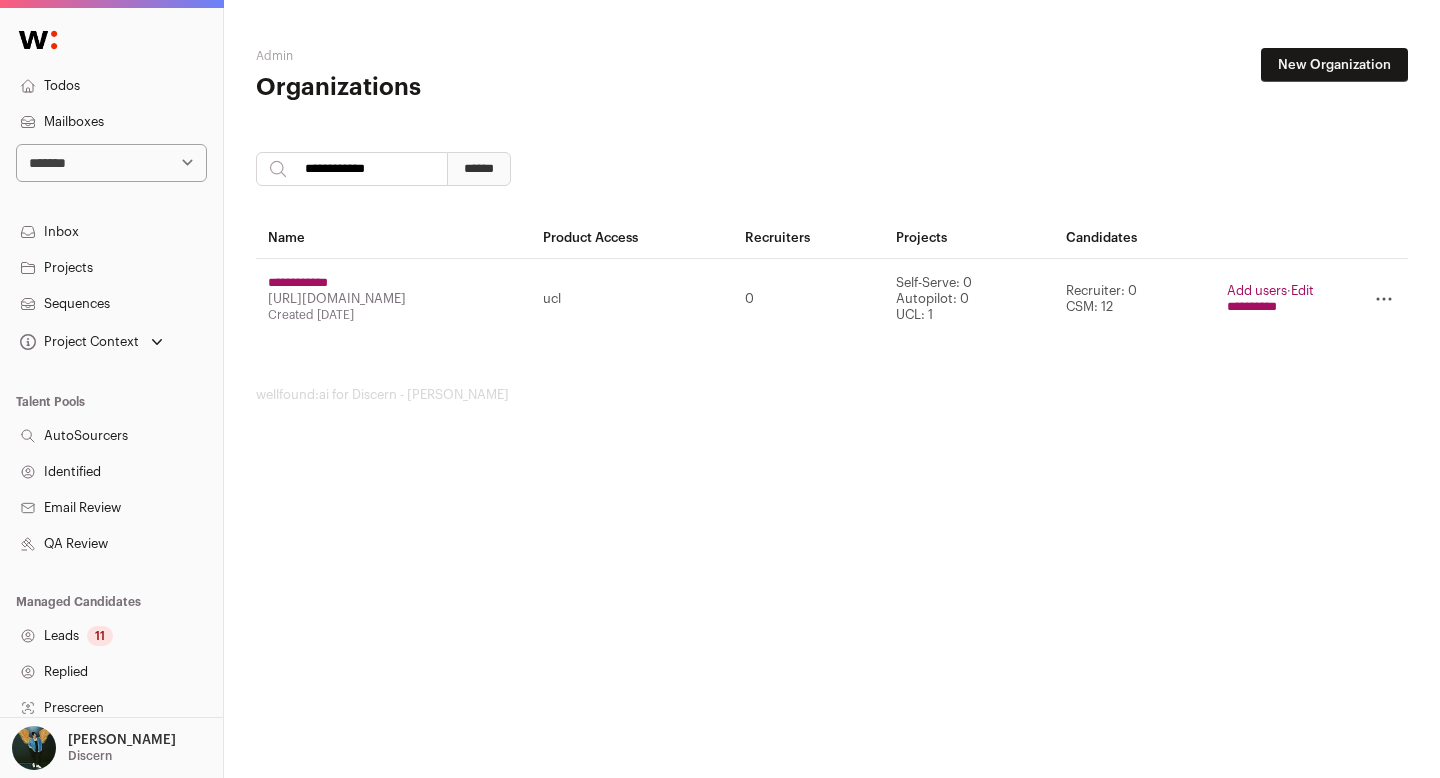 click on "**********" at bounding box center (298, 283) 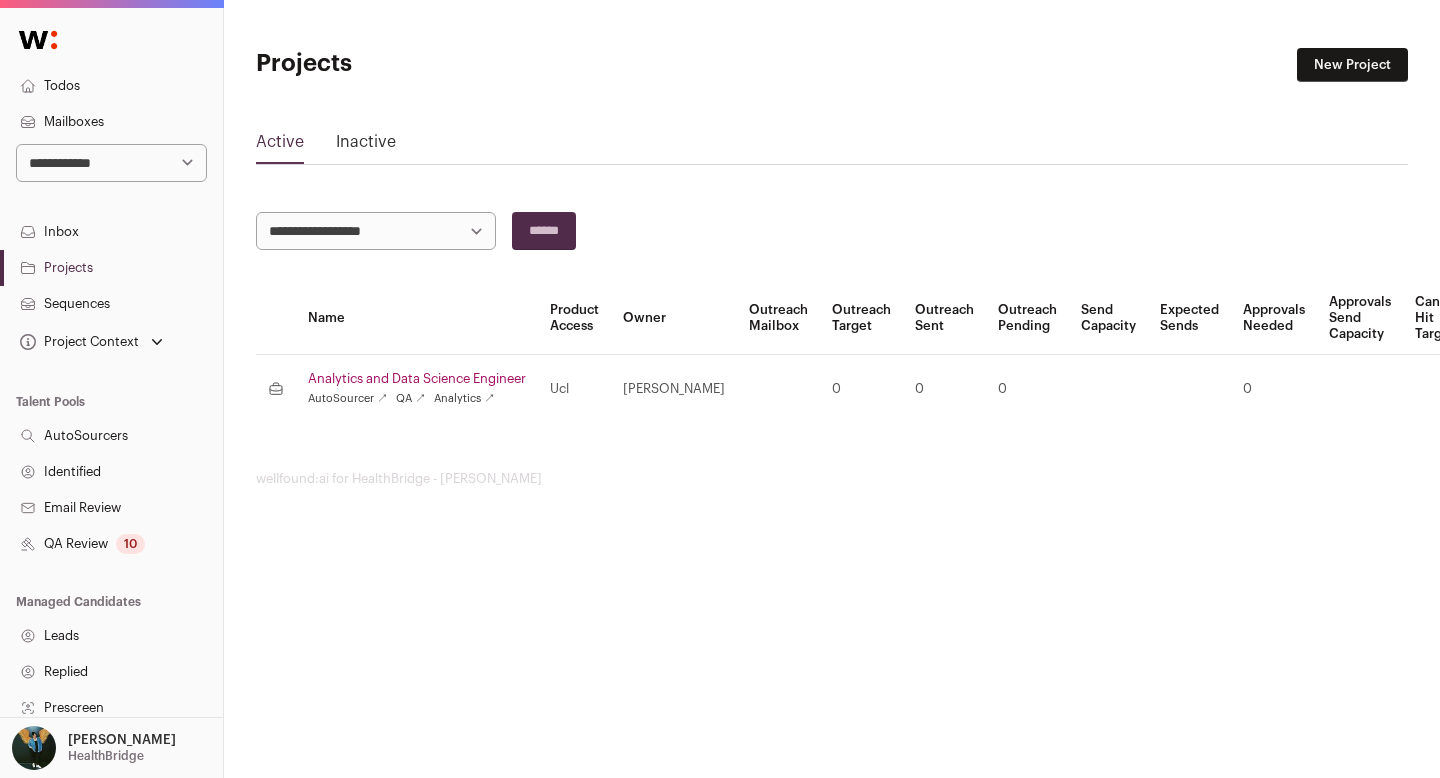 scroll, scrollTop: 0, scrollLeft: 5, axis: horizontal 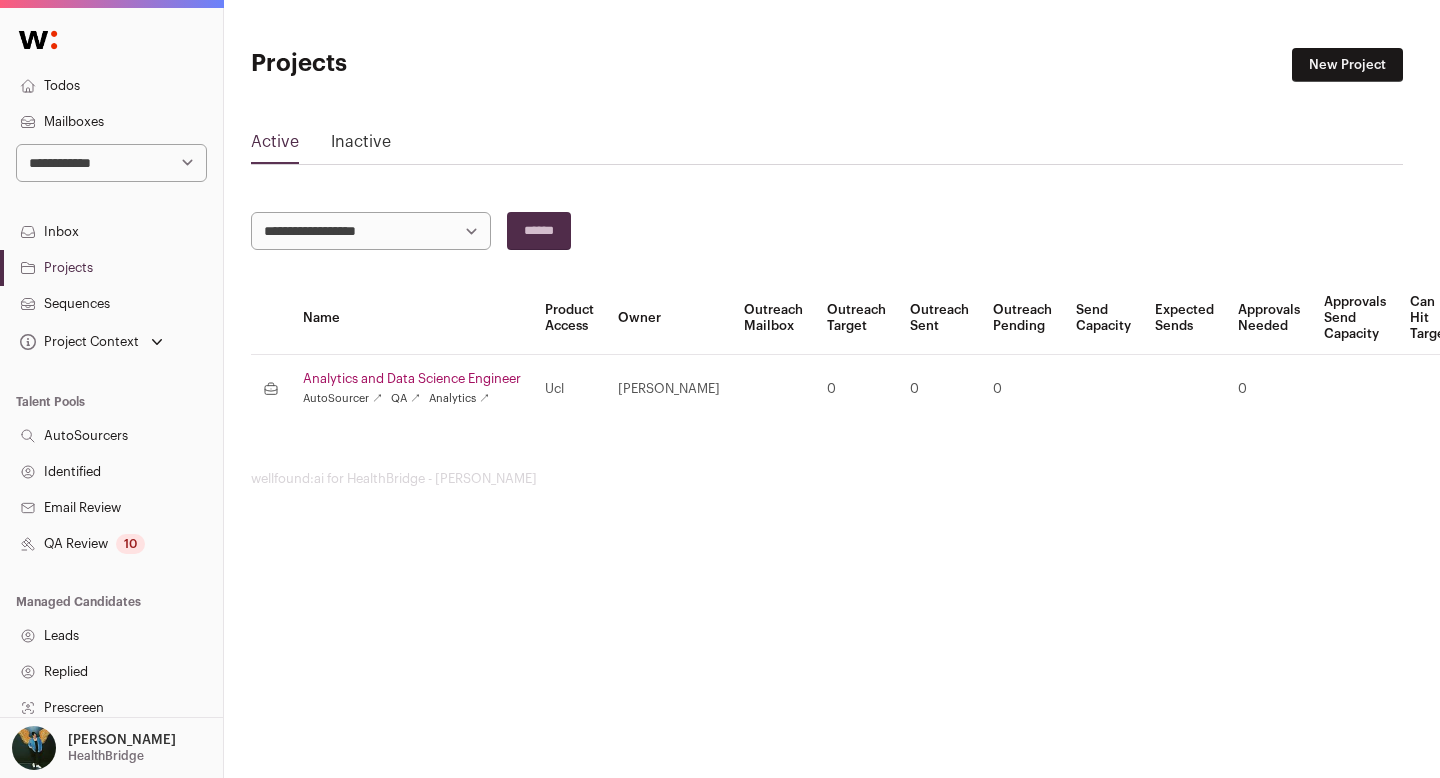 click on "10" at bounding box center (130, 544) 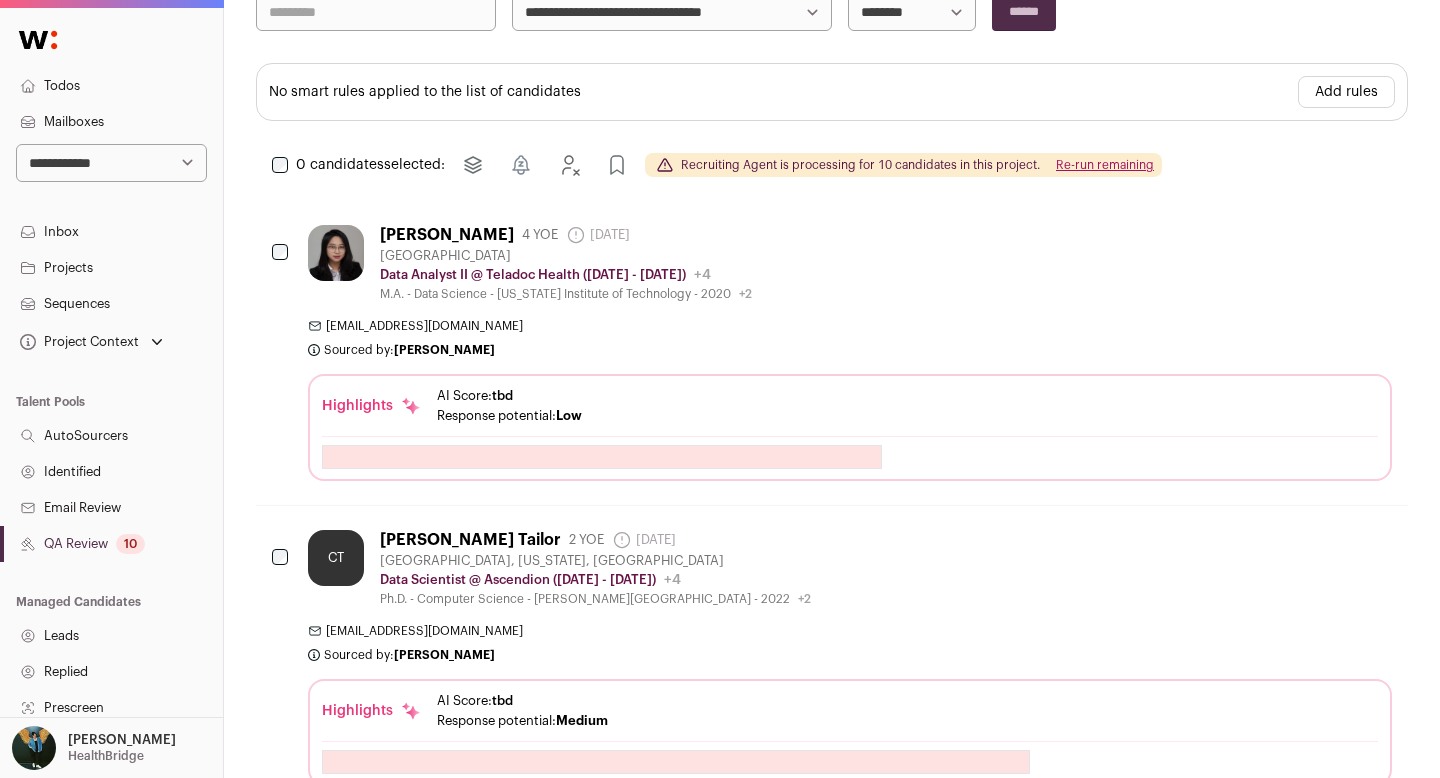 scroll, scrollTop: 390, scrollLeft: 0, axis: vertical 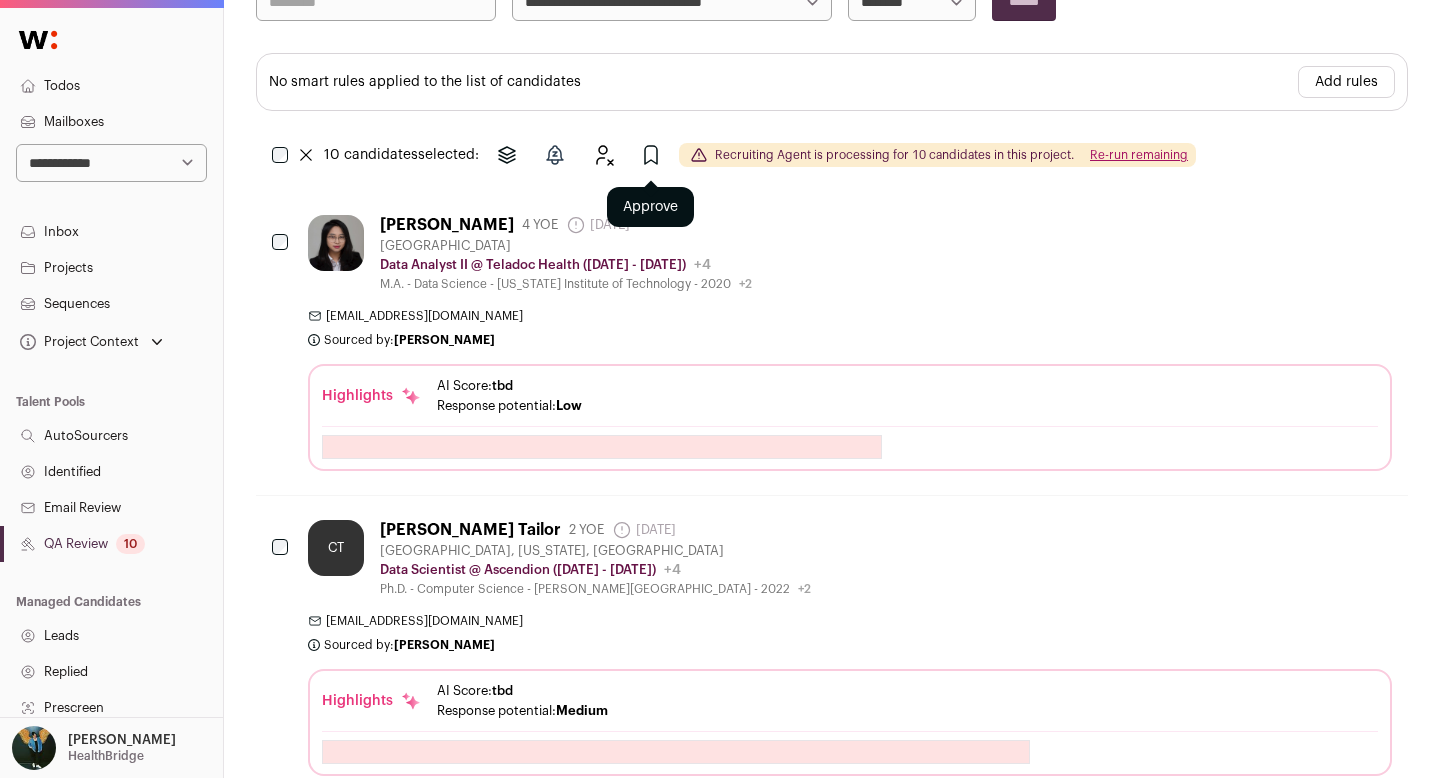 click 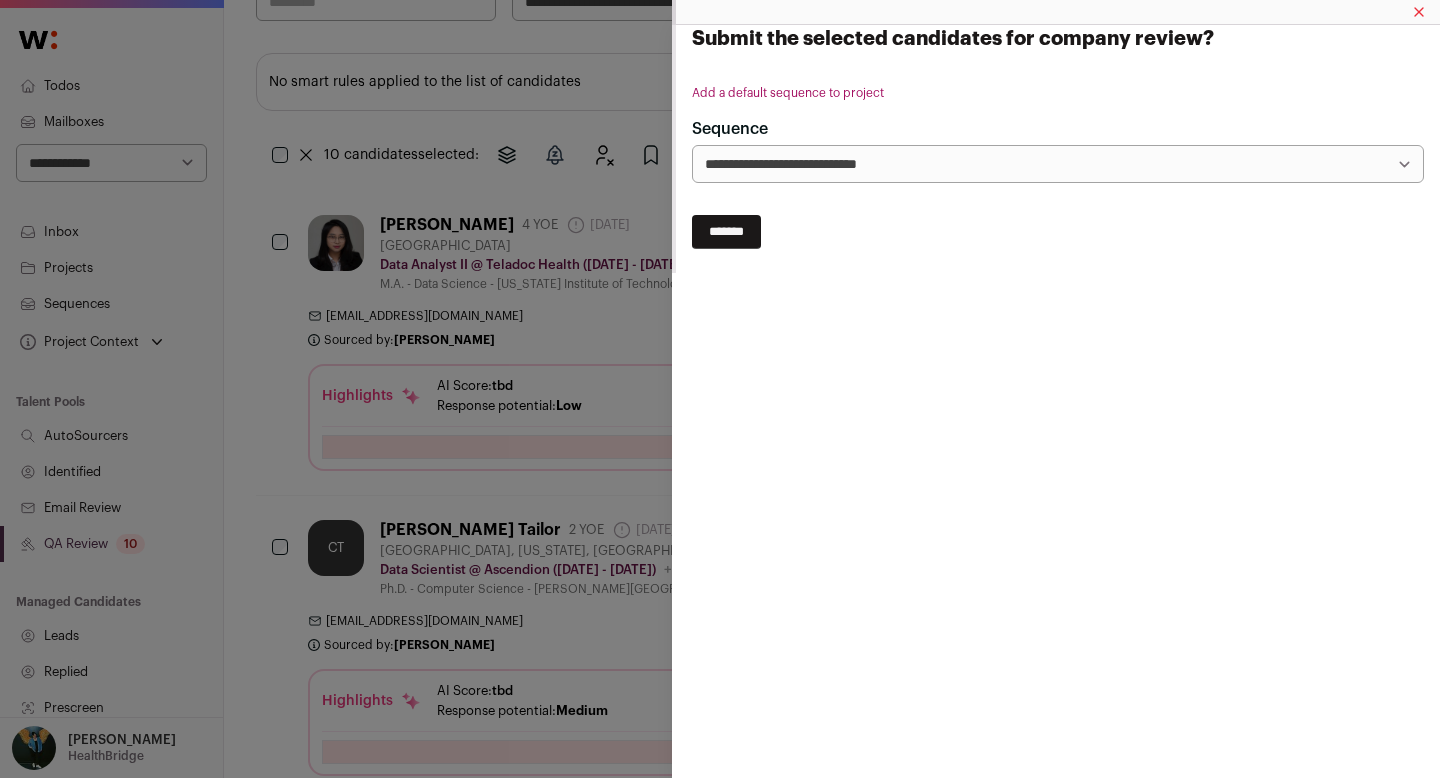 click on "*******" at bounding box center (726, 232) 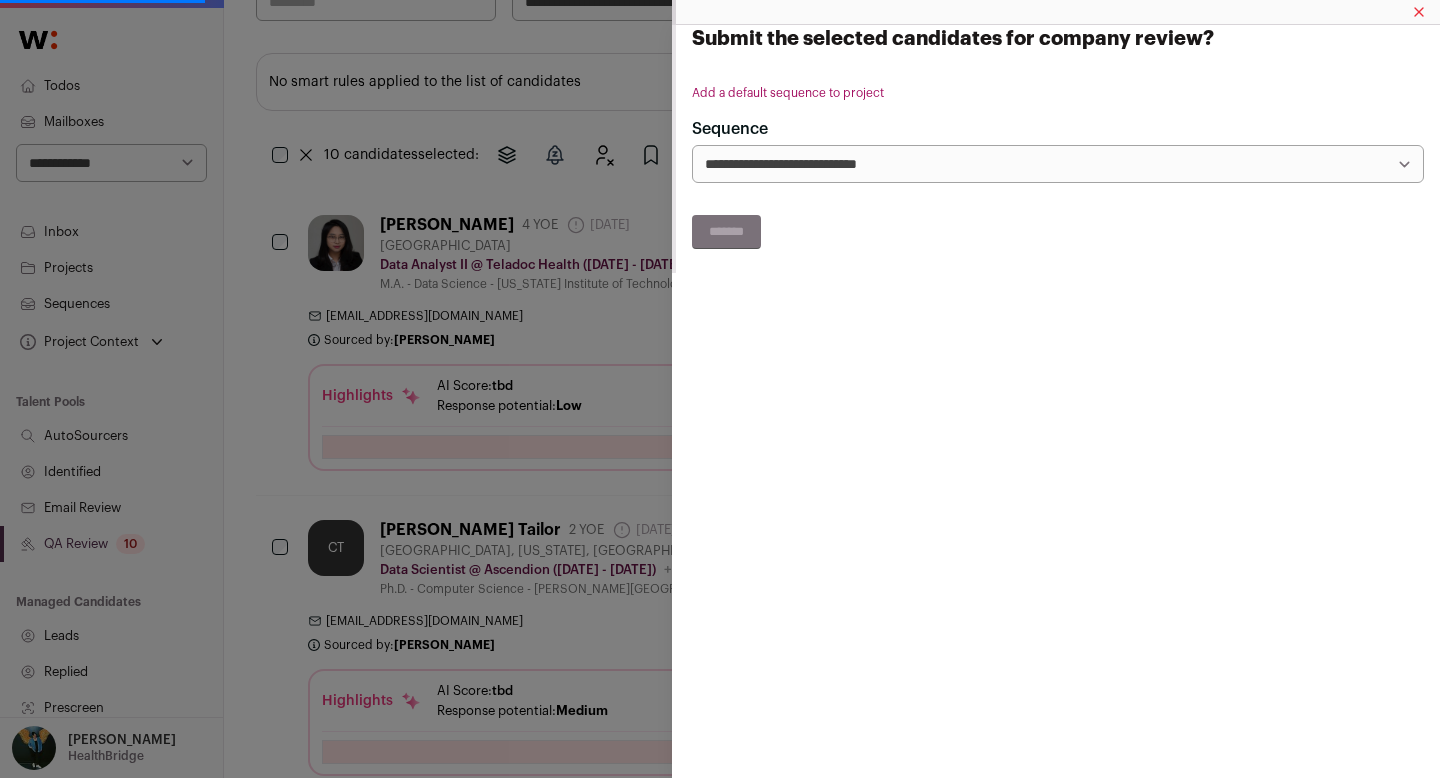 select 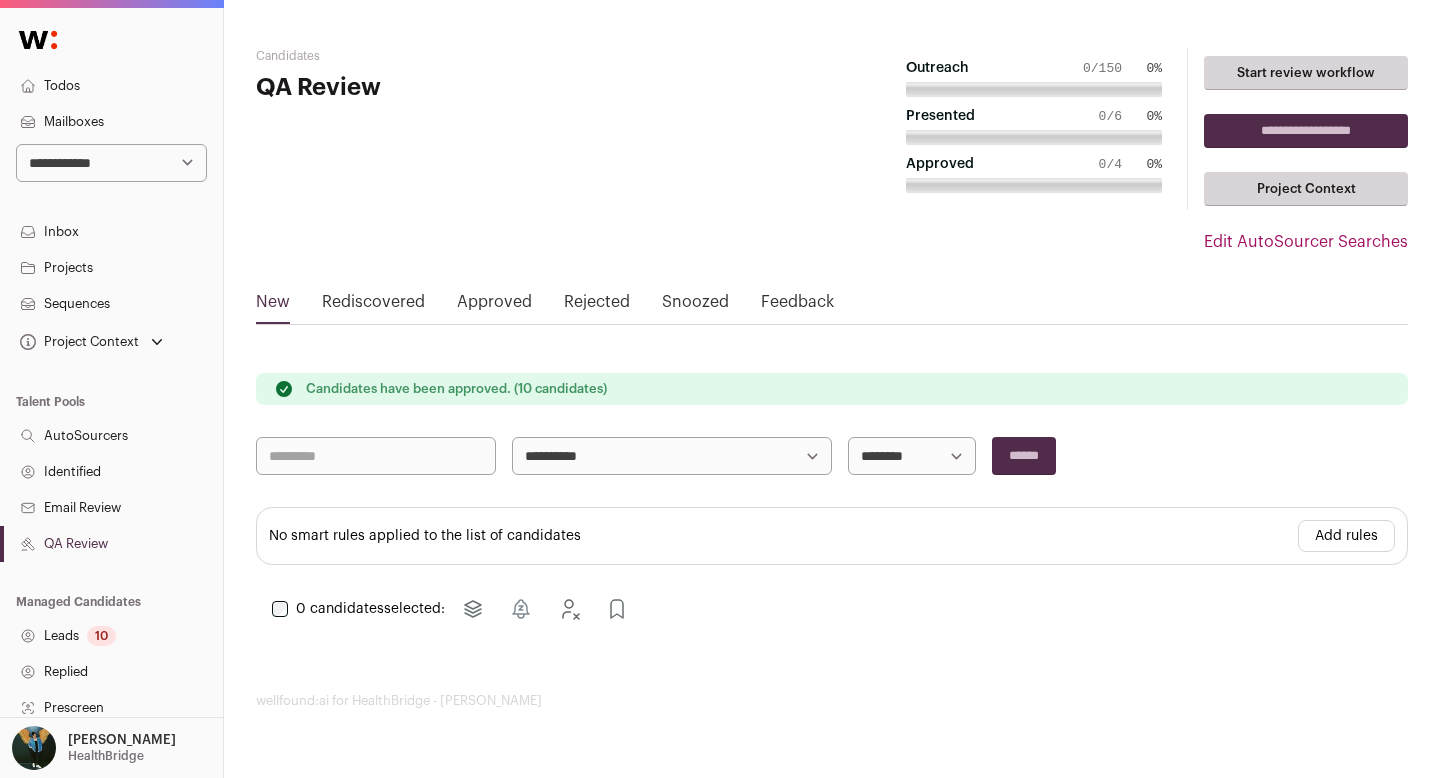 scroll, scrollTop: 0, scrollLeft: 0, axis: both 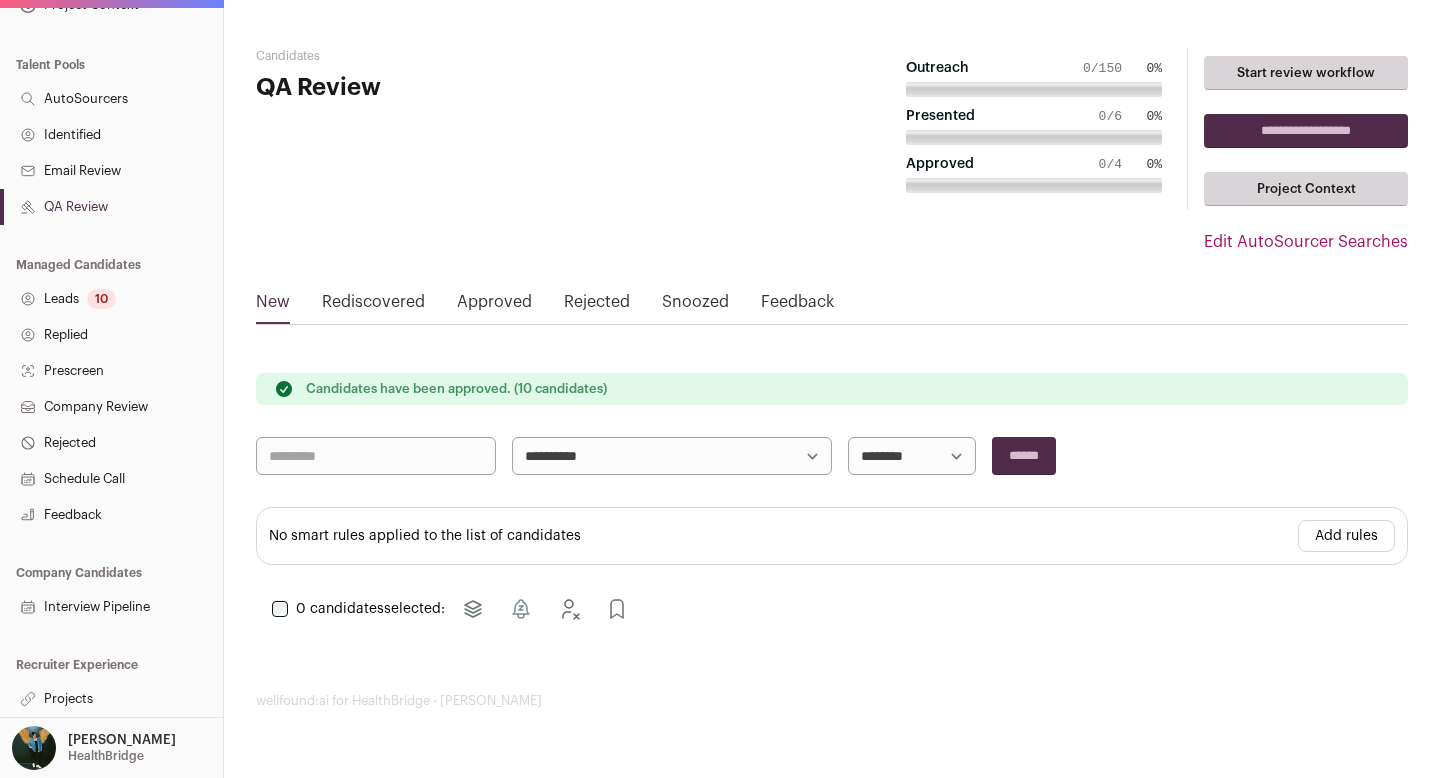click on "Projects" at bounding box center (111, 699) 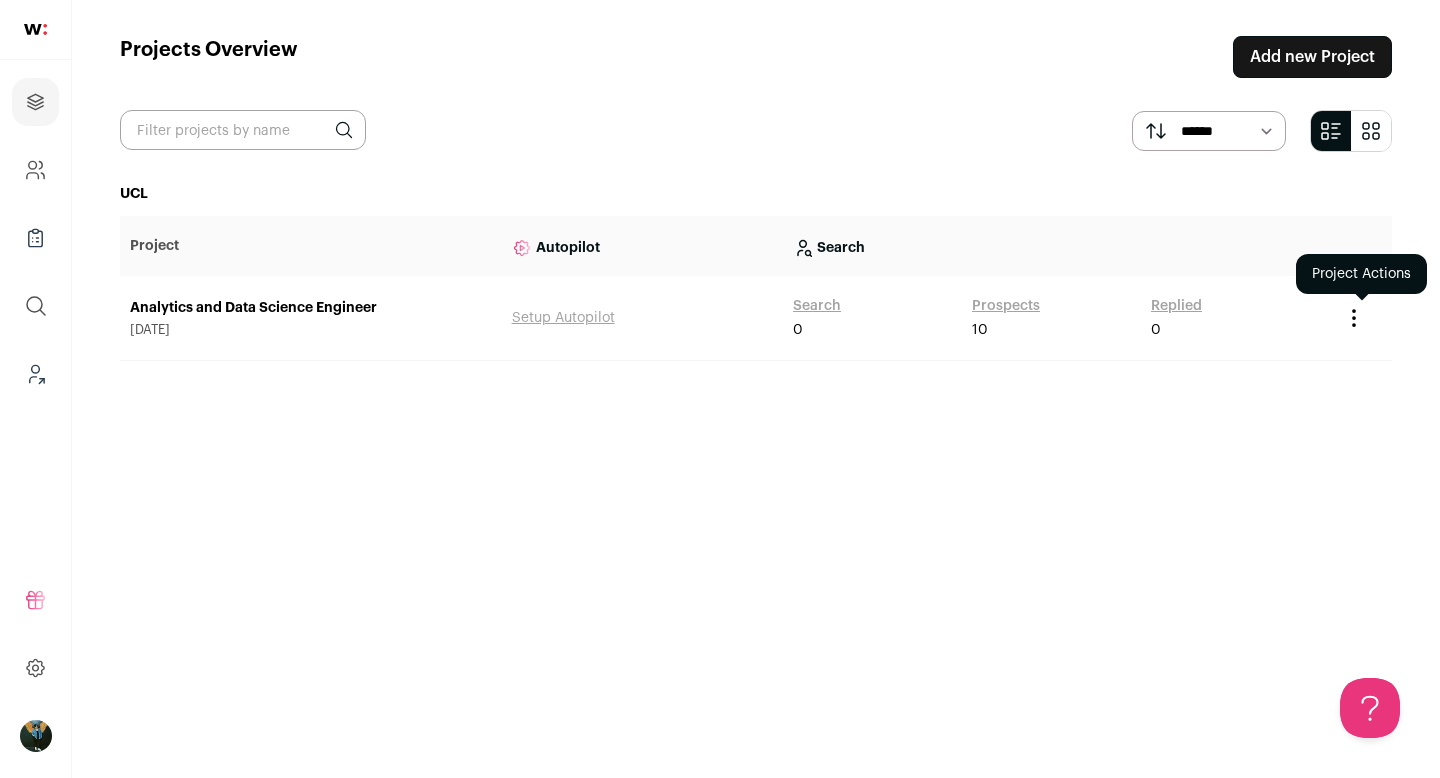 scroll, scrollTop: 0, scrollLeft: 0, axis: both 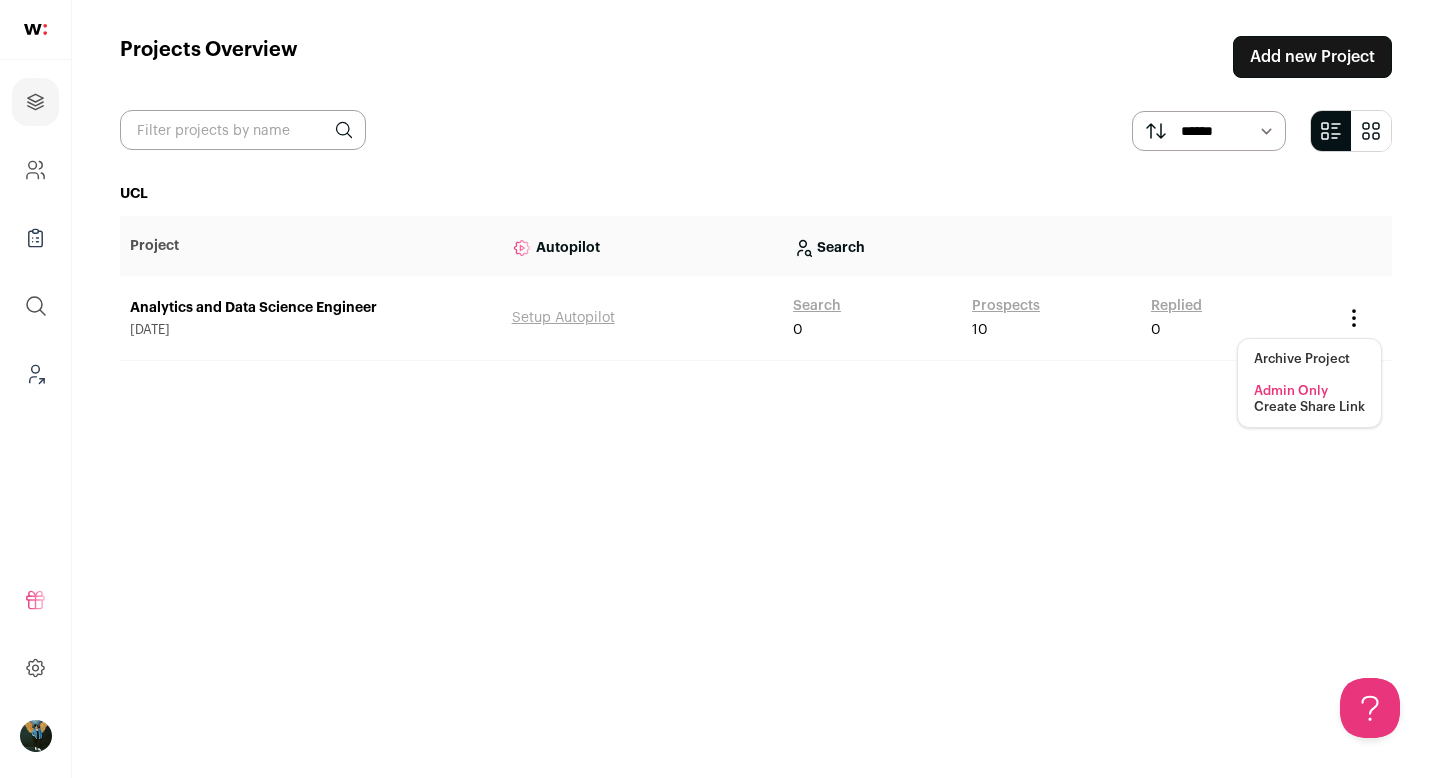 click on "Create Share Link" at bounding box center (1309, 407) 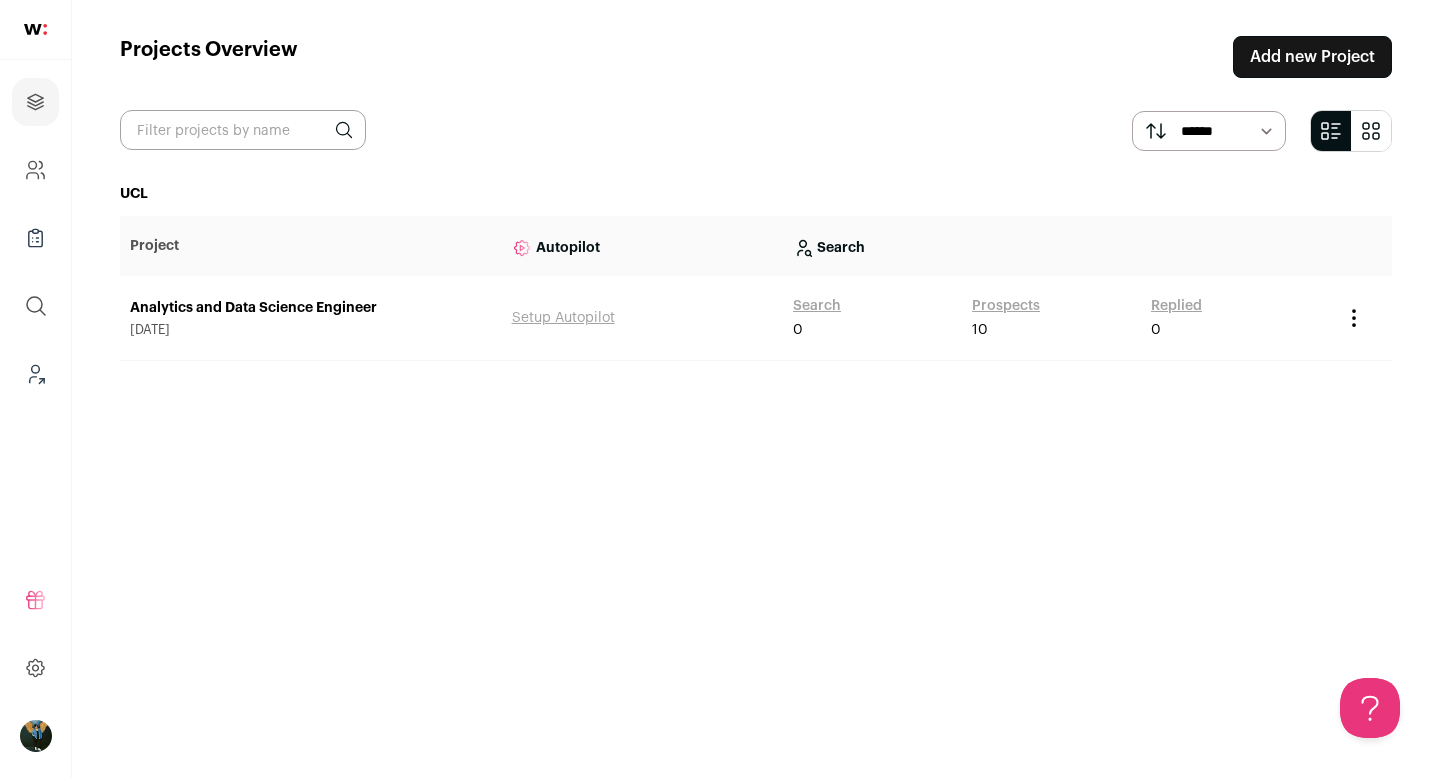 scroll, scrollTop: 0, scrollLeft: 0, axis: both 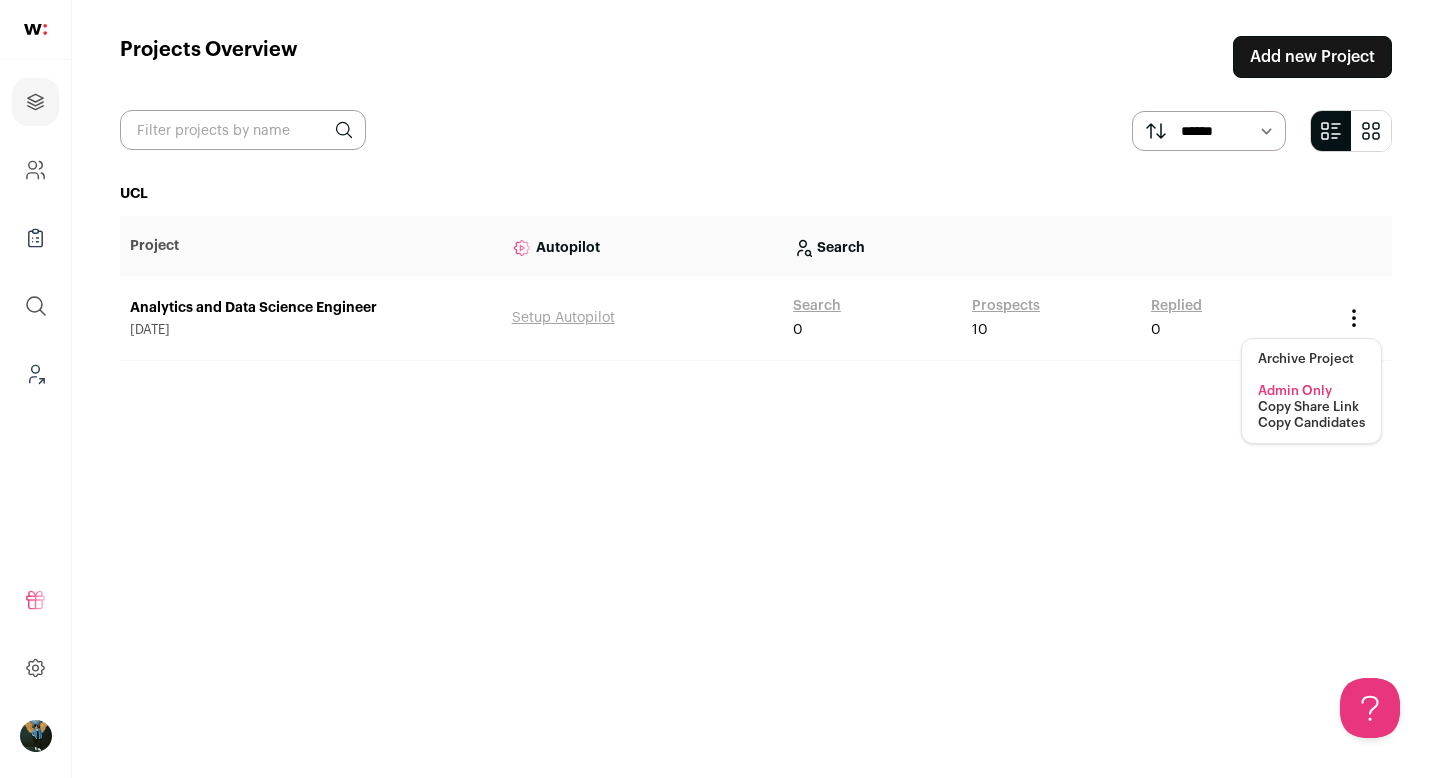 click on "Copy Share Link" at bounding box center (1308, 407) 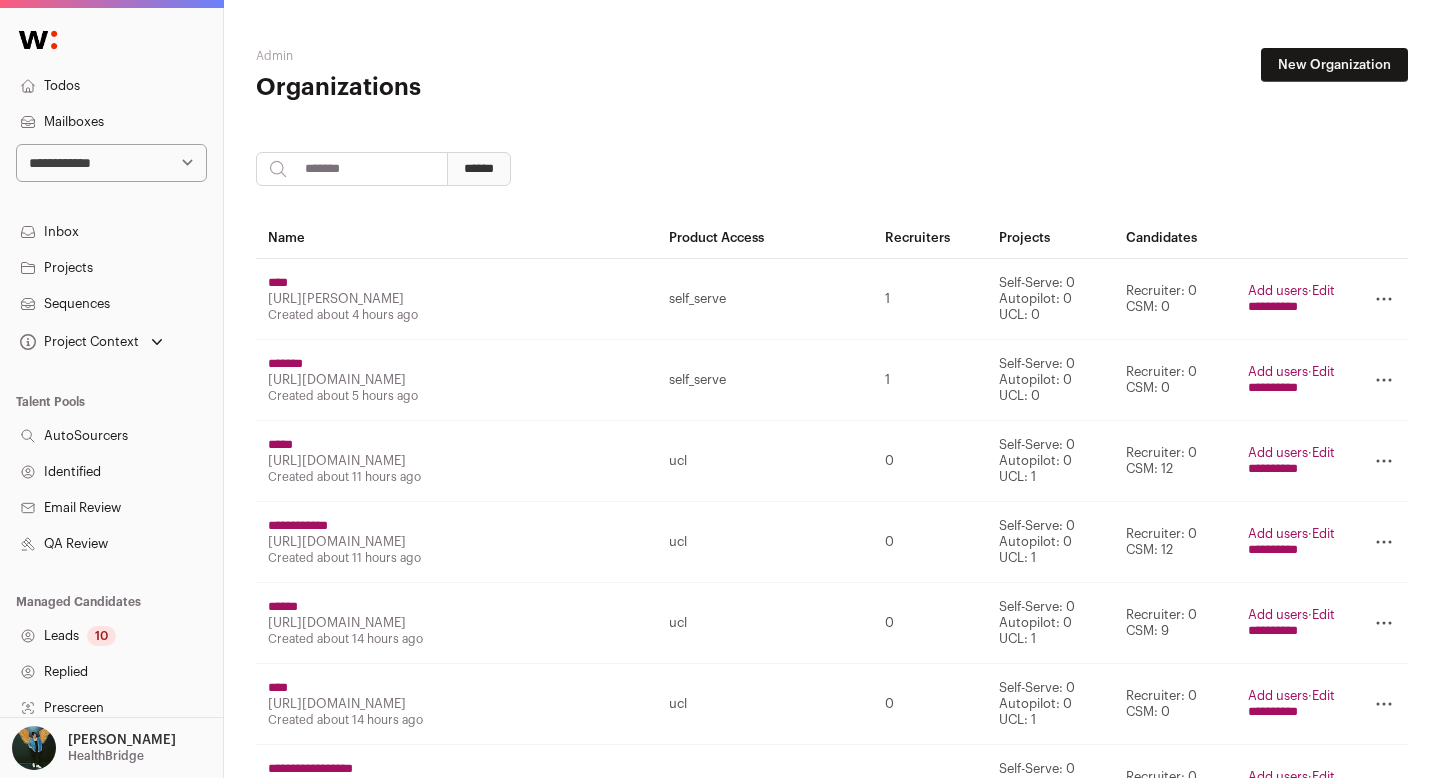 scroll, scrollTop: 0, scrollLeft: 0, axis: both 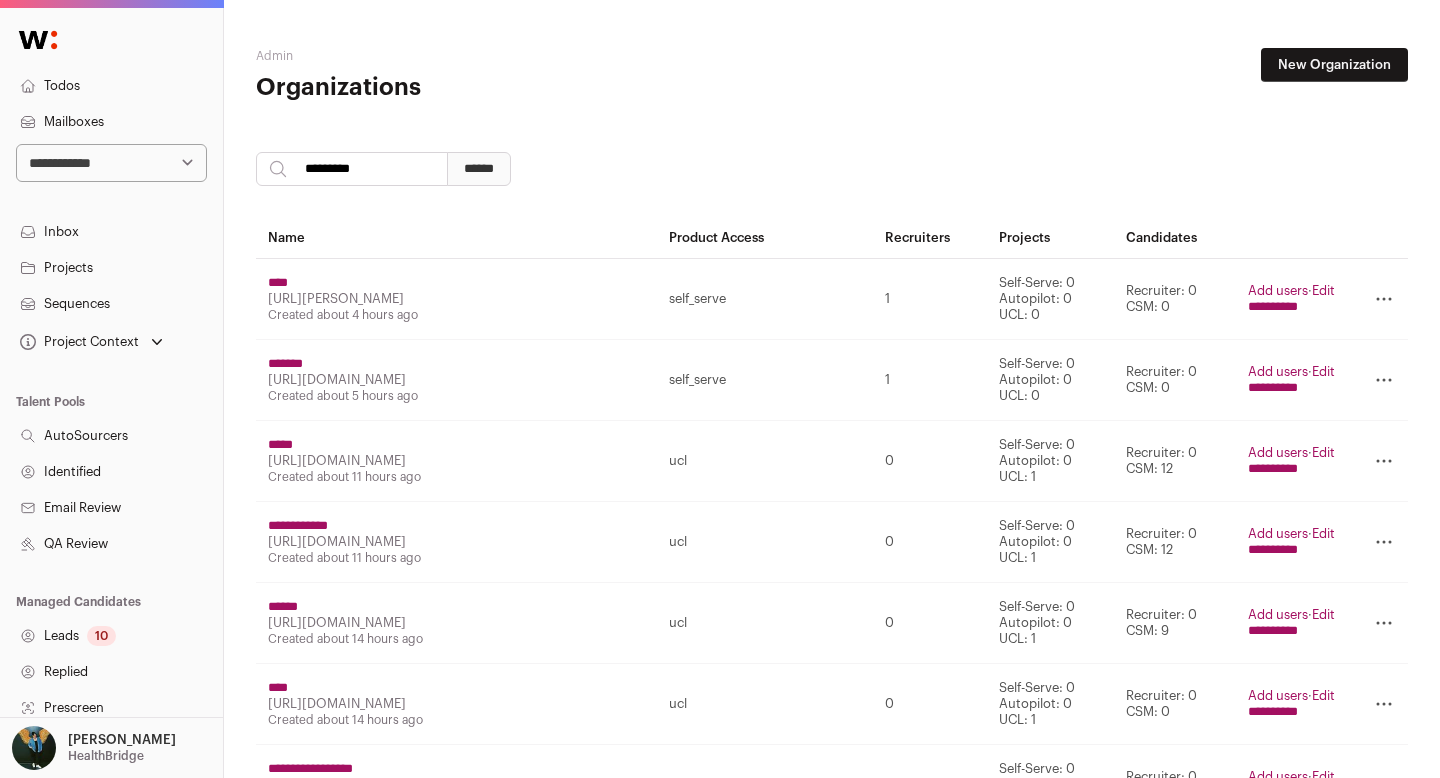 type on "********" 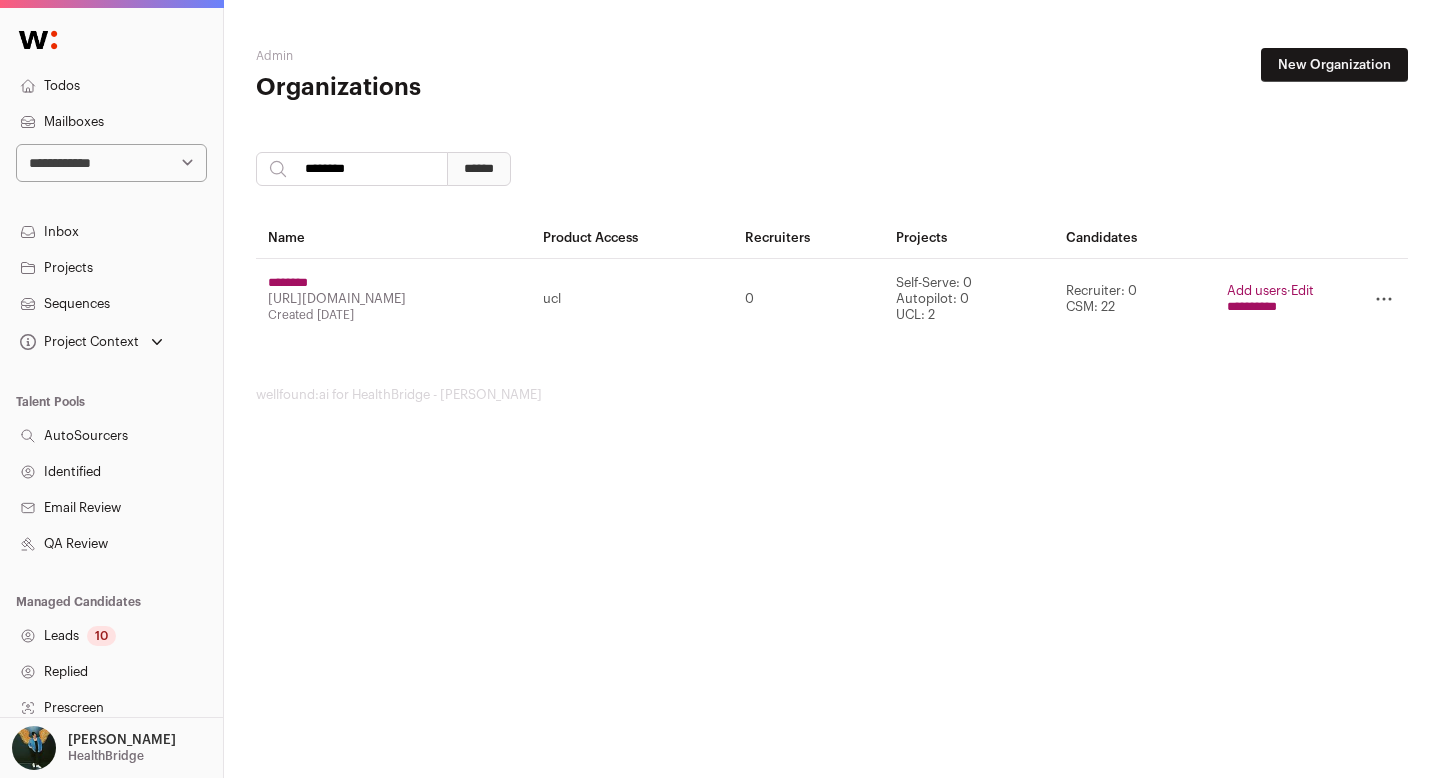 click on "********" at bounding box center (288, 283) 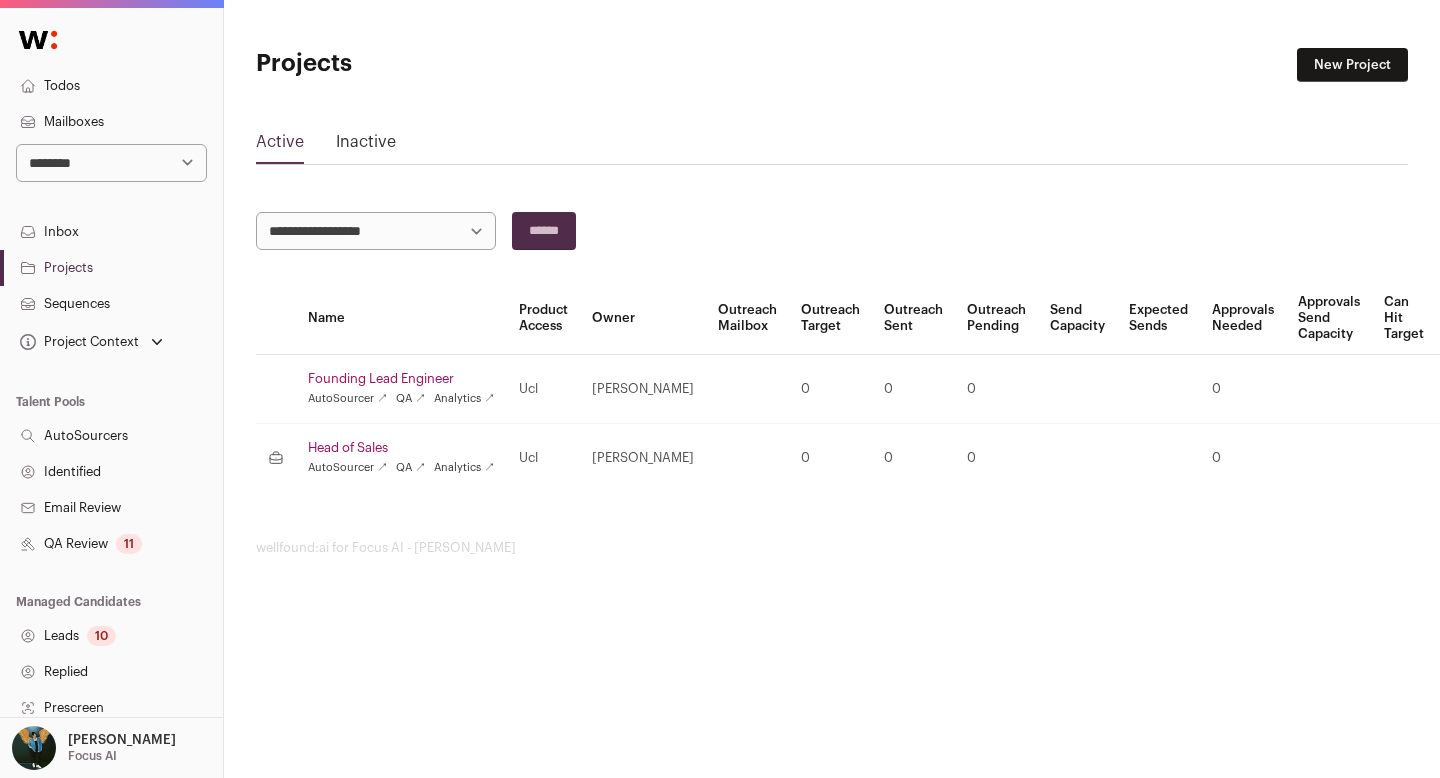 click on "QA Review
11" at bounding box center (111, 544) 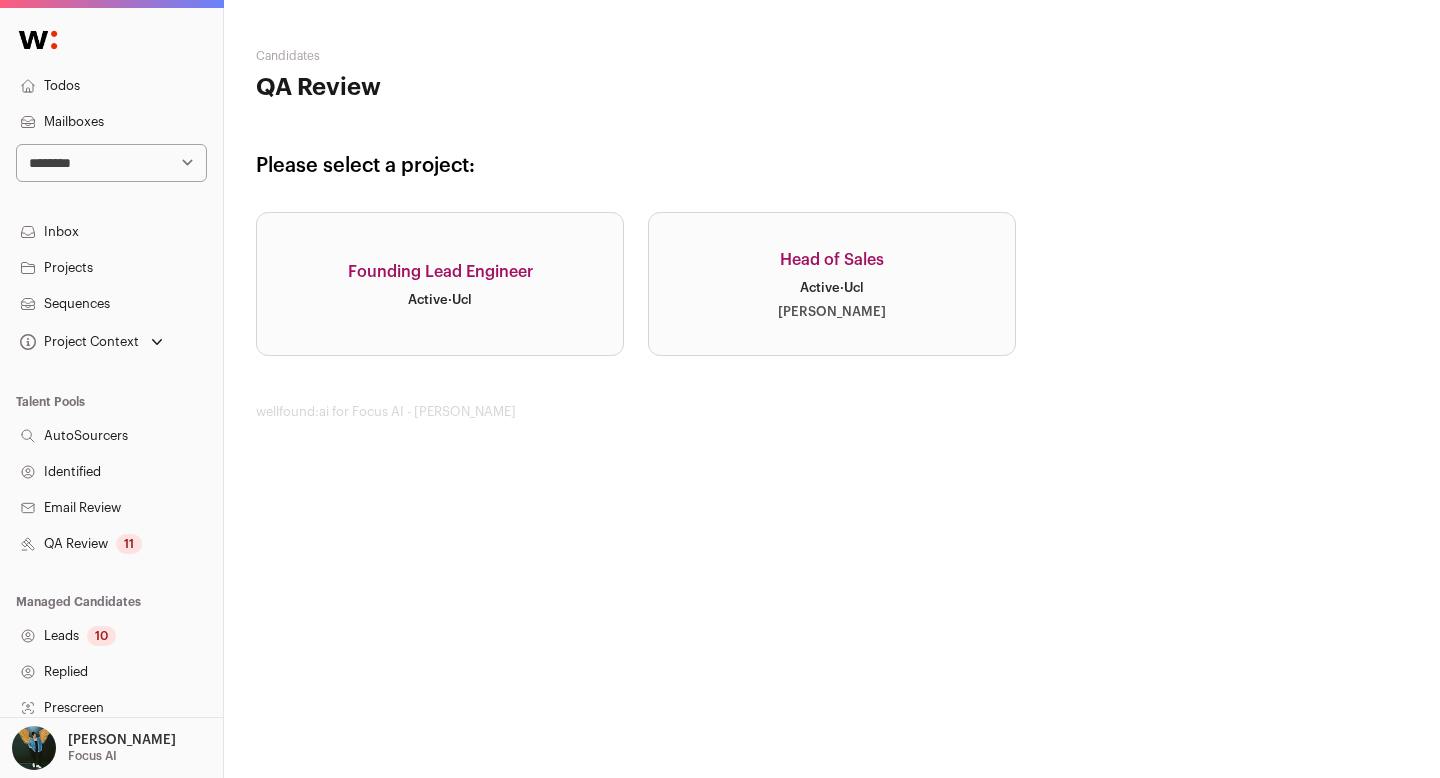 click on "Head of Sales" at bounding box center [832, 260] 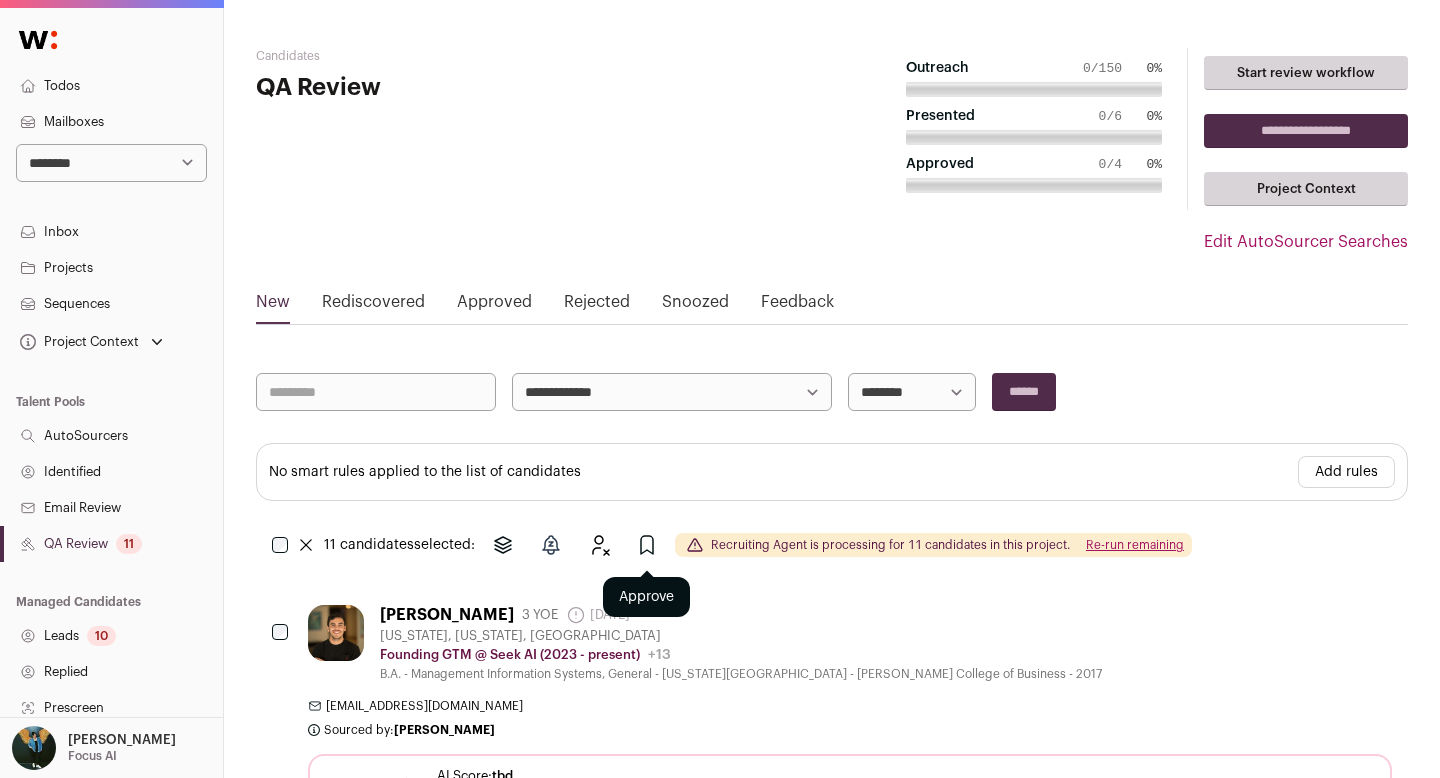click 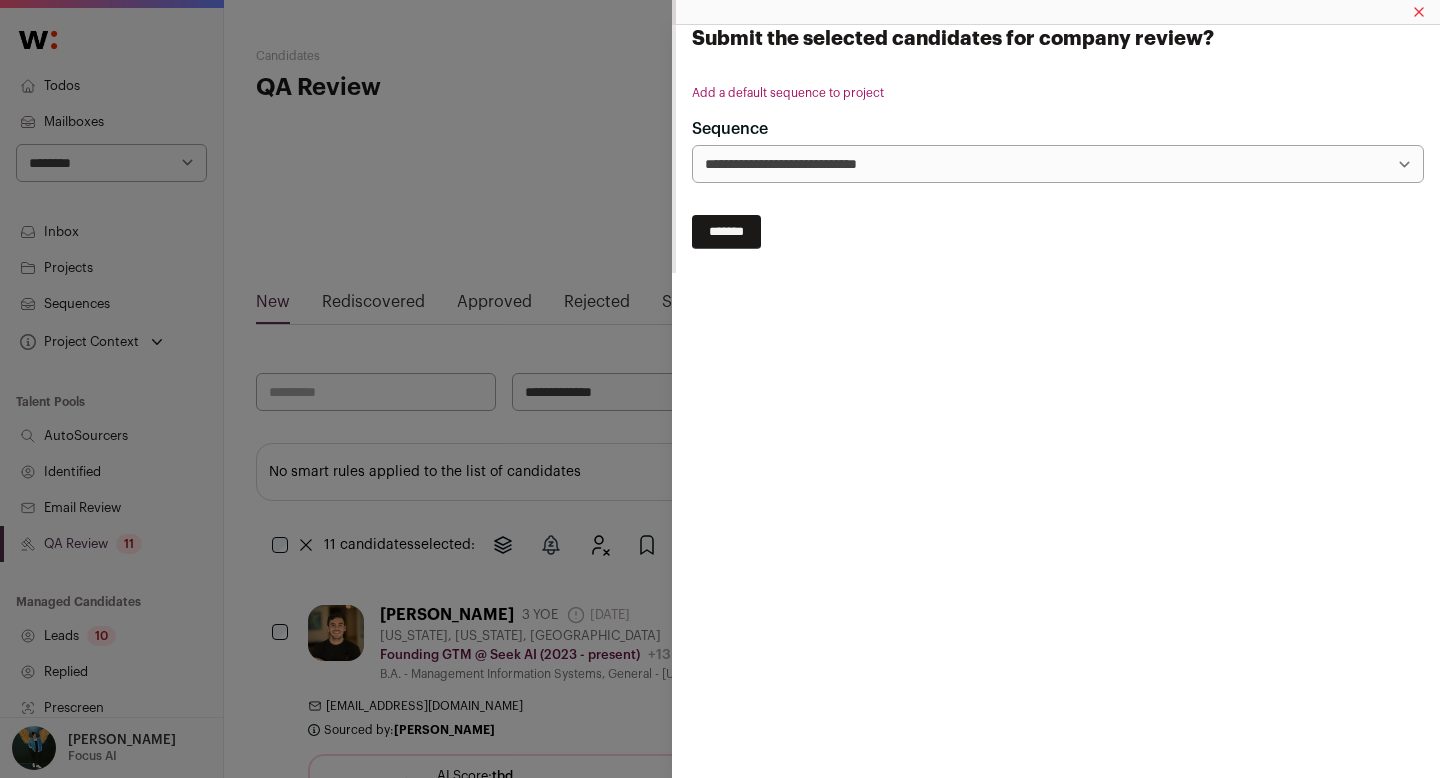click on "*******" at bounding box center [726, 232] 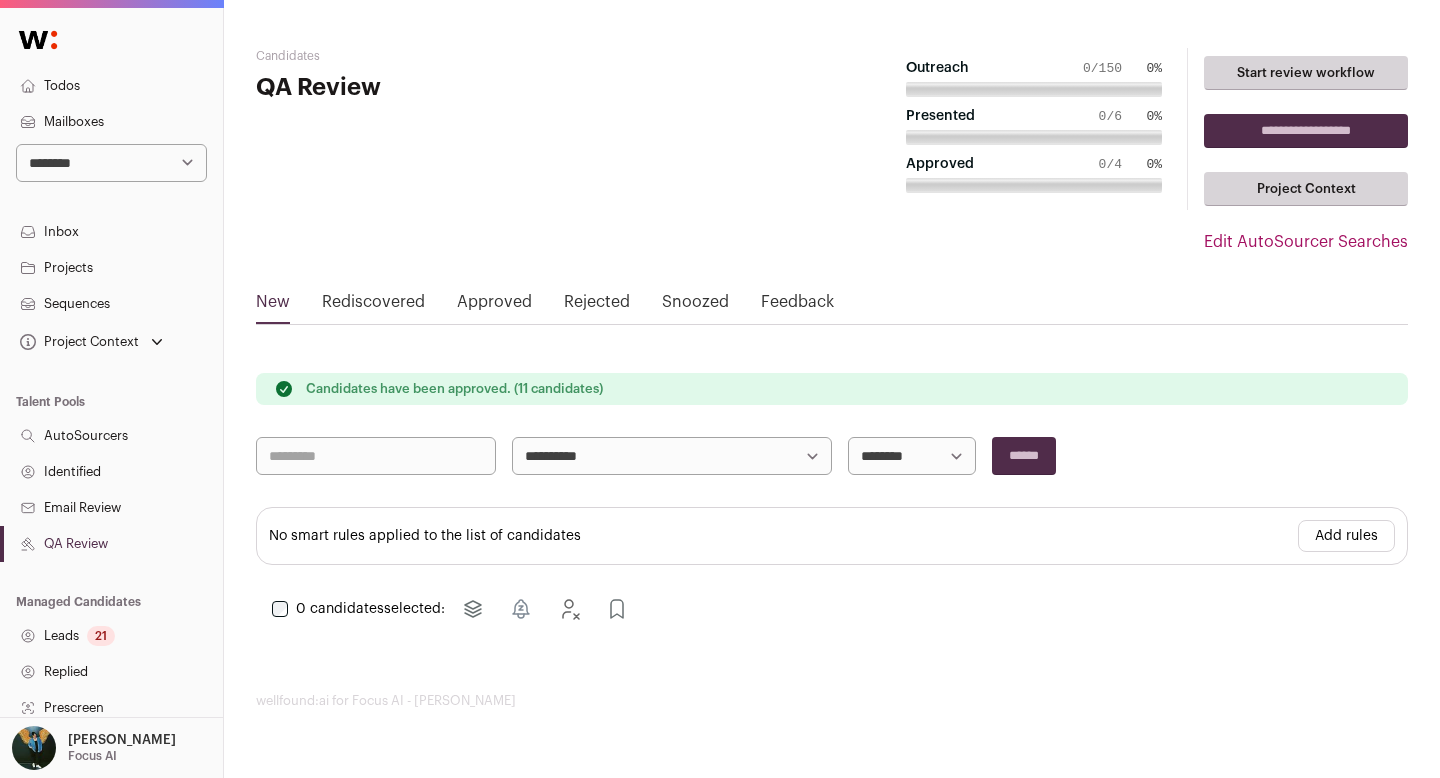 scroll, scrollTop: 337, scrollLeft: 0, axis: vertical 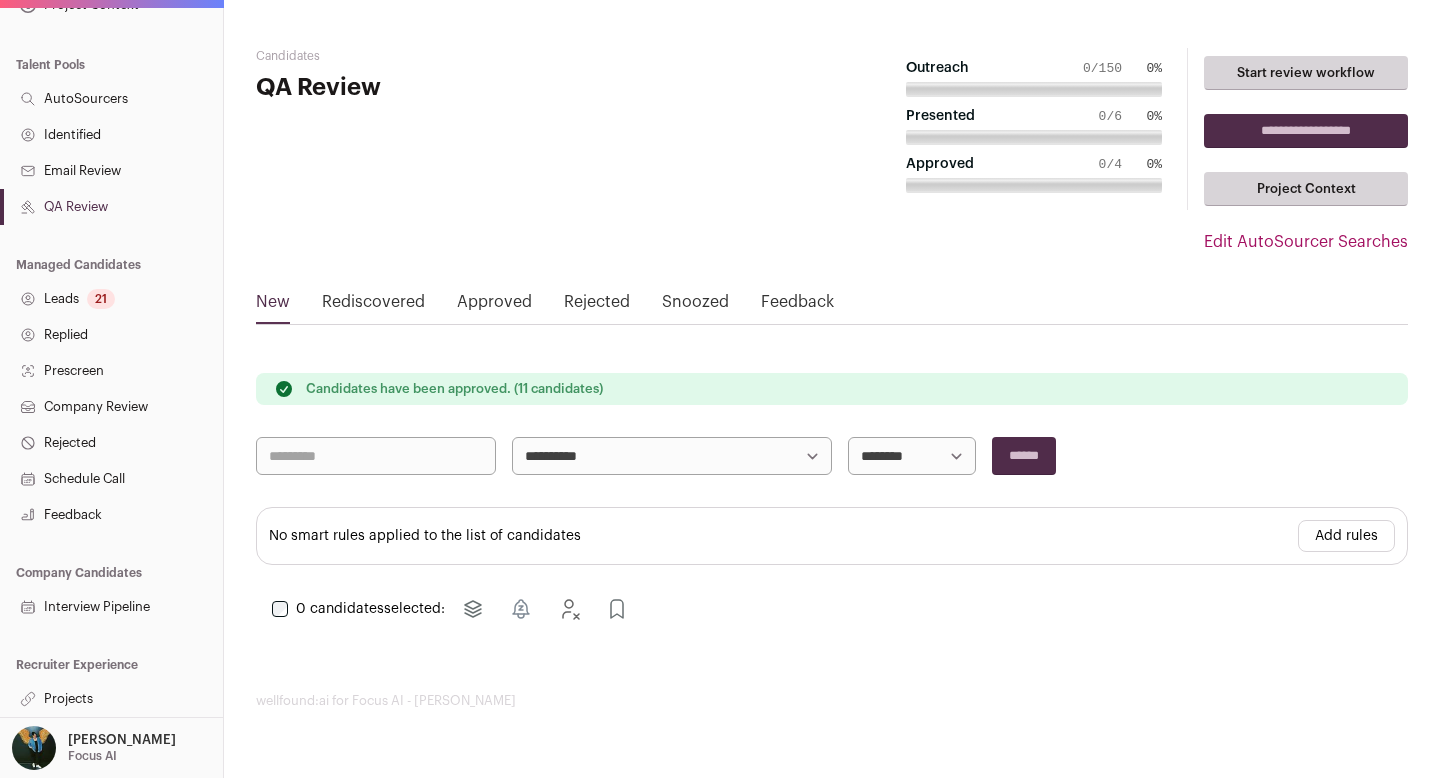 click on "Projects" at bounding box center (111, 699) 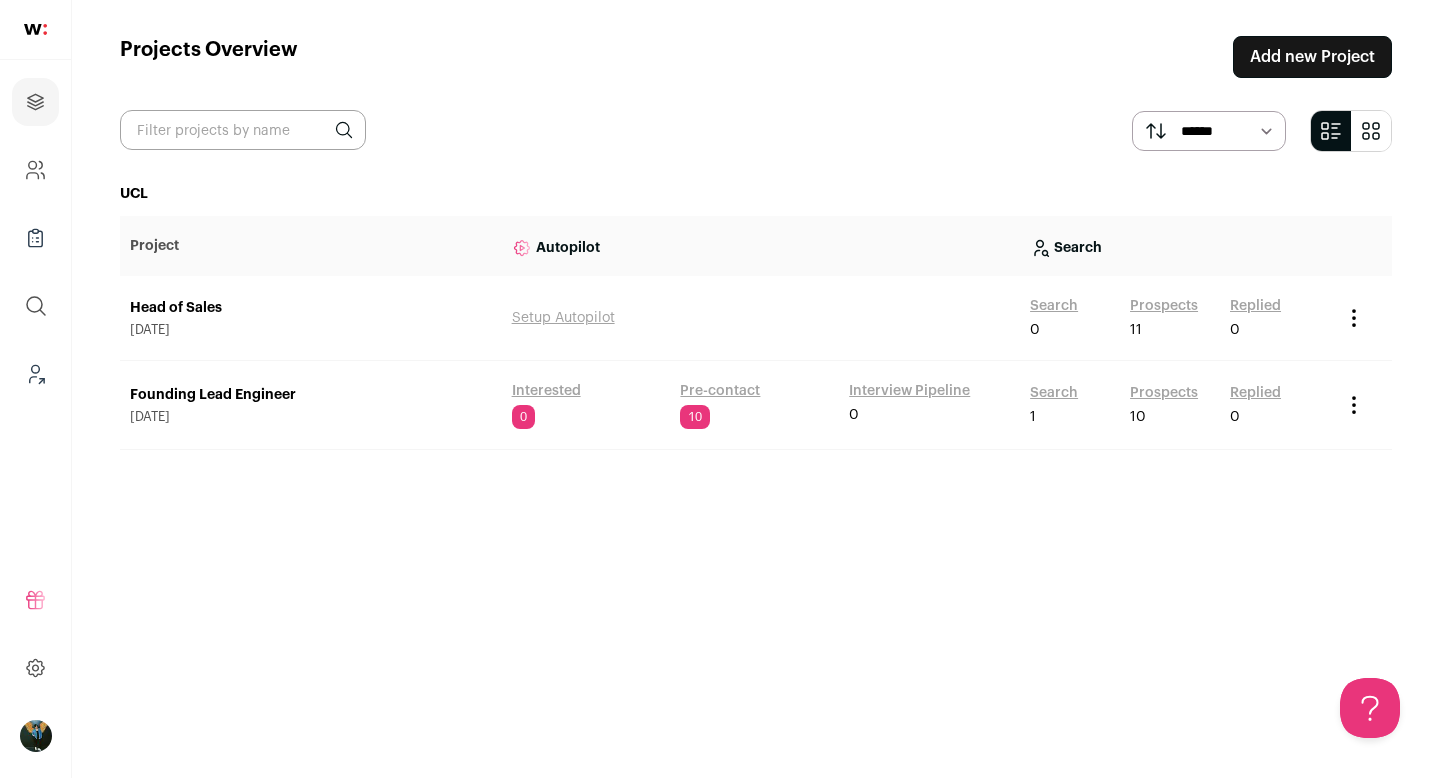 scroll, scrollTop: 0, scrollLeft: 0, axis: both 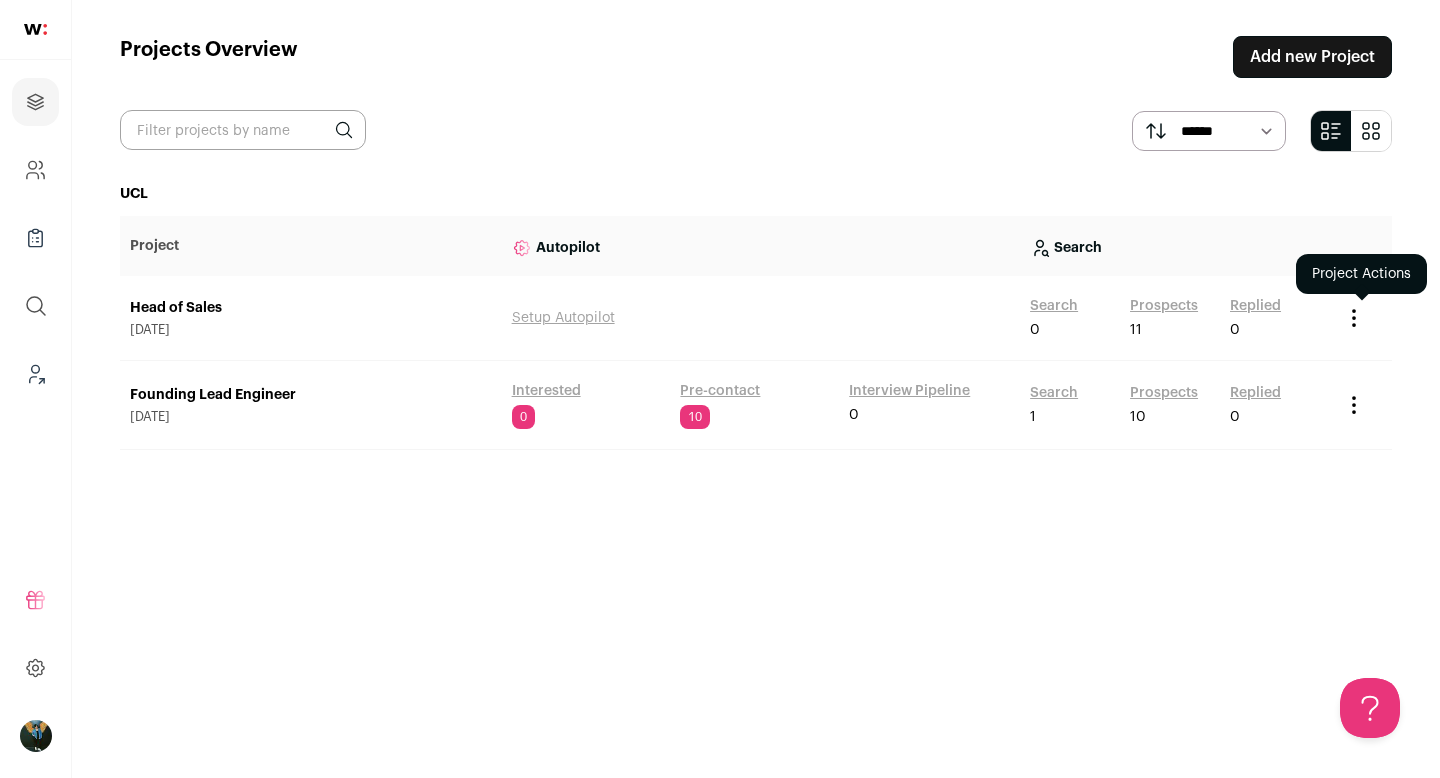 click 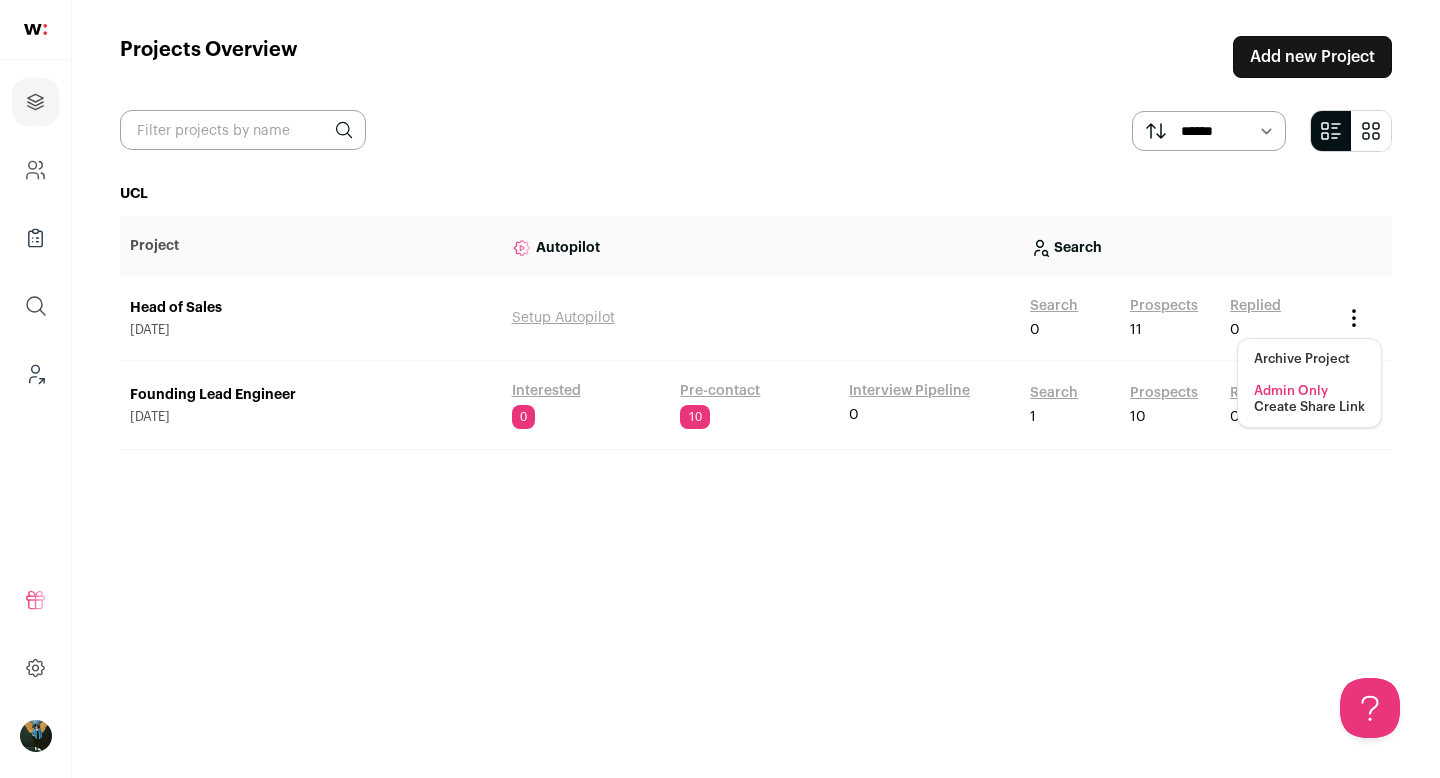 click on "Create Share Link" at bounding box center (1309, 407) 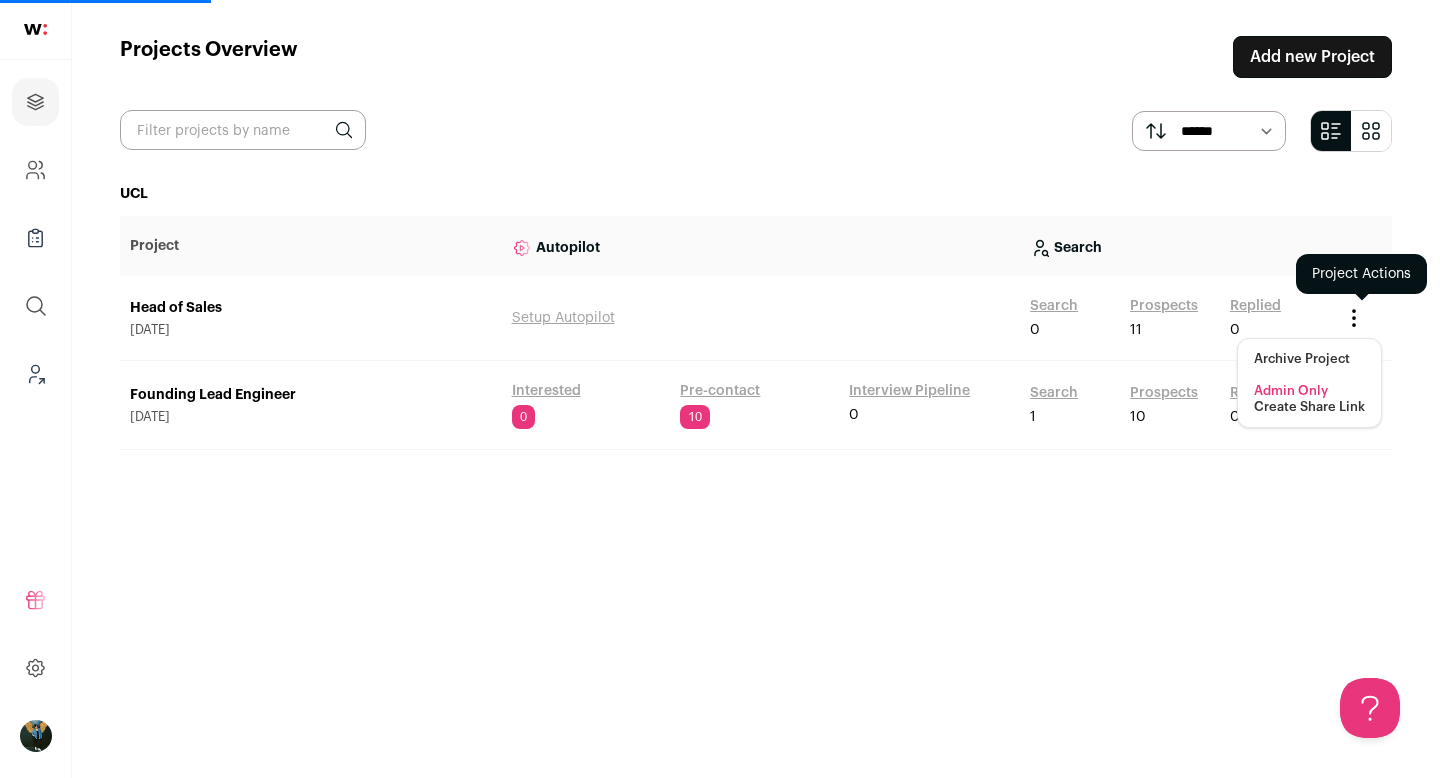 click 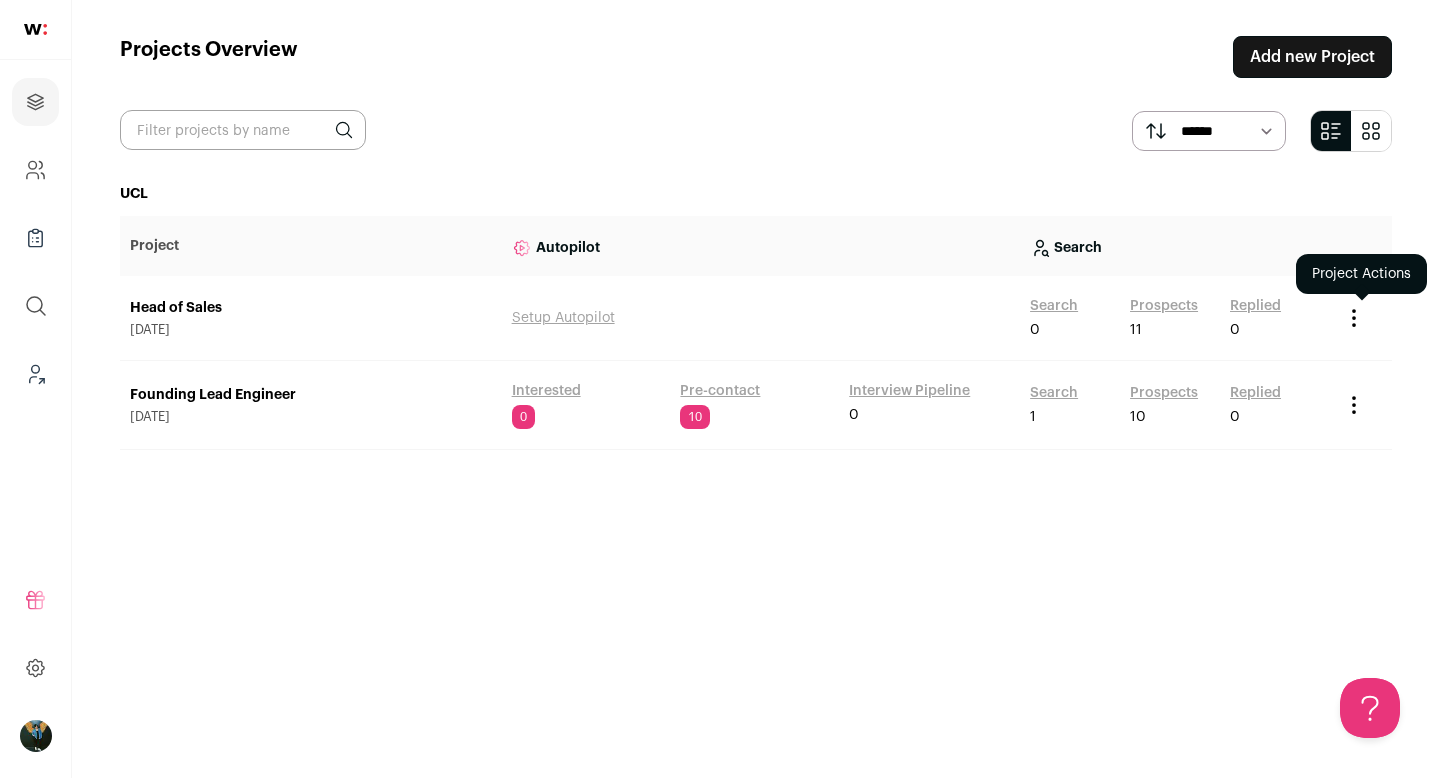 scroll, scrollTop: 0, scrollLeft: 0, axis: both 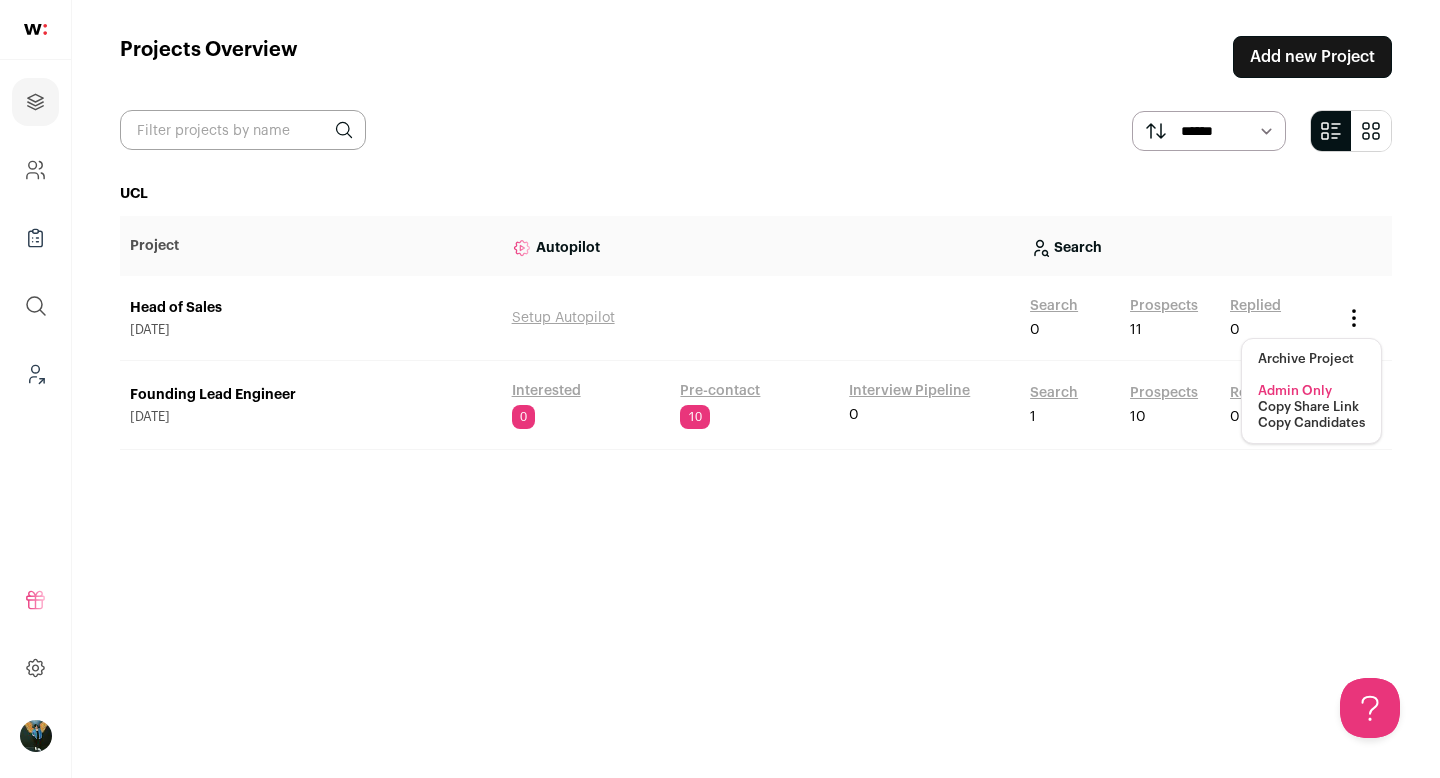 click on "Copy Share Link" at bounding box center [1308, 407] 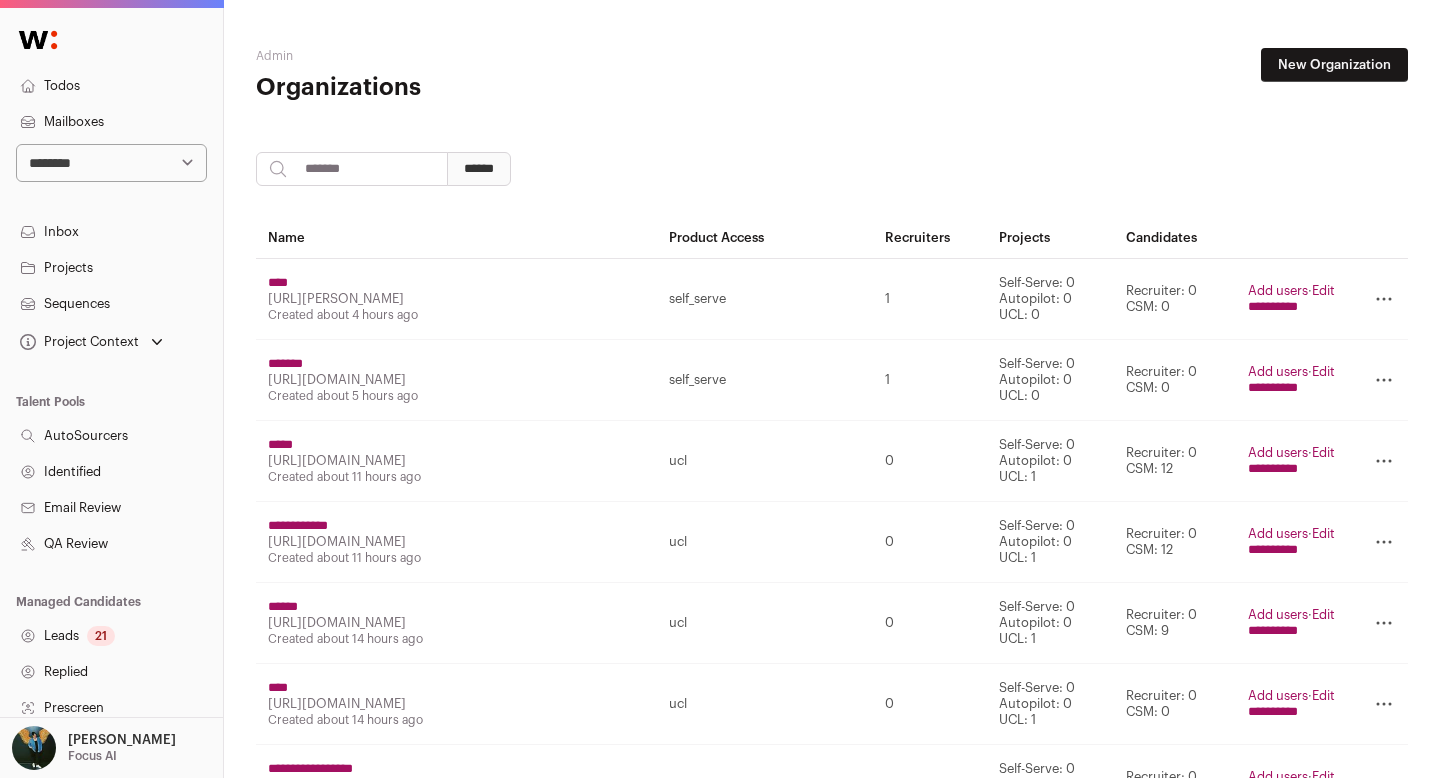 scroll, scrollTop: 0, scrollLeft: 0, axis: both 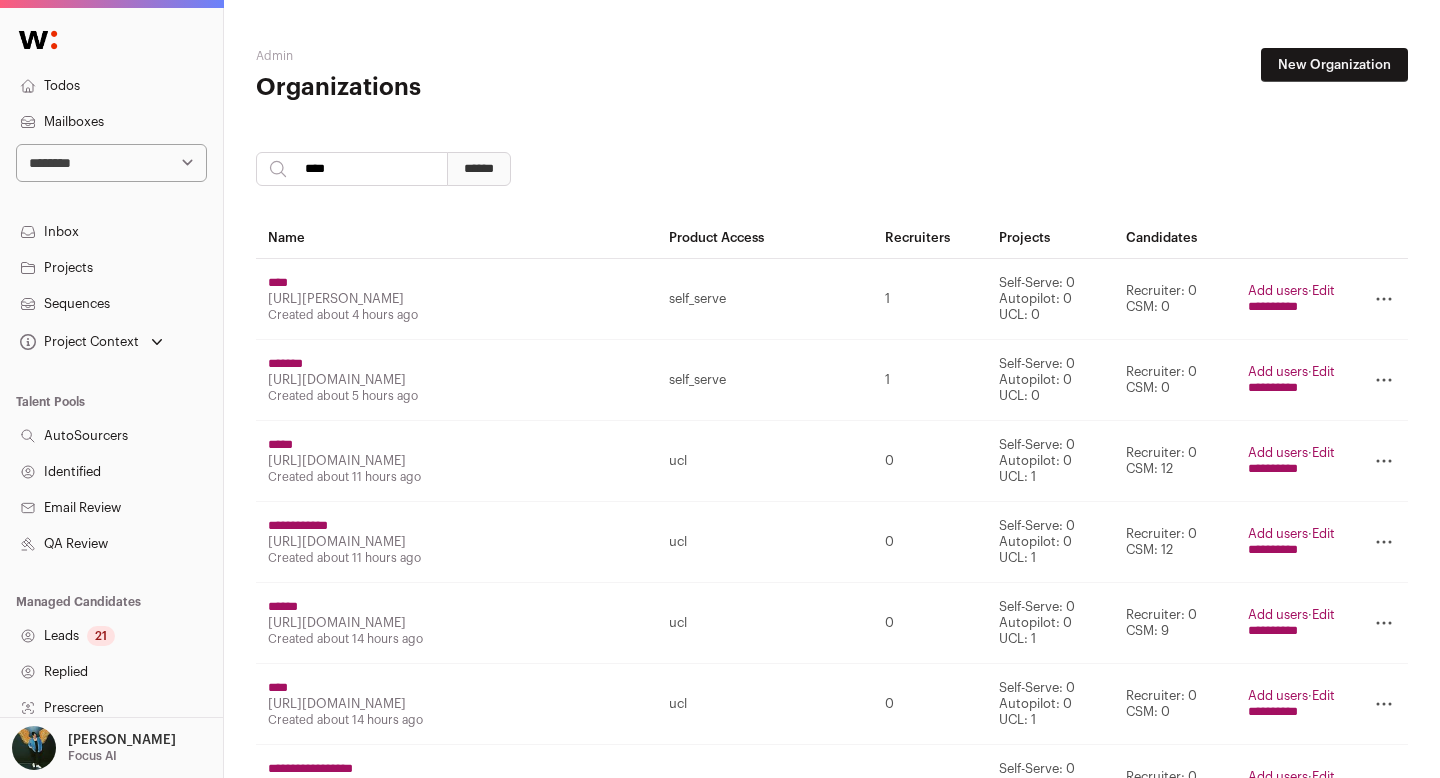 type on "****" 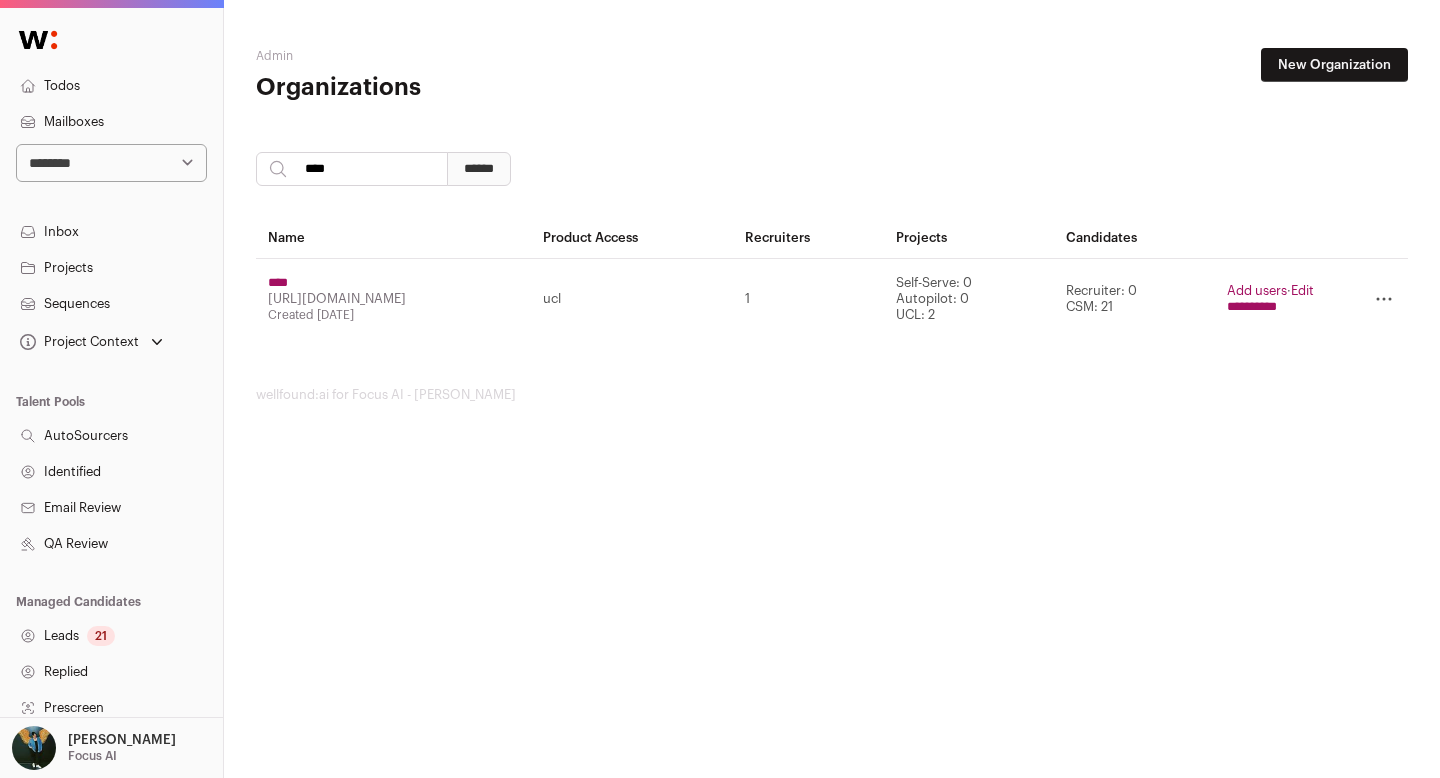 click on "****" at bounding box center [278, 283] 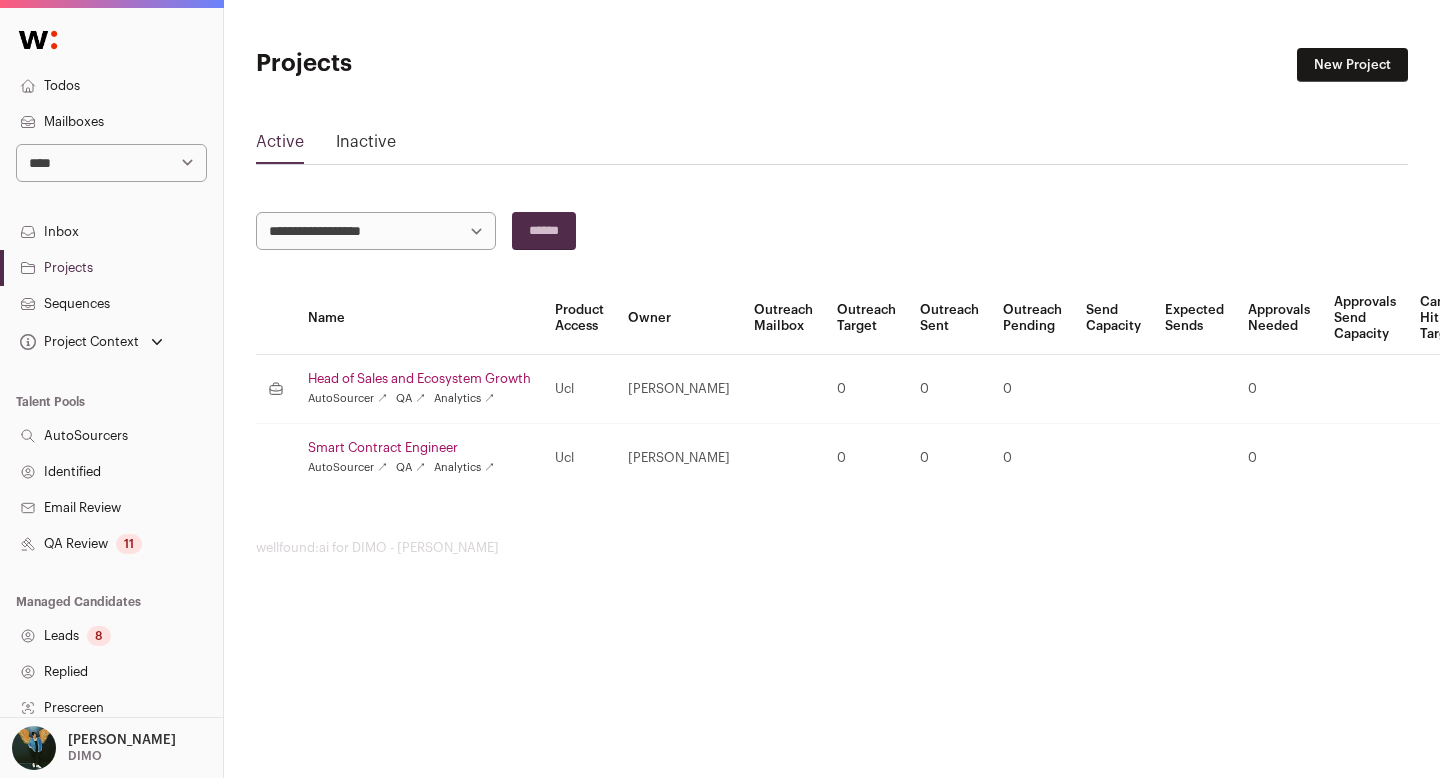 click on "QA Review
11" at bounding box center (111, 544) 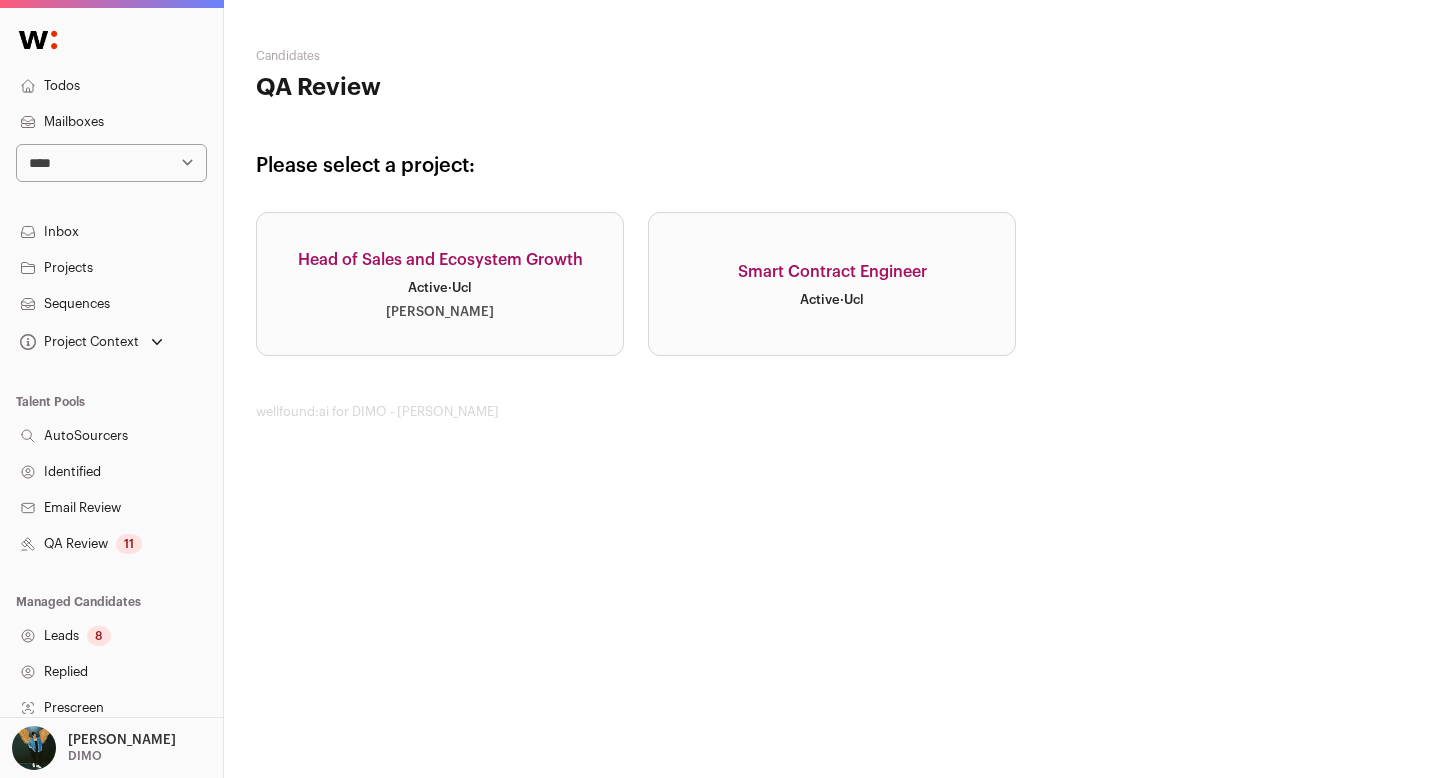 click on "Head of Sales and Ecosystem Growth
Active
·
Ucl
[PERSON_NAME]" at bounding box center (440, 284) 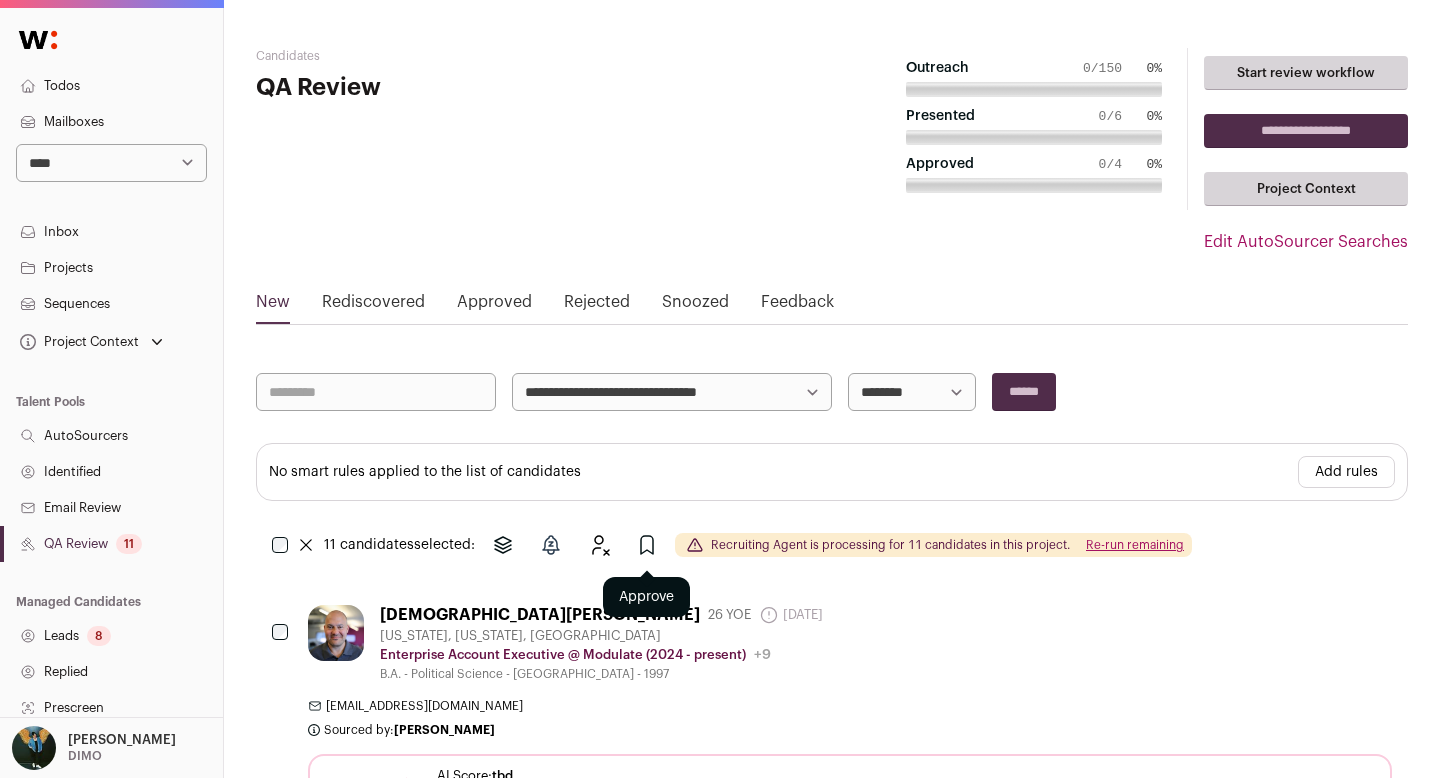 click 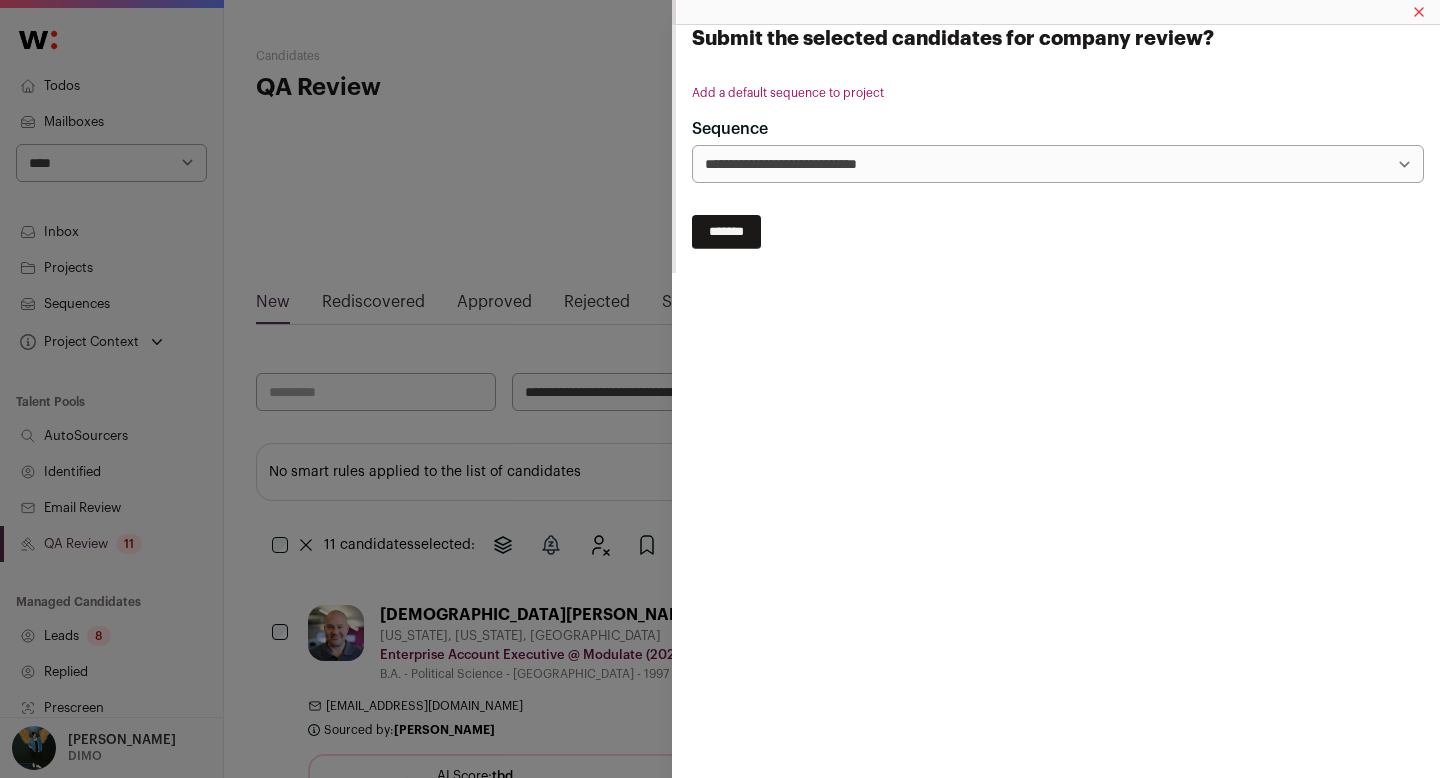 click on "*******" at bounding box center (726, 232) 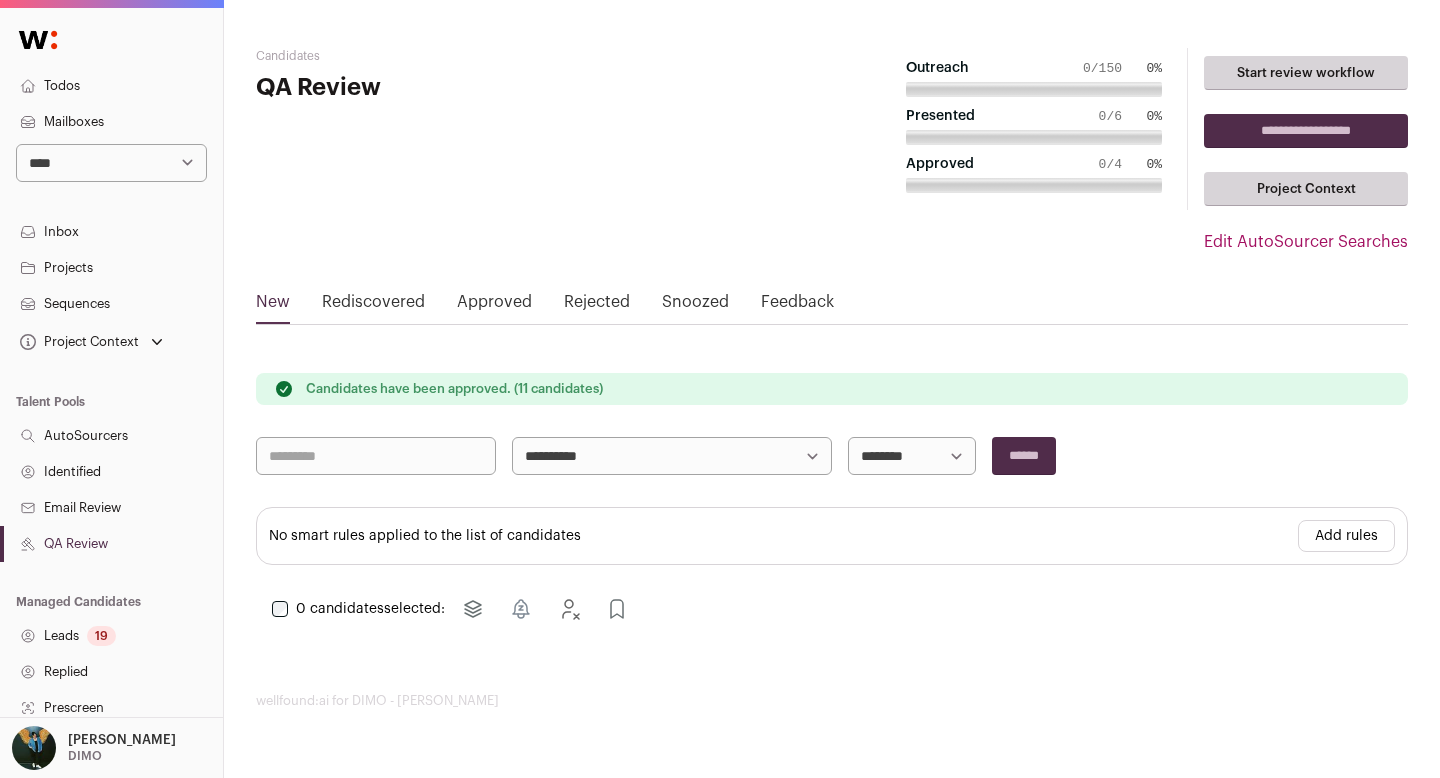 click on "Leads
19" at bounding box center [111, 636] 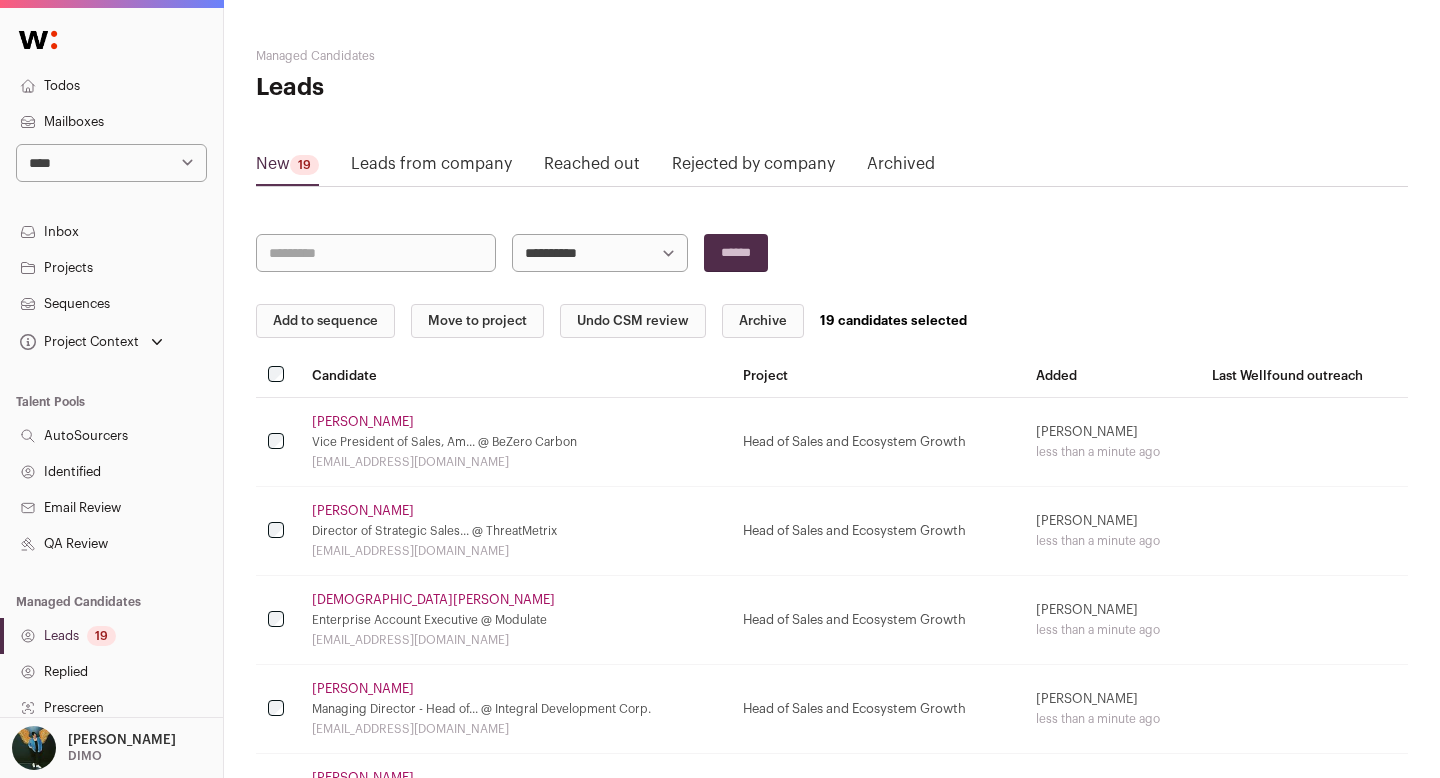 click on "Add to sequence" at bounding box center [325, 321] 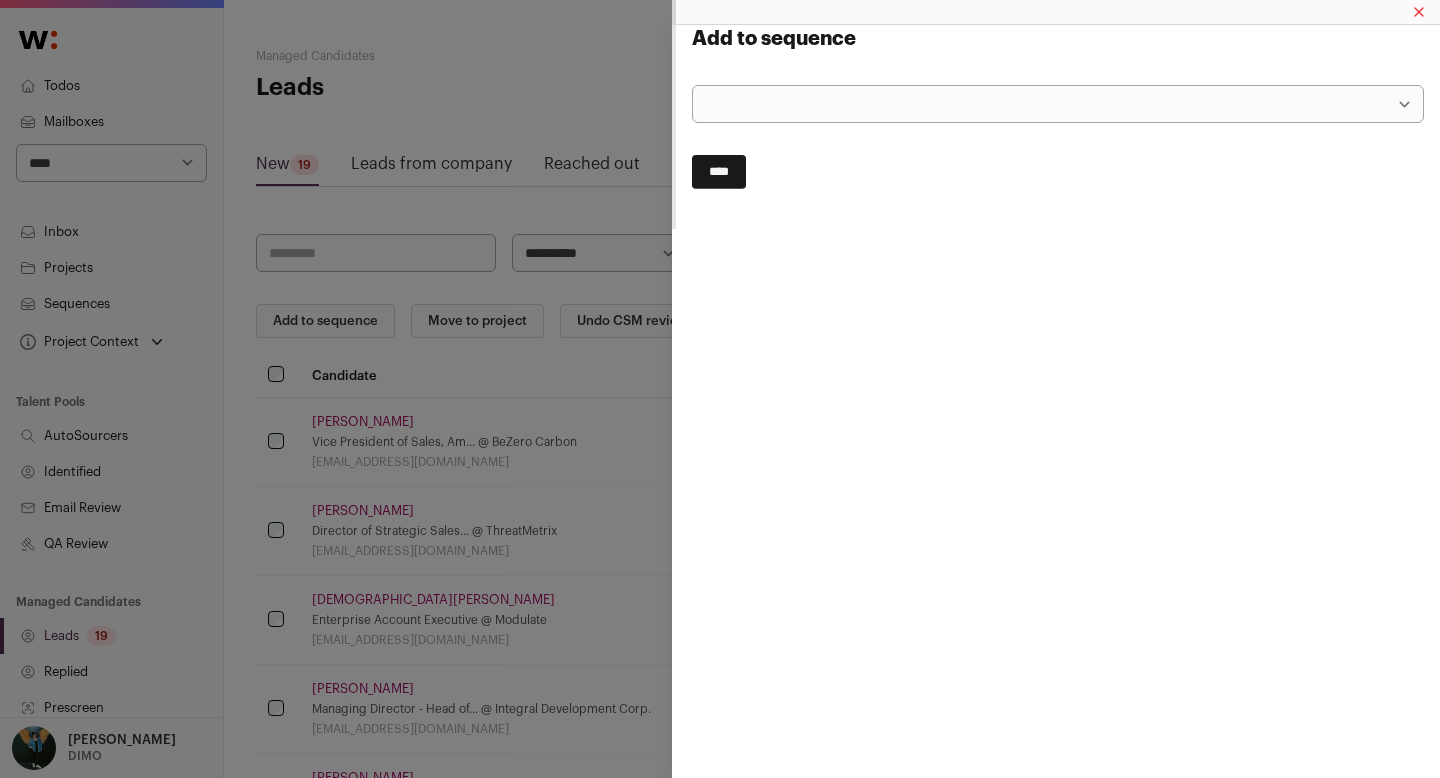 click on "****" at bounding box center (719, 172) 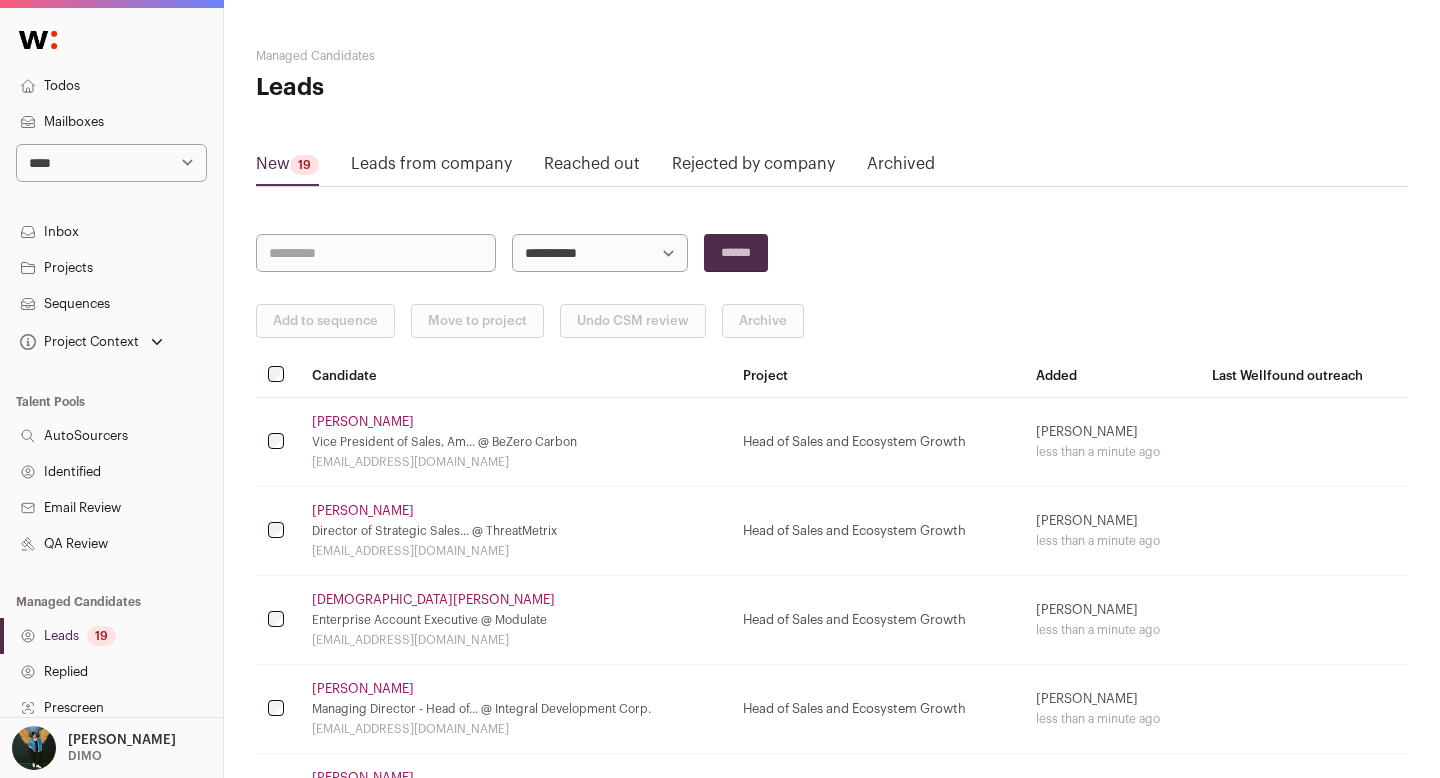 scroll, scrollTop: 0, scrollLeft: 0, axis: both 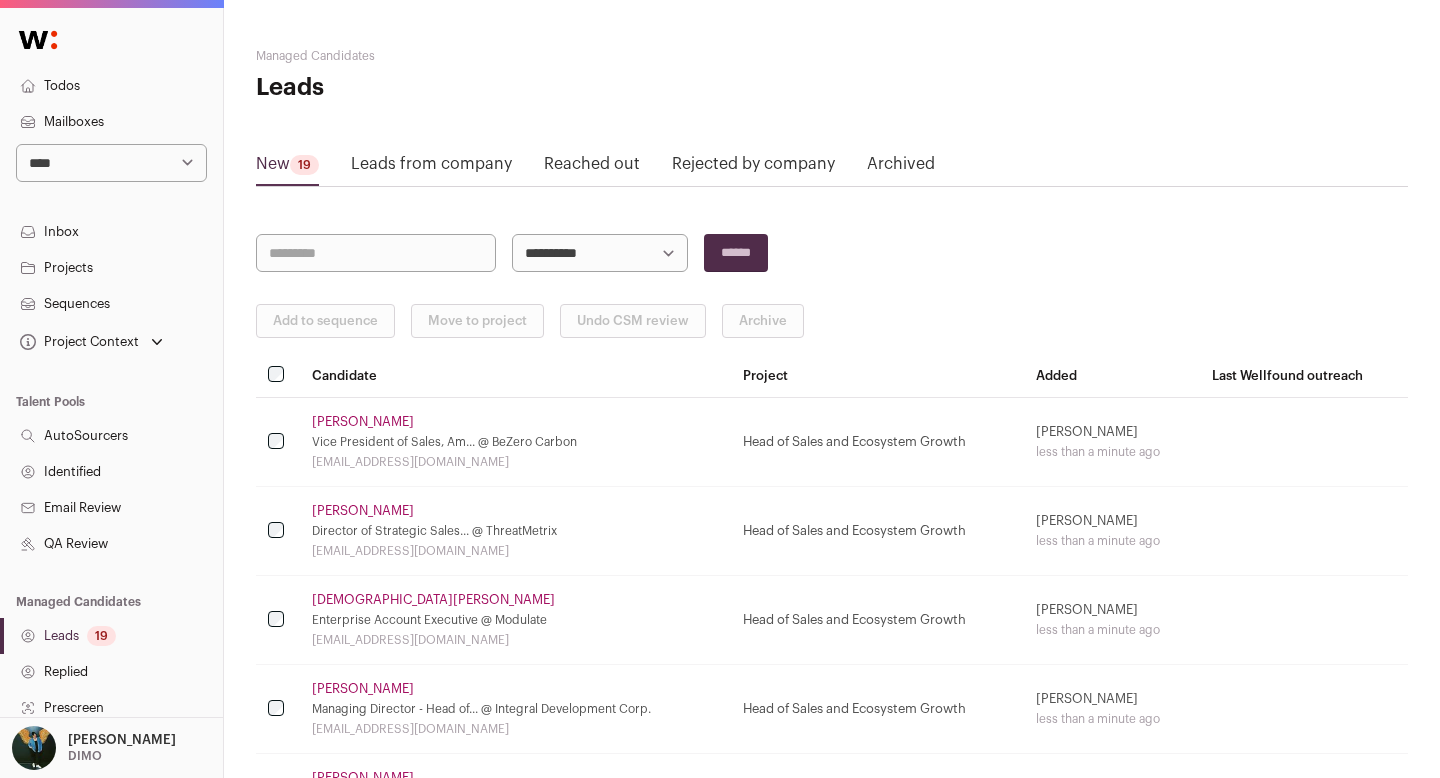 click on "Leads
19" at bounding box center [111, 636] 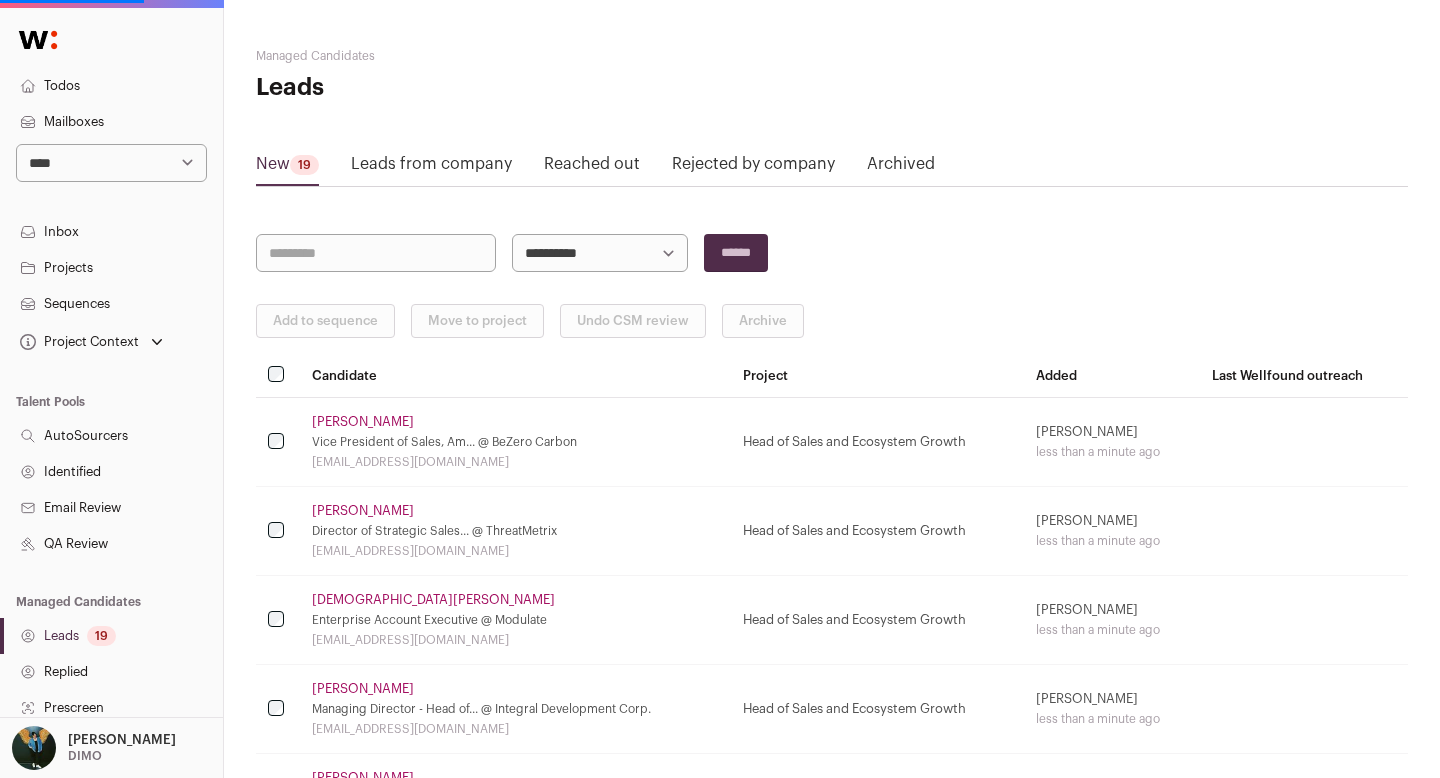 scroll, scrollTop: 0, scrollLeft: 0, axis: both 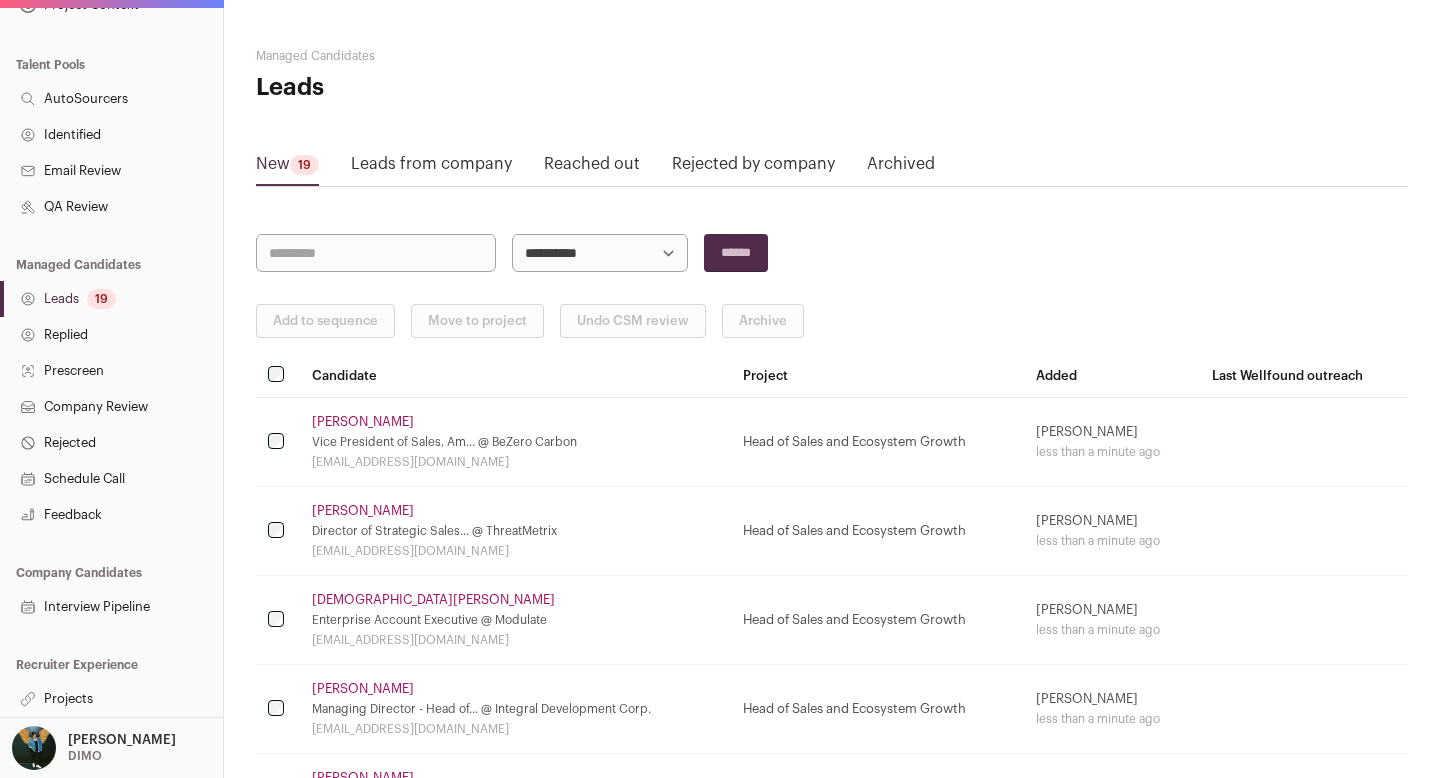 click on "Projects" at bounding box center (111, 699) 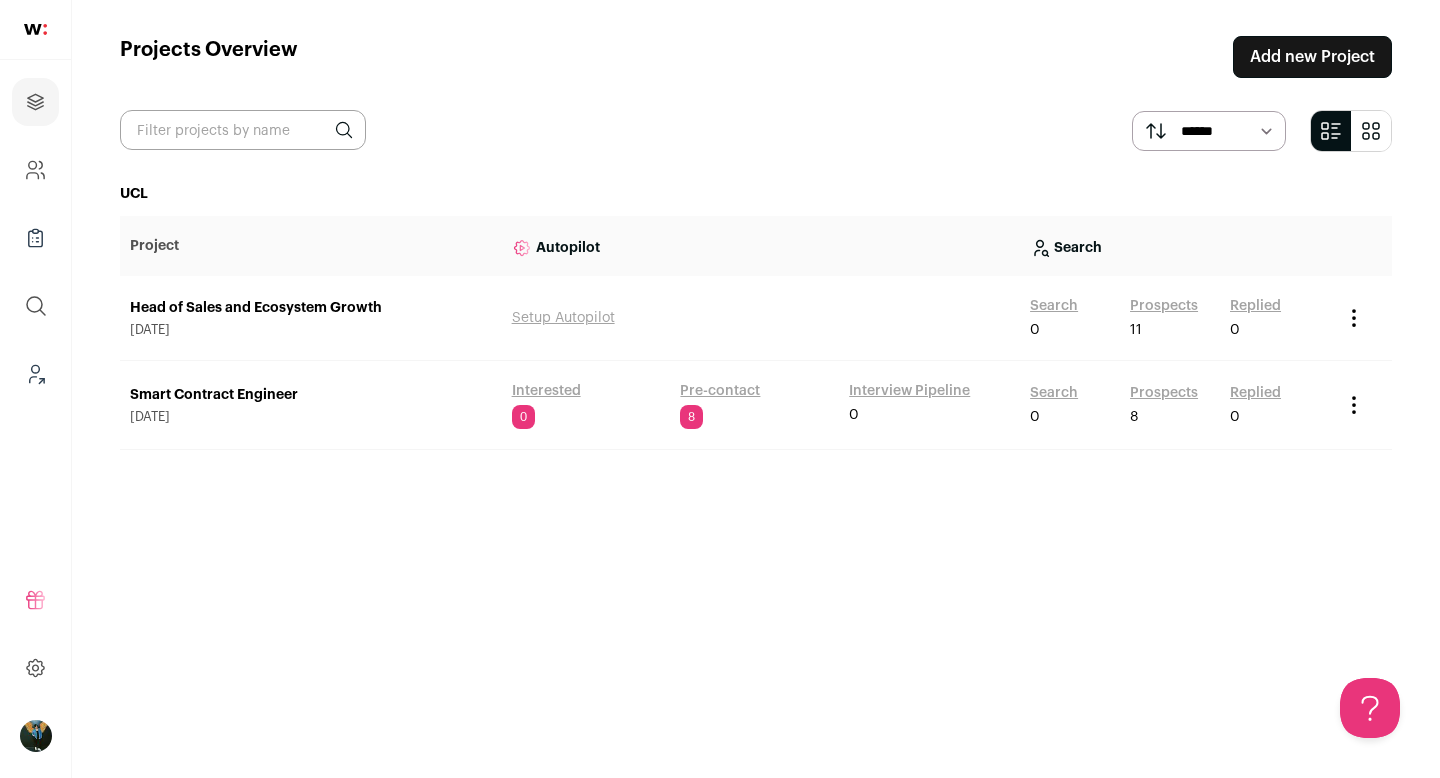 scroll, scrollTop: 0, scrollLeft: 0, axis: both 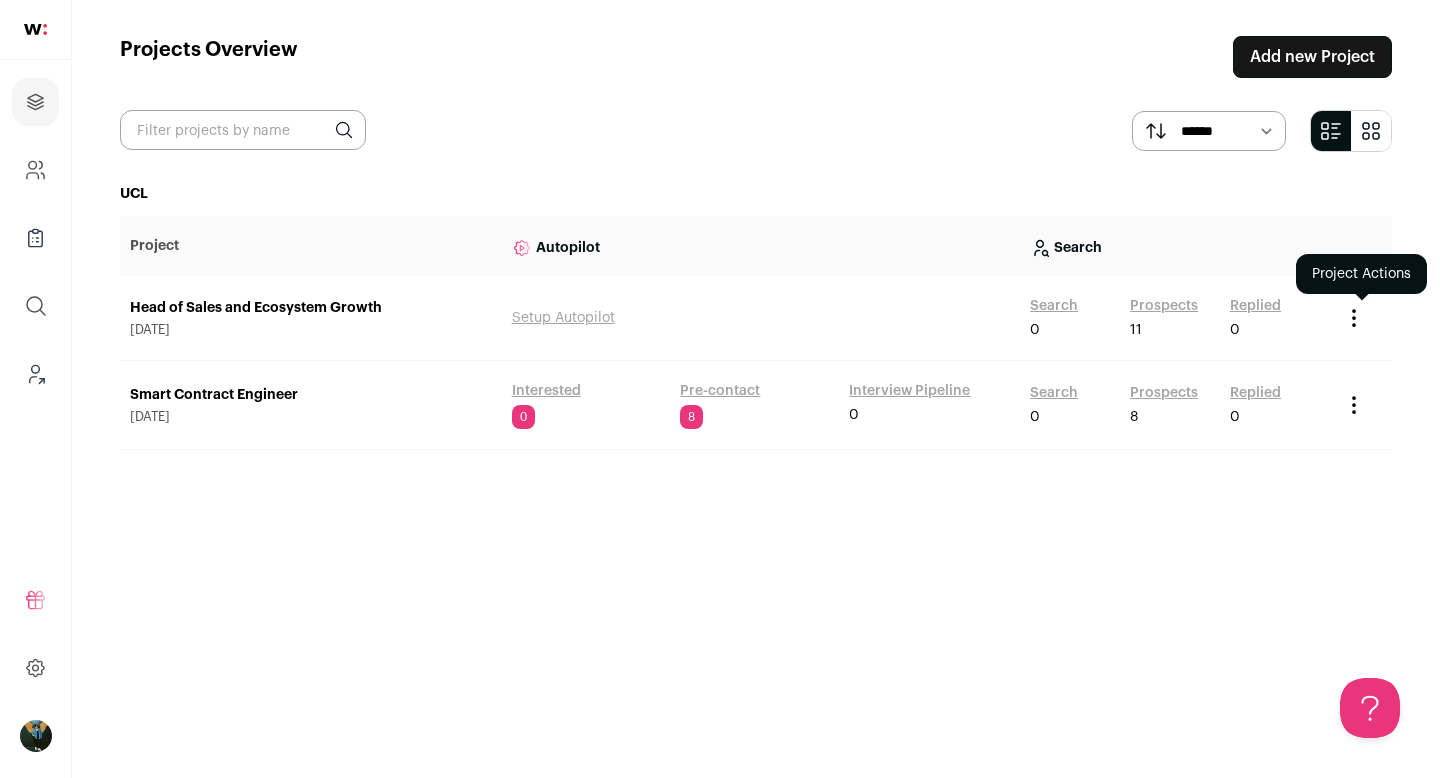 click 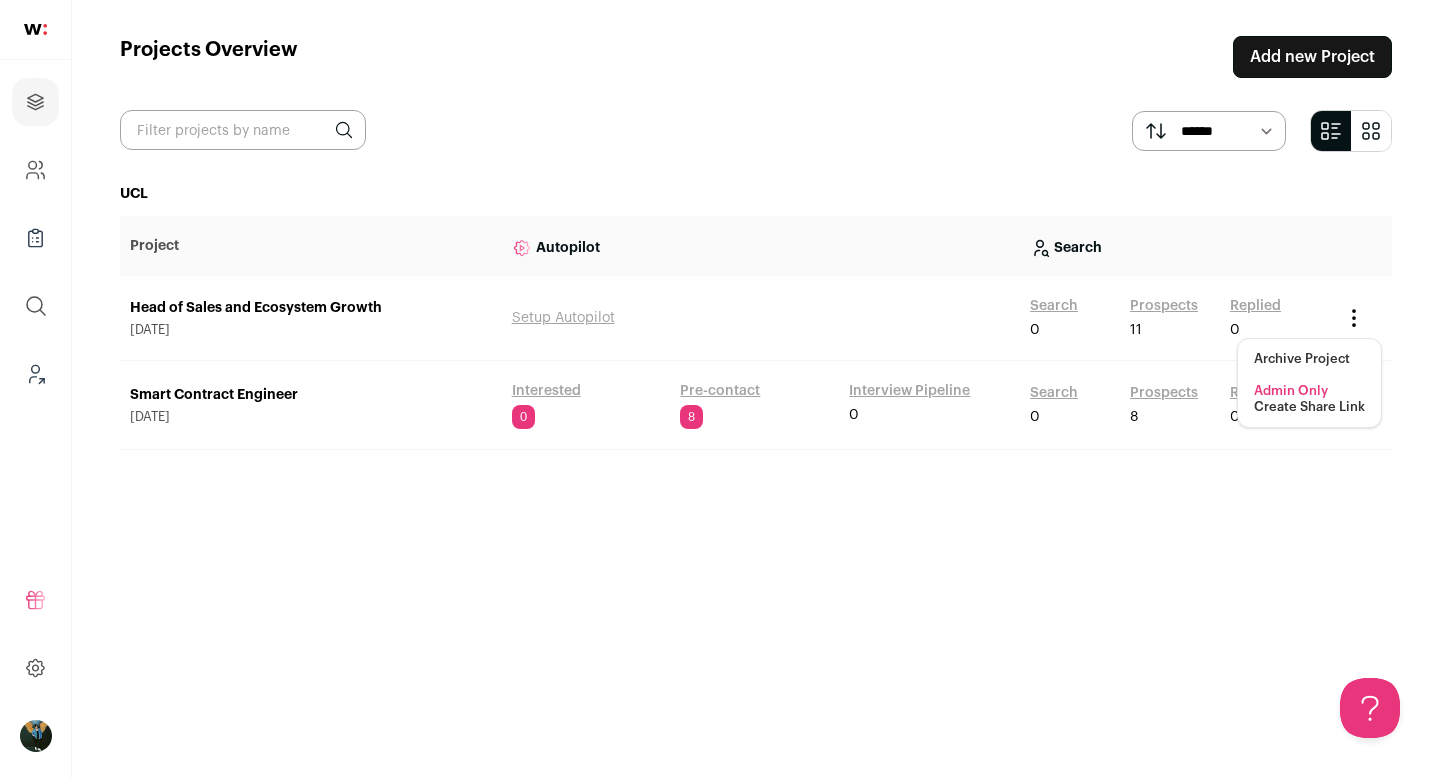 click on "Create Share Link" at bounding box center (1309, 407) 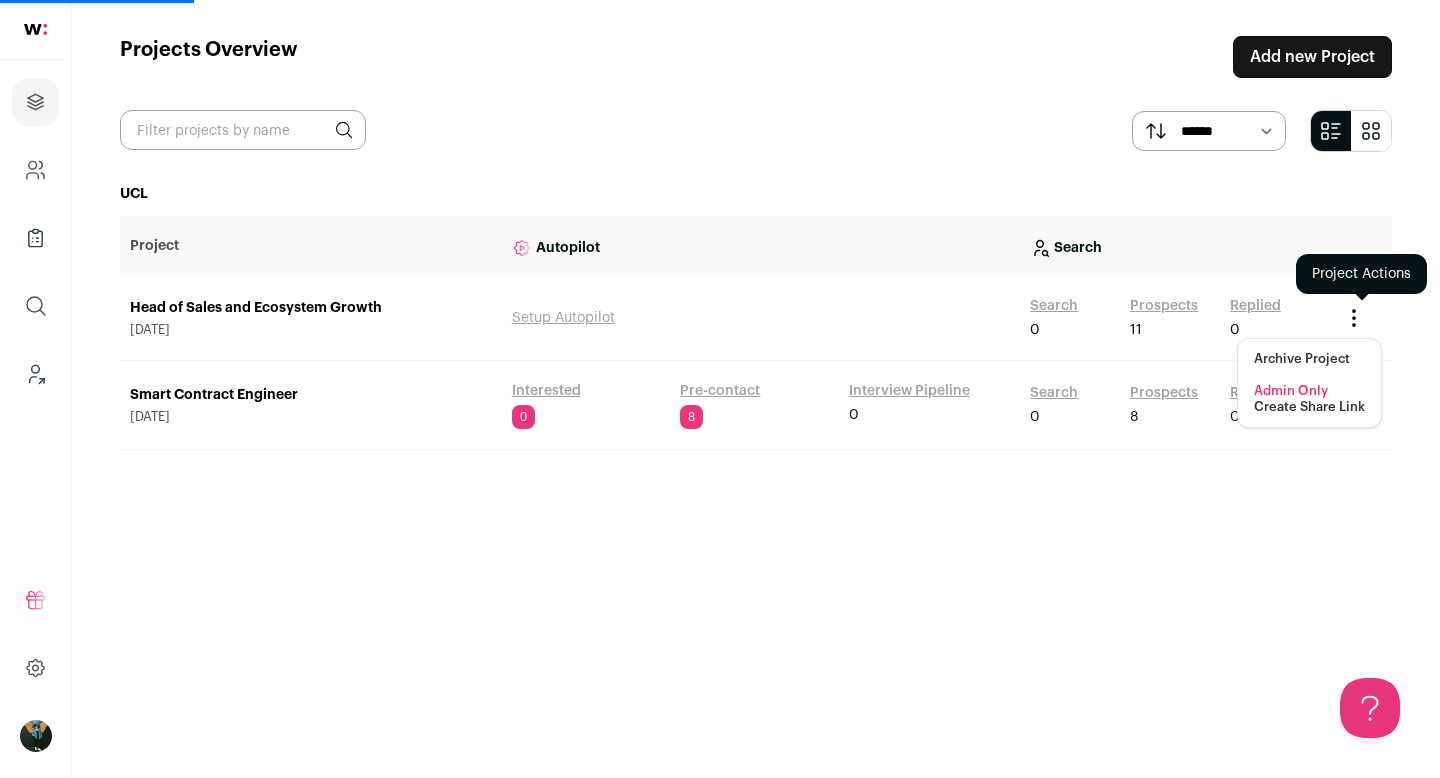 click 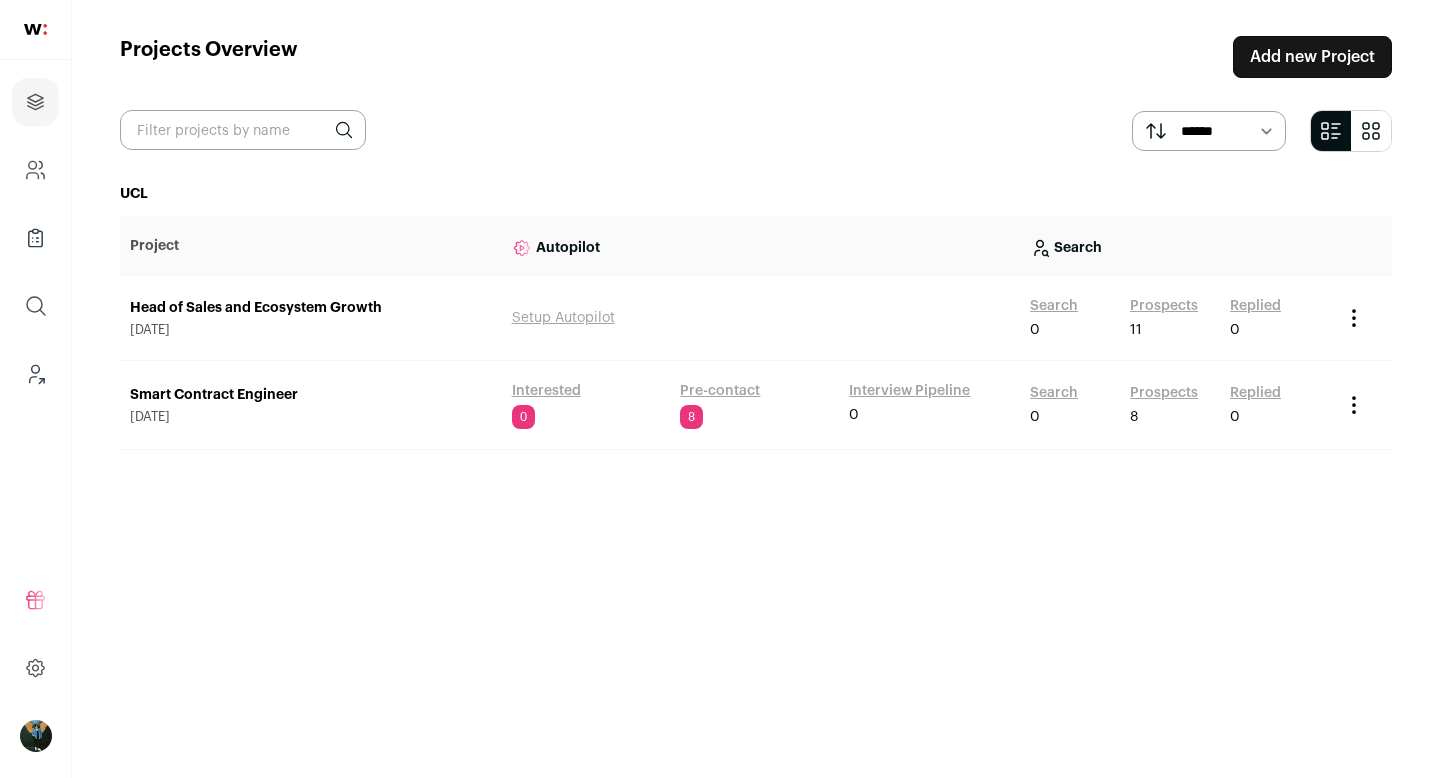 click 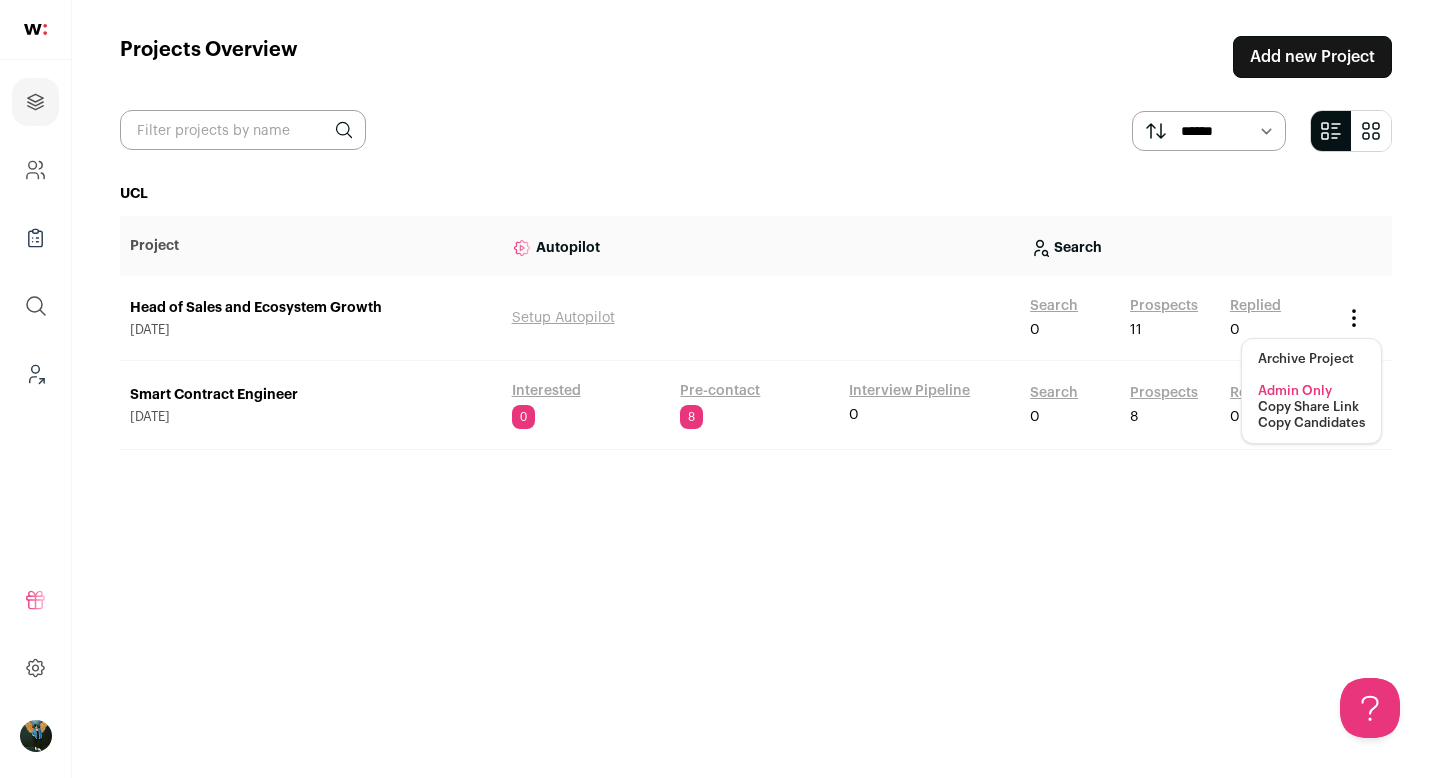 scroll, scrollTop: 0, scrollLeft: 0, axis: both 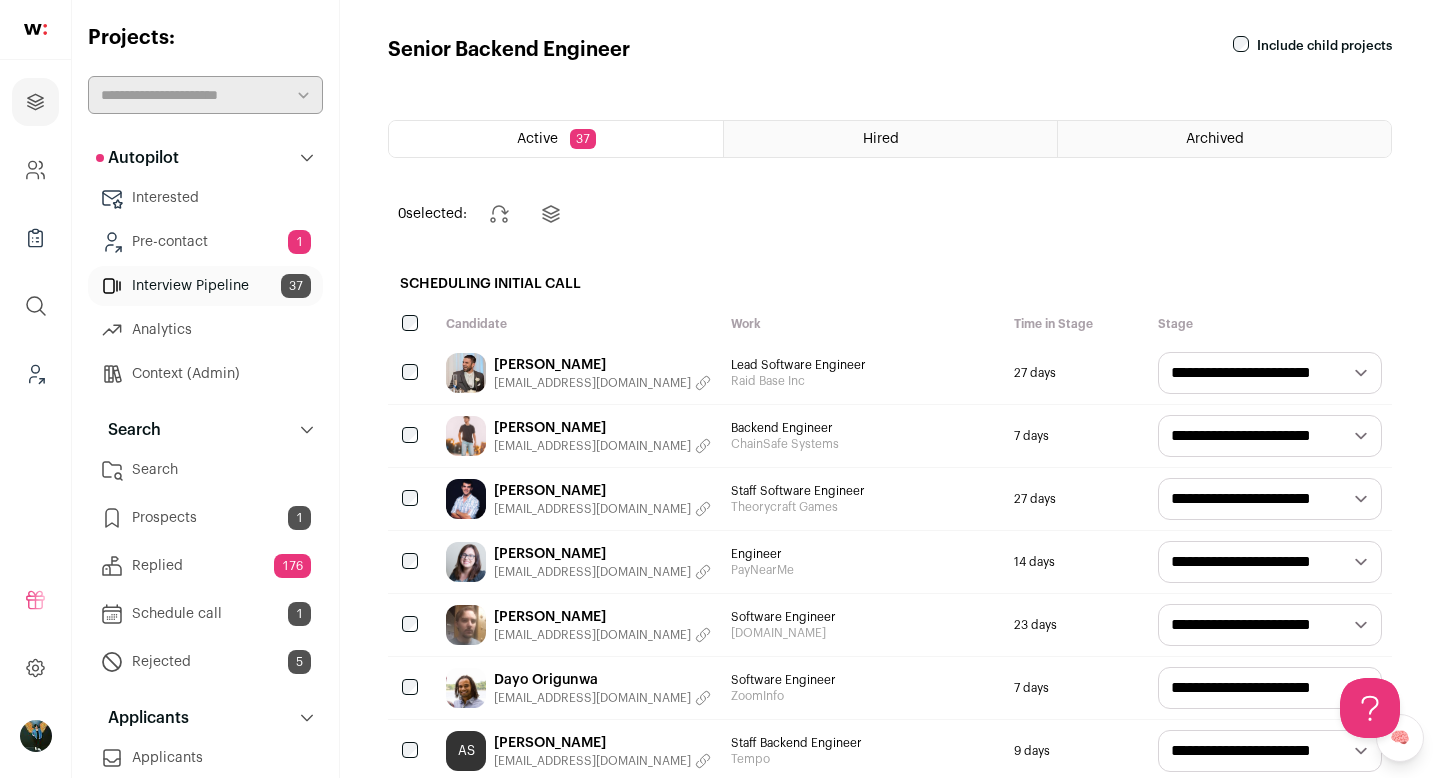 click on "Include child projects" at bounding box center [1312, 45] 